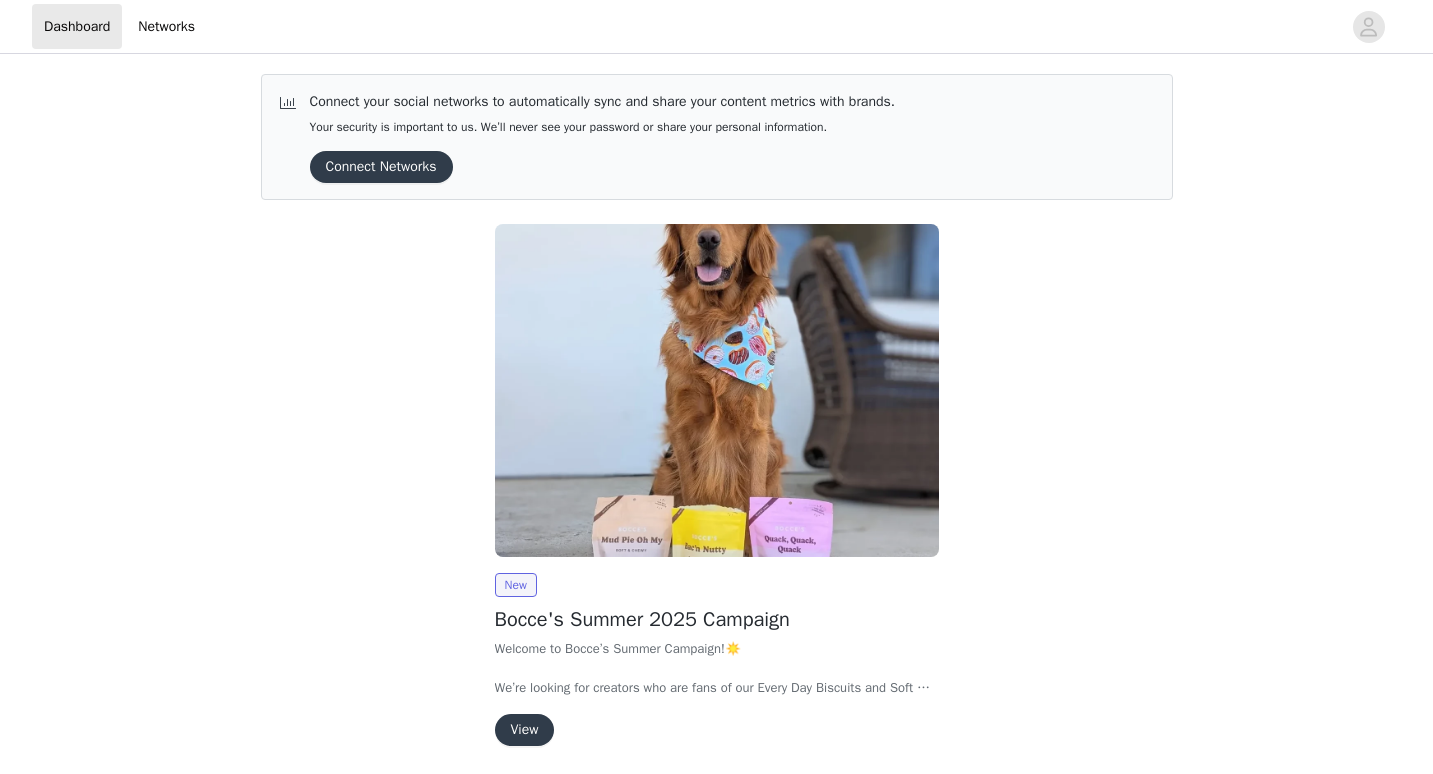scroll, scrollTop: 0, scrollLeft: 0, axis: both 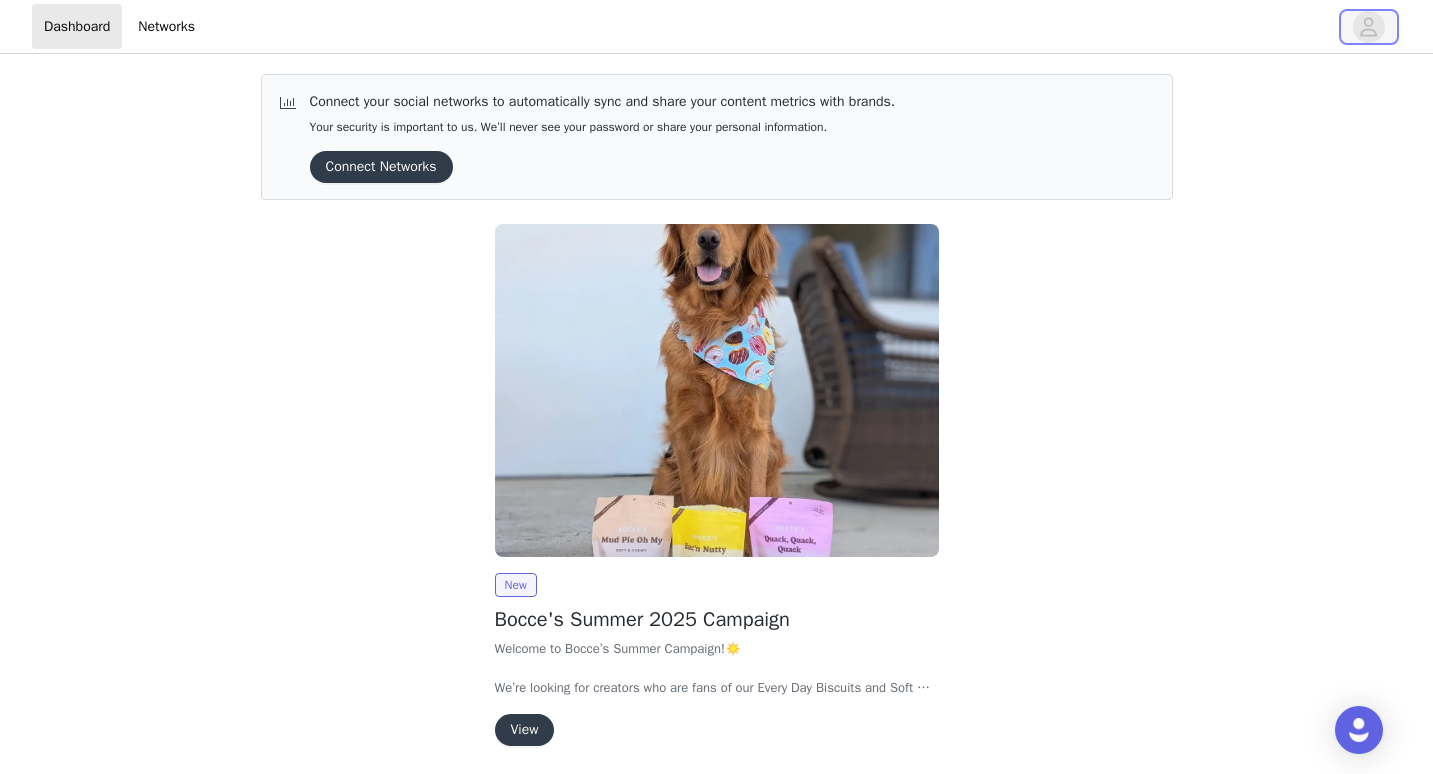 click 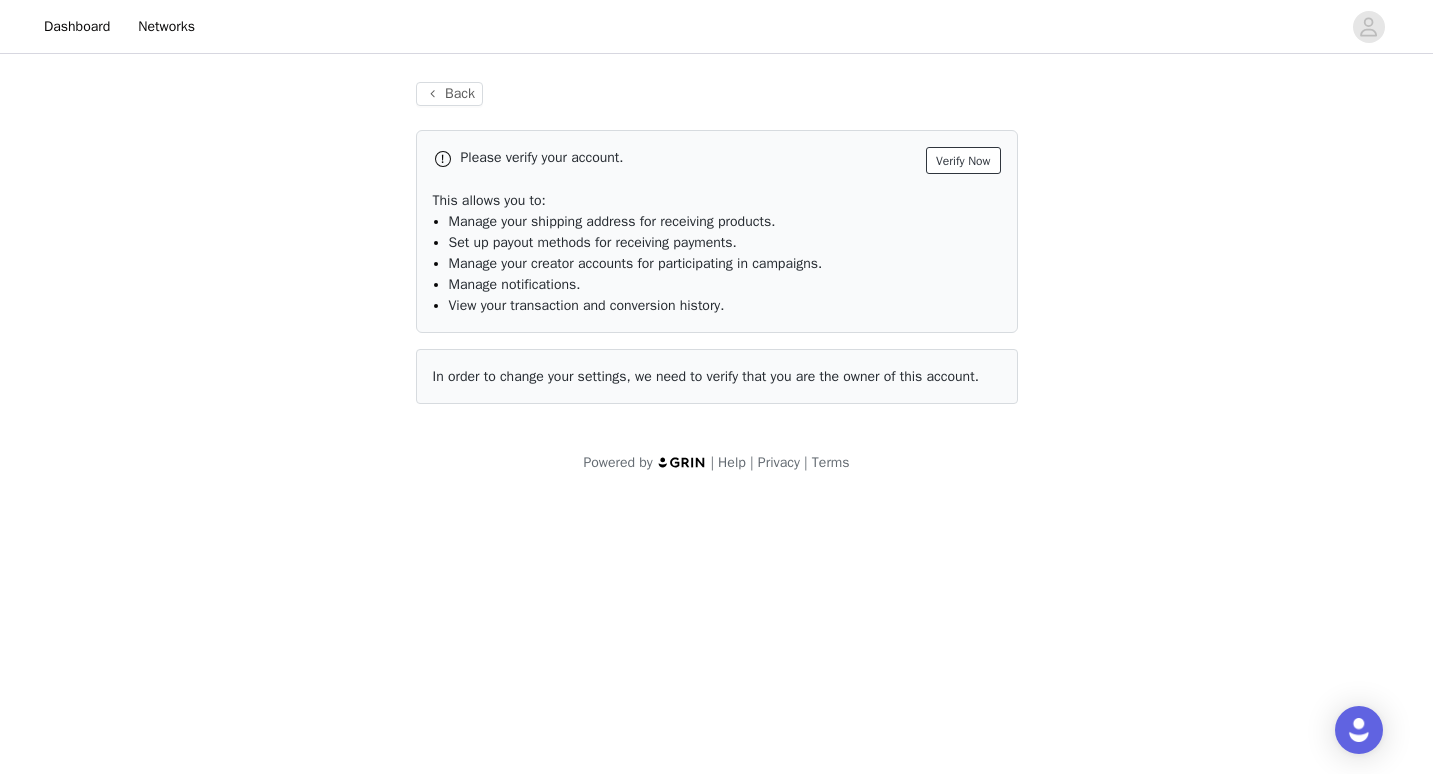 click on "Verify Now" at bounding box center (963, 160) 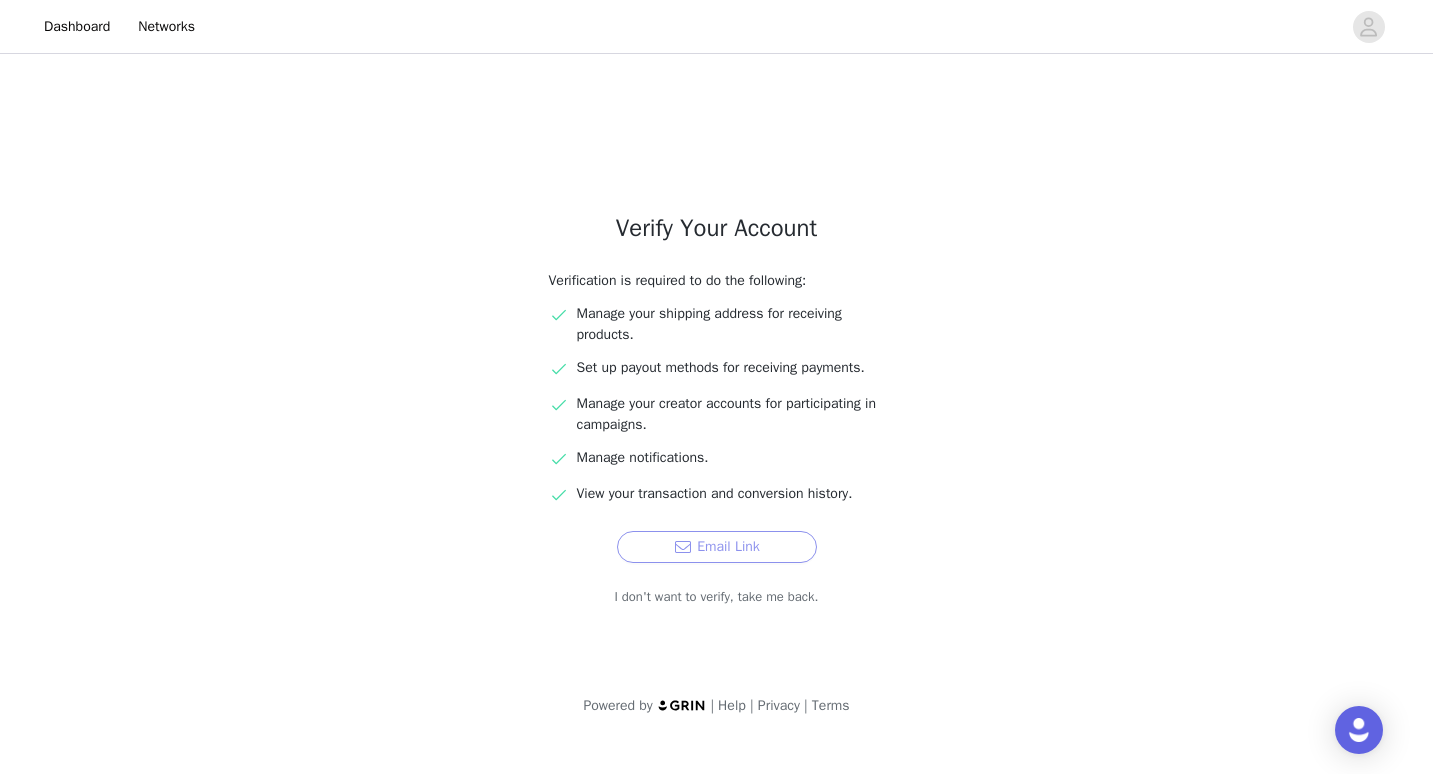 click on "Email Link" at bounding box center (717, 547) 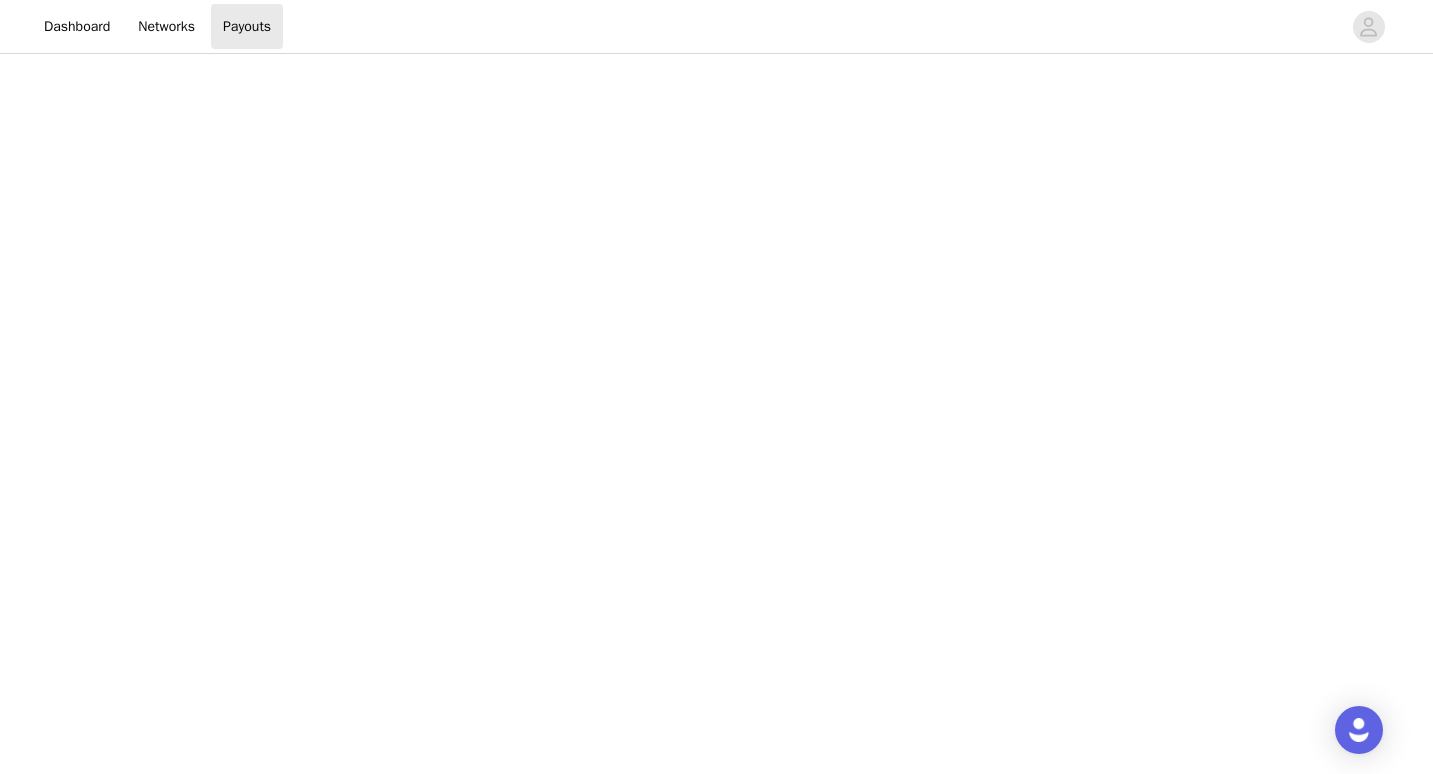 scroll, scrollTop: 293, scrollLeft: 0, axis: vertical 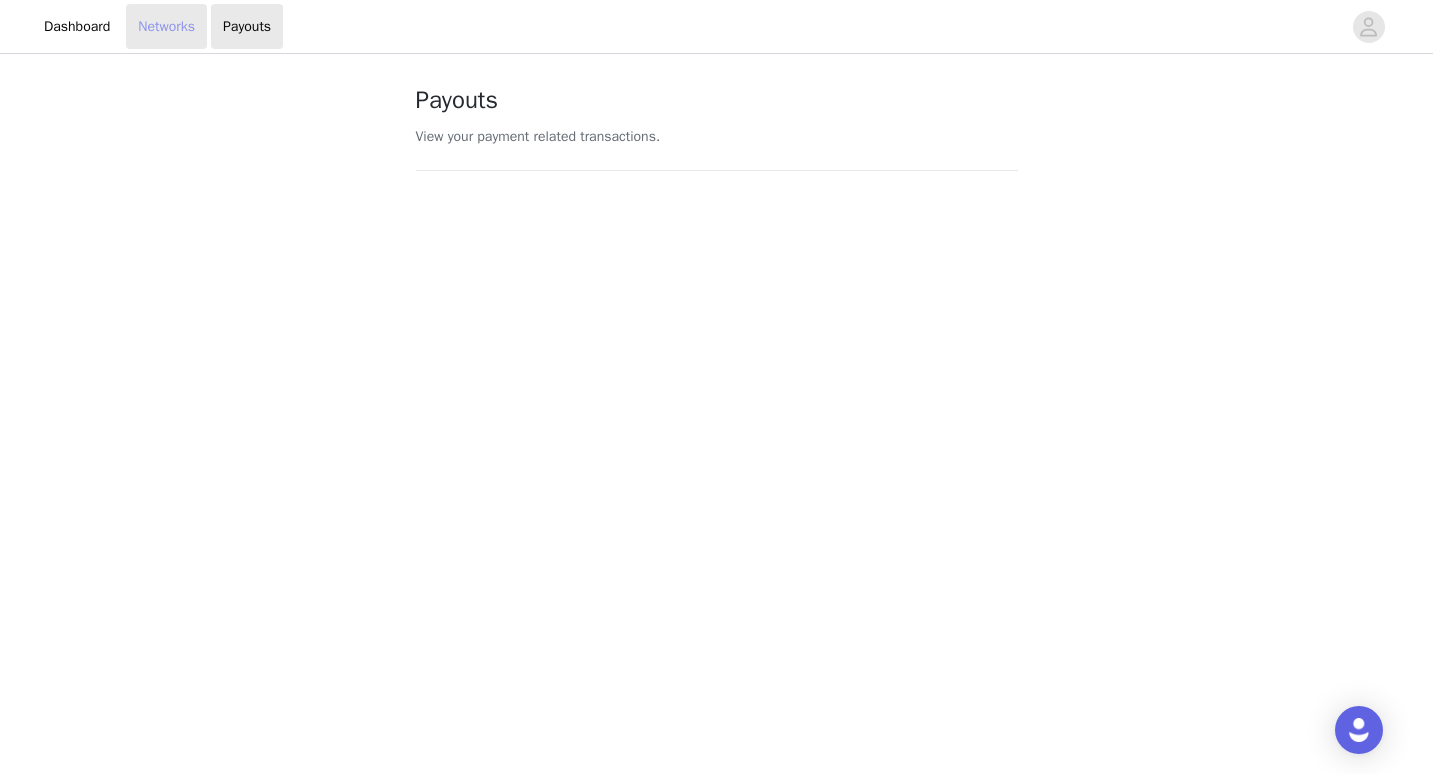 click on "Networks" at bounding box center [166, 26] 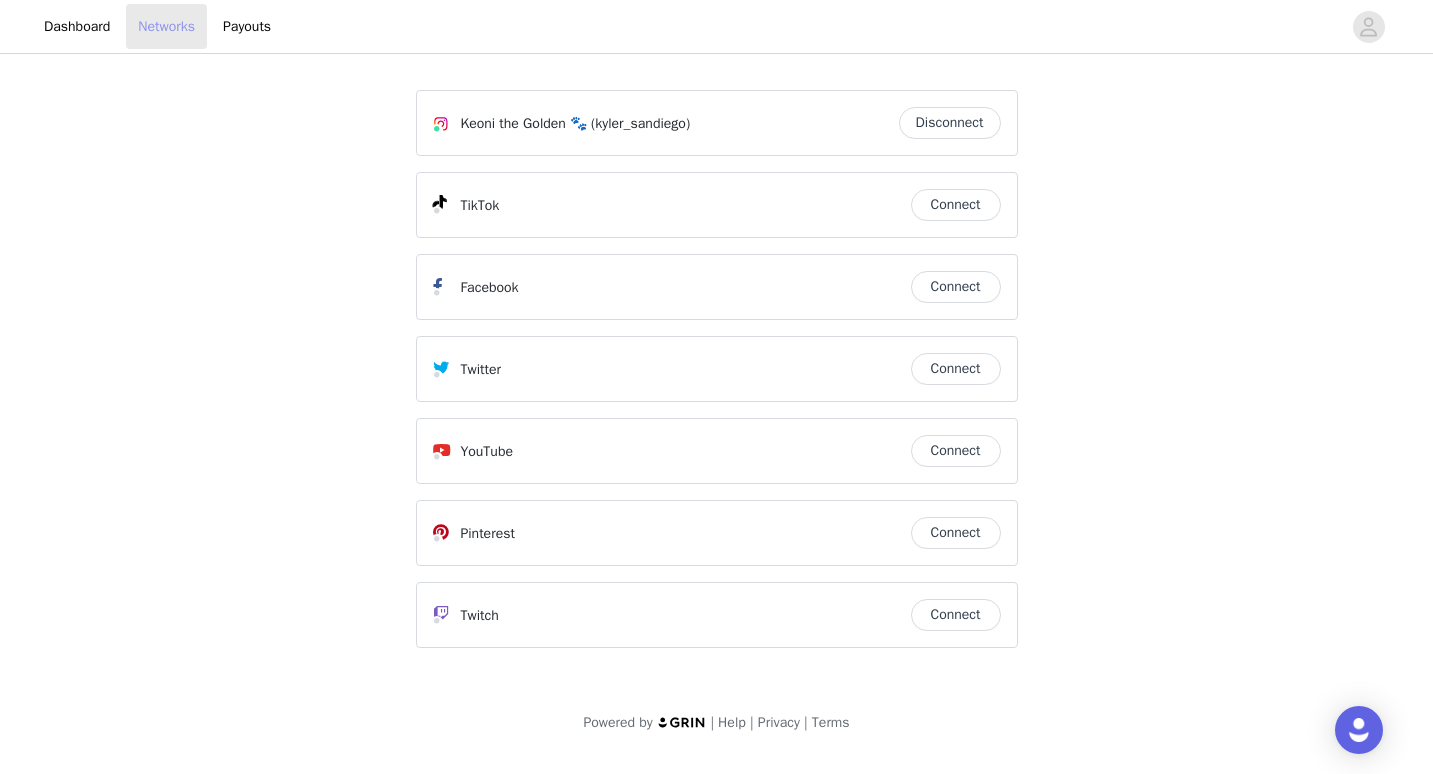 scroll, scrollTop: 0, scrollLeft: 0, axis: both 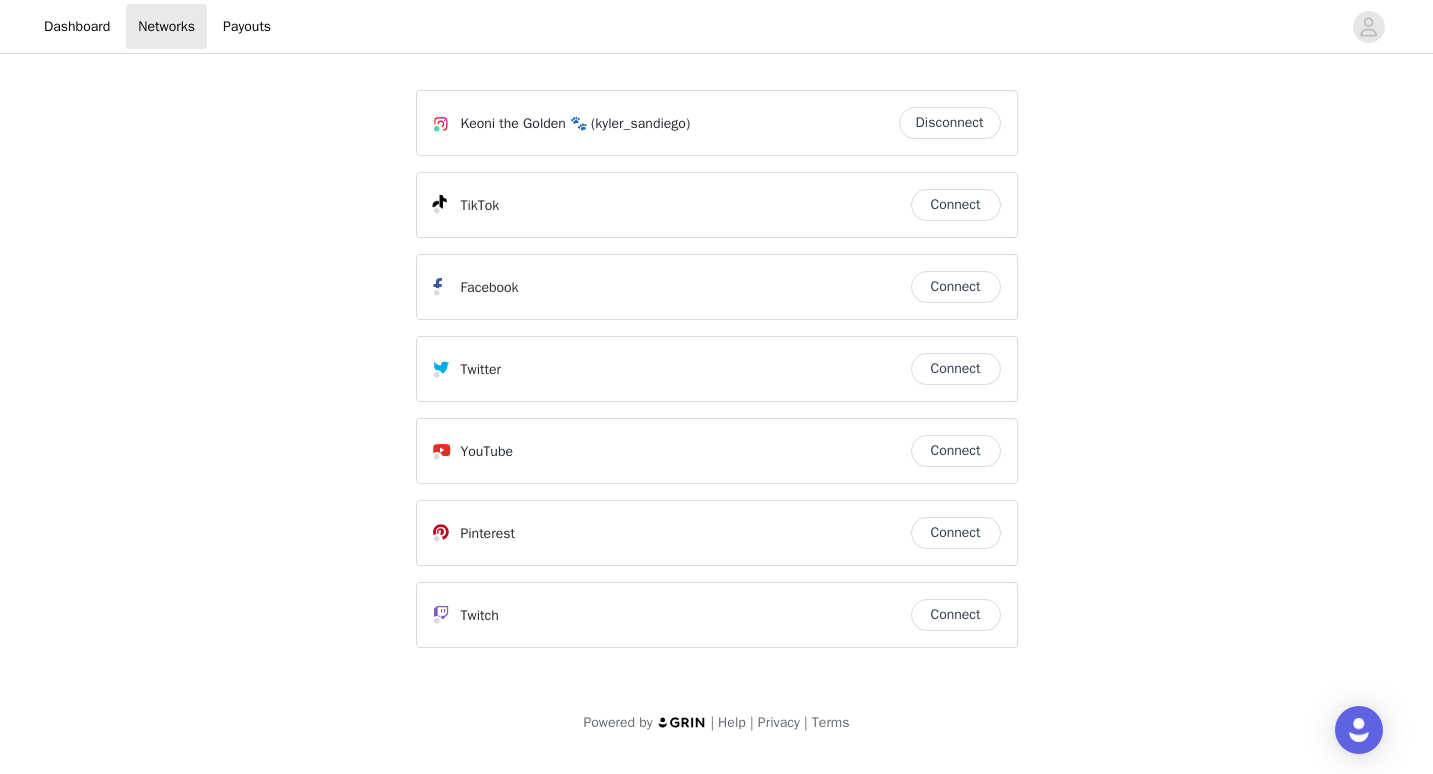 click on "Connect" at bounding box center (956, 287) 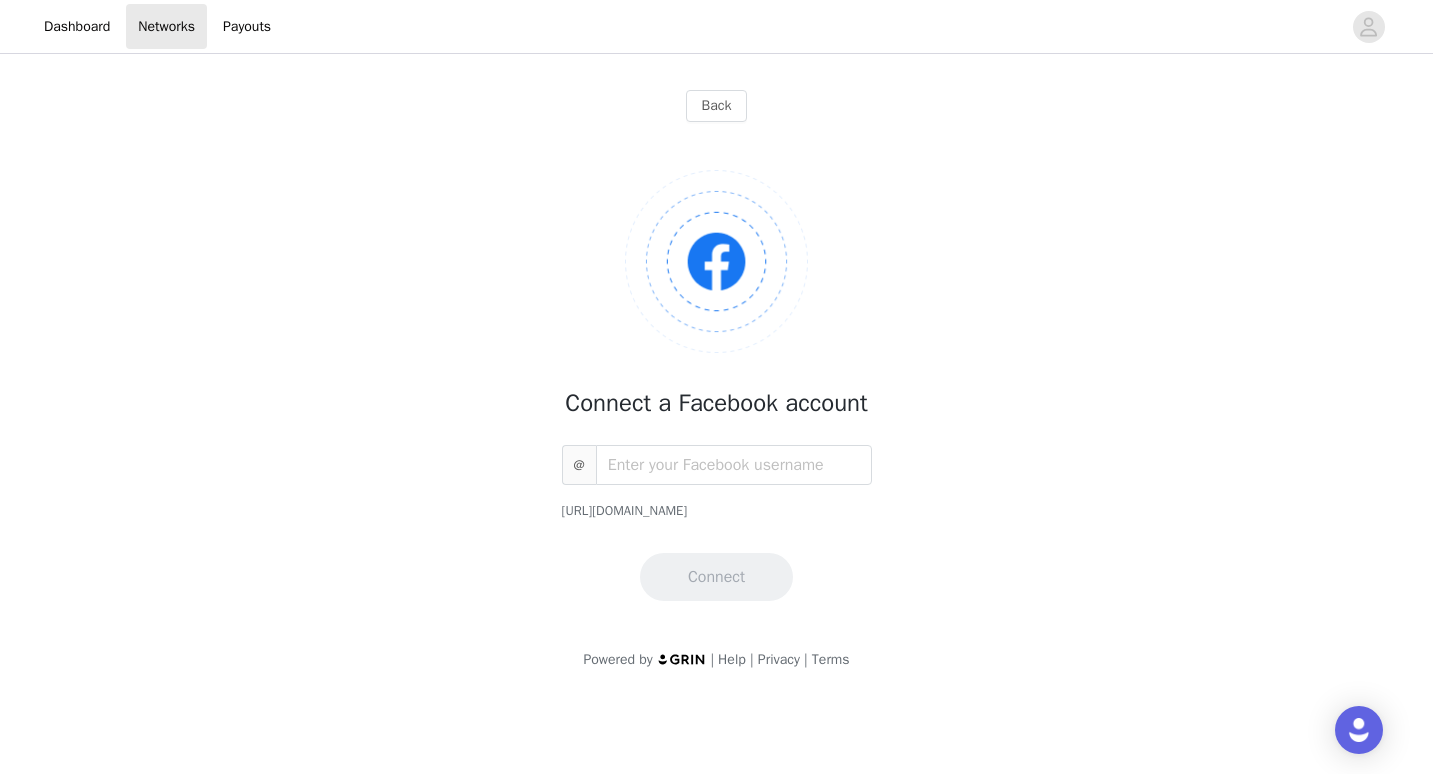scroll, scrollTop: 20, scrollLeft: 0, axis: vertical 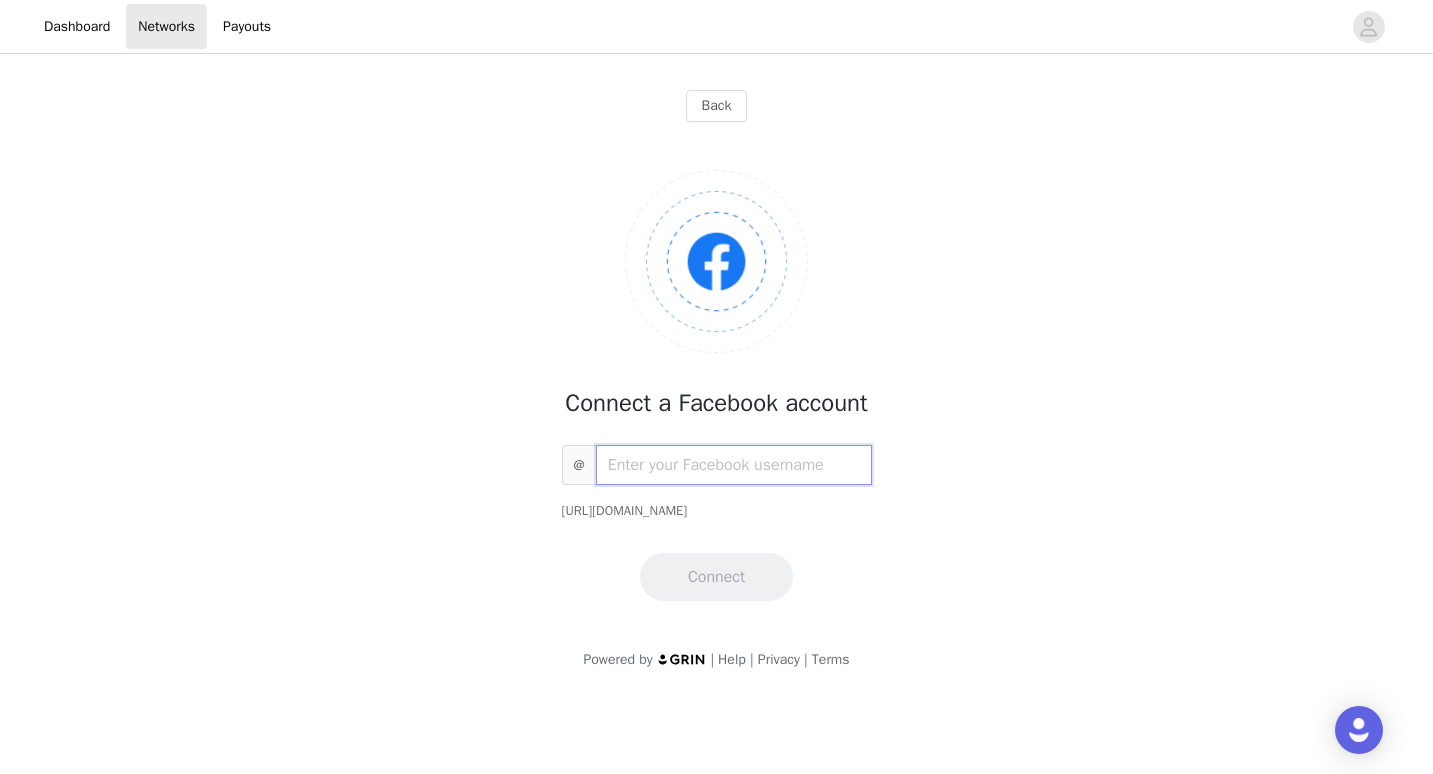 click at bounding box center [734, 465] 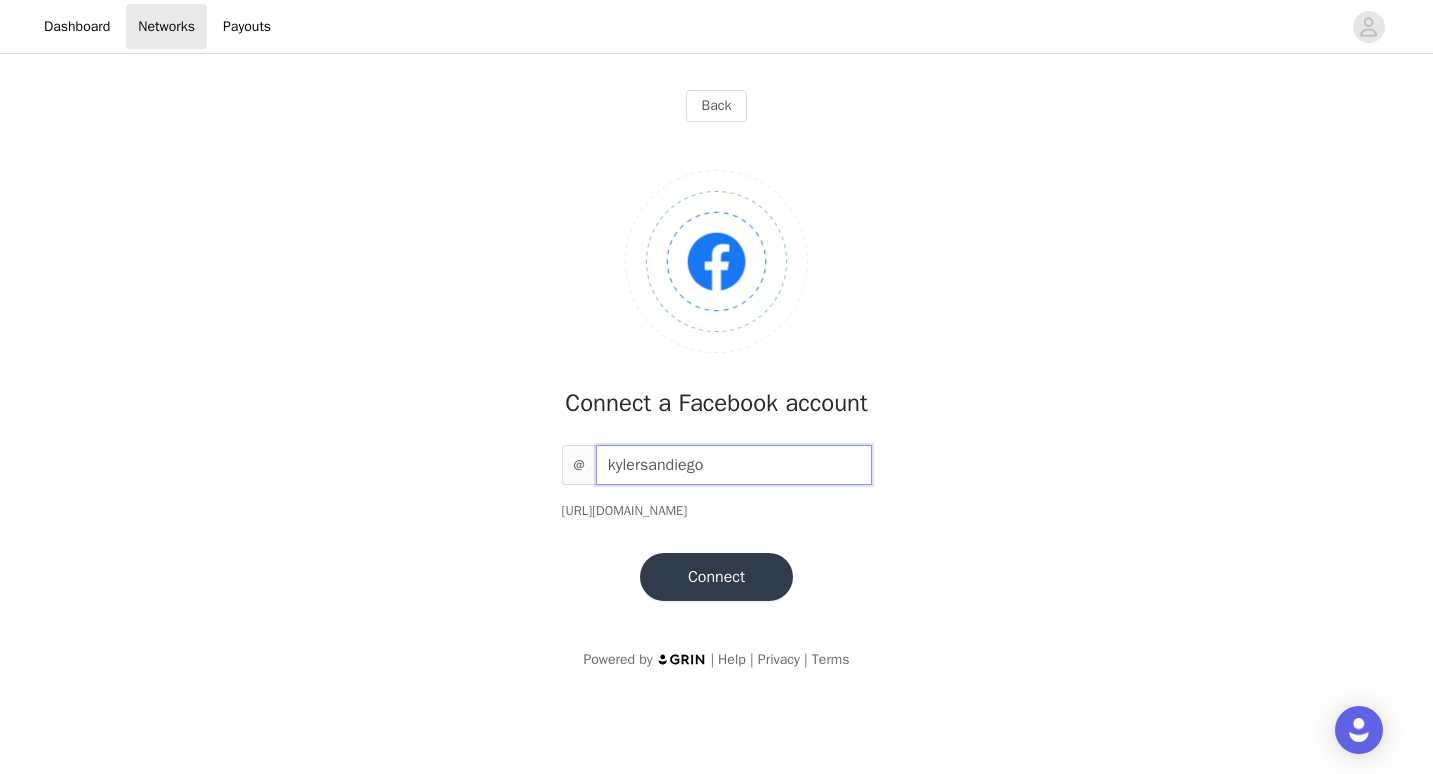 click on "kylersandiego" at bounding box center [734, 465] 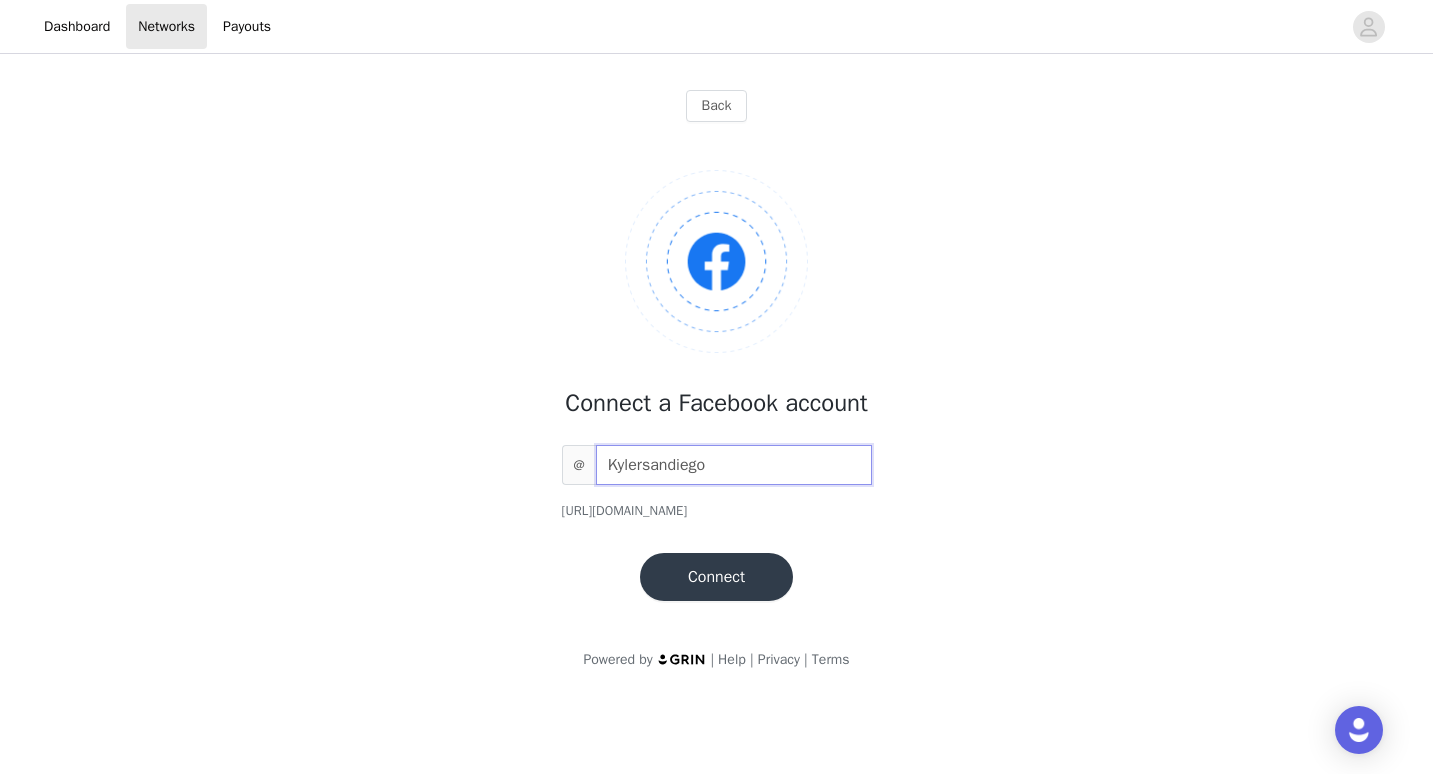 click on "Kylersandiego" at bounding box center (734, 465) 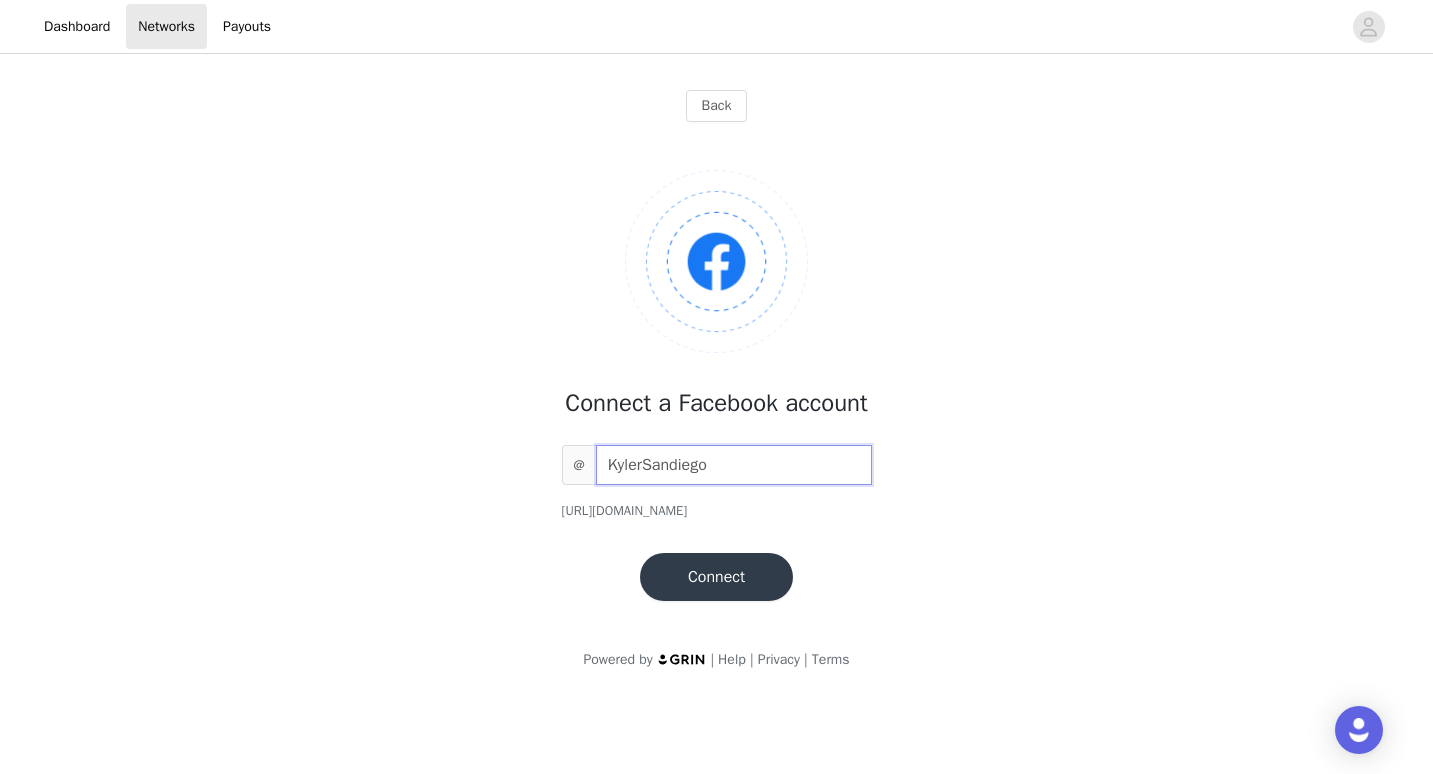 click on "KylerSandiego" at bounding box center [734, 465] 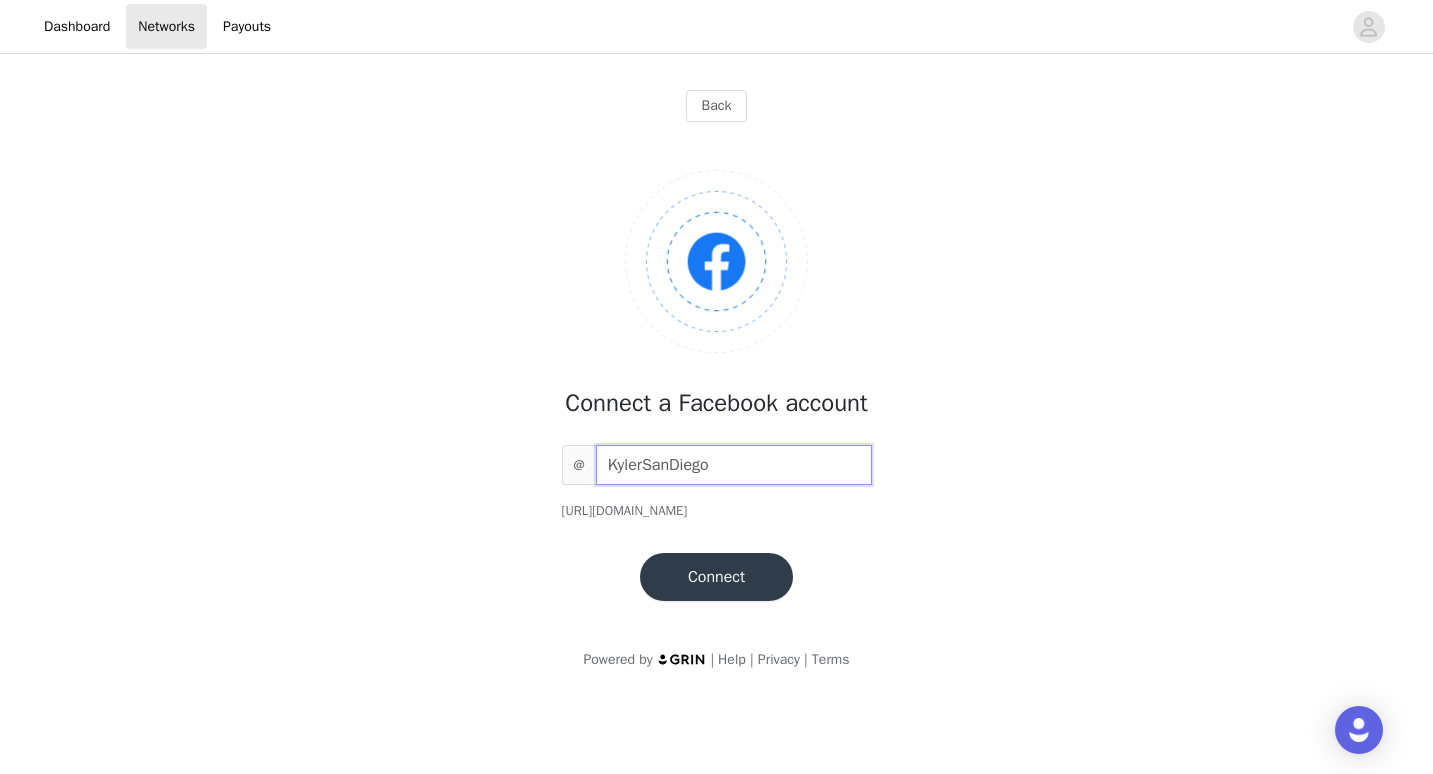 type on "KylerSanDiego" 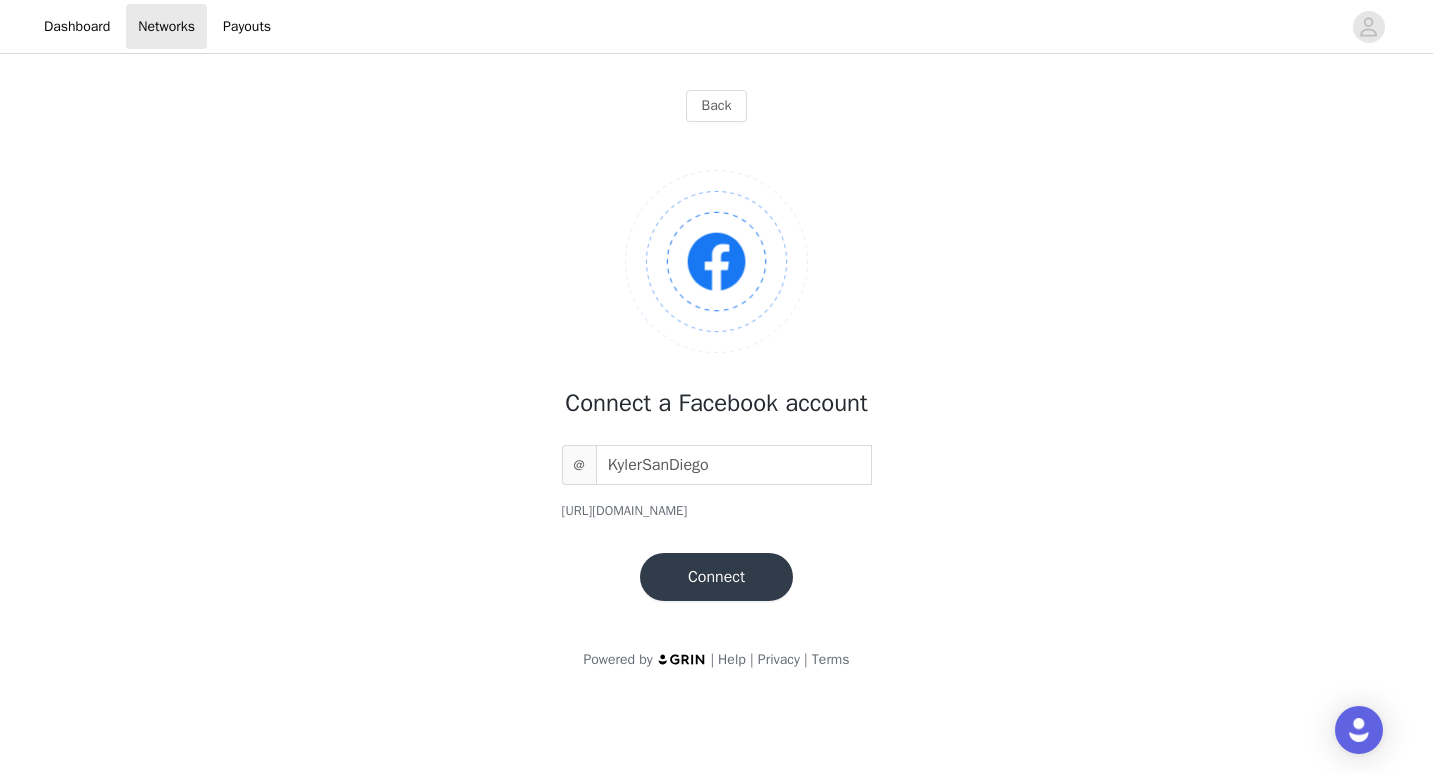 click on "Connect" at bounding box center (716, 577) 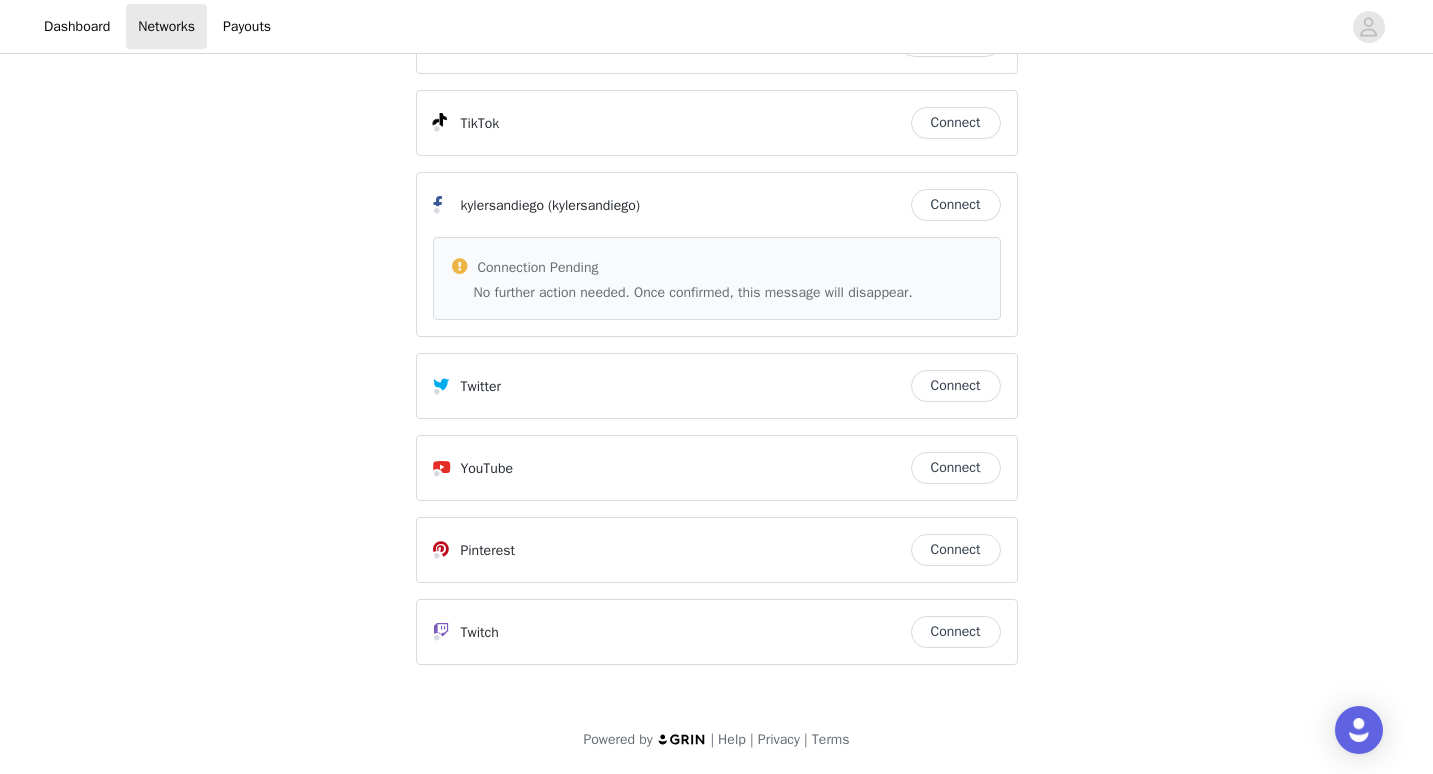 scroll, scrollTop: 0, scrollLeft: 0, axis: both 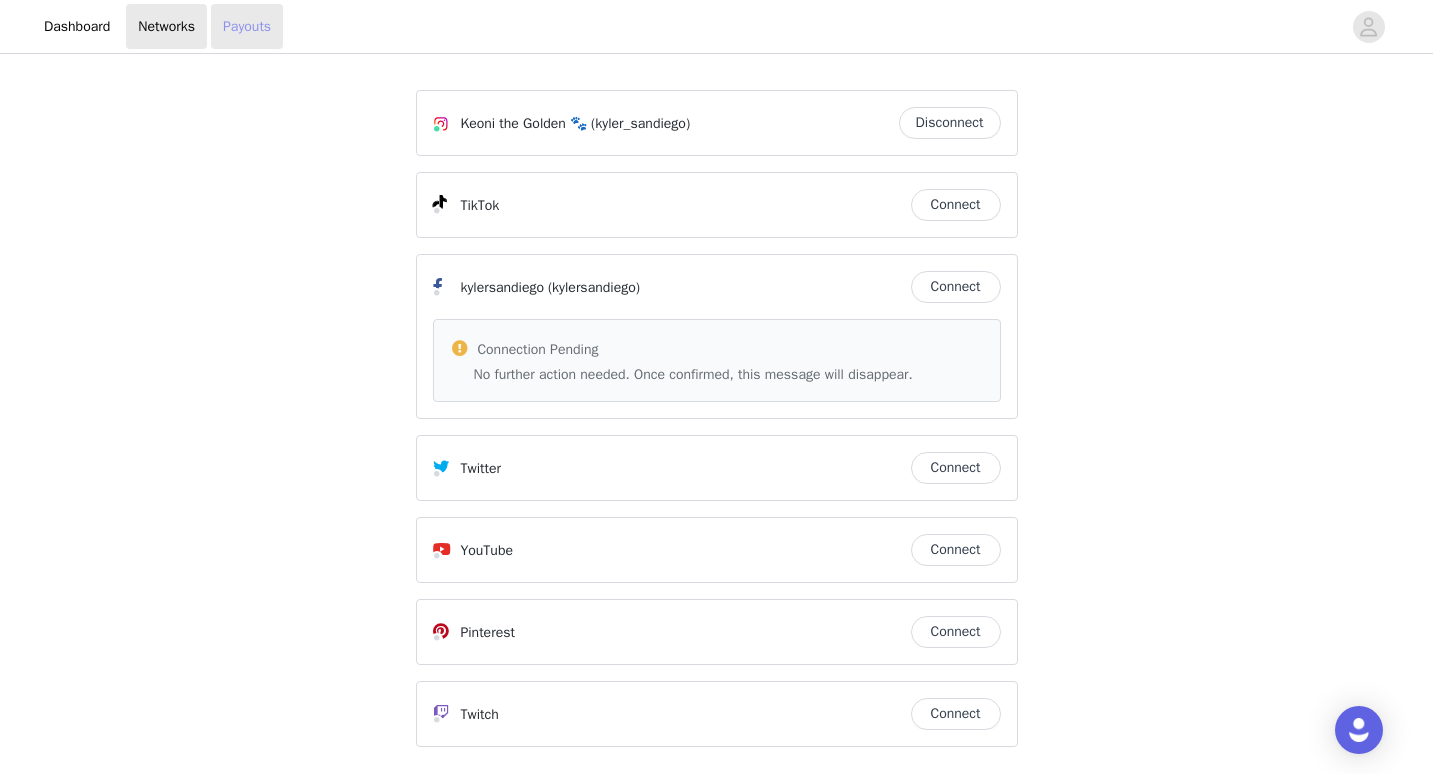 click on "Payouts" at bounding box center (247, 26) 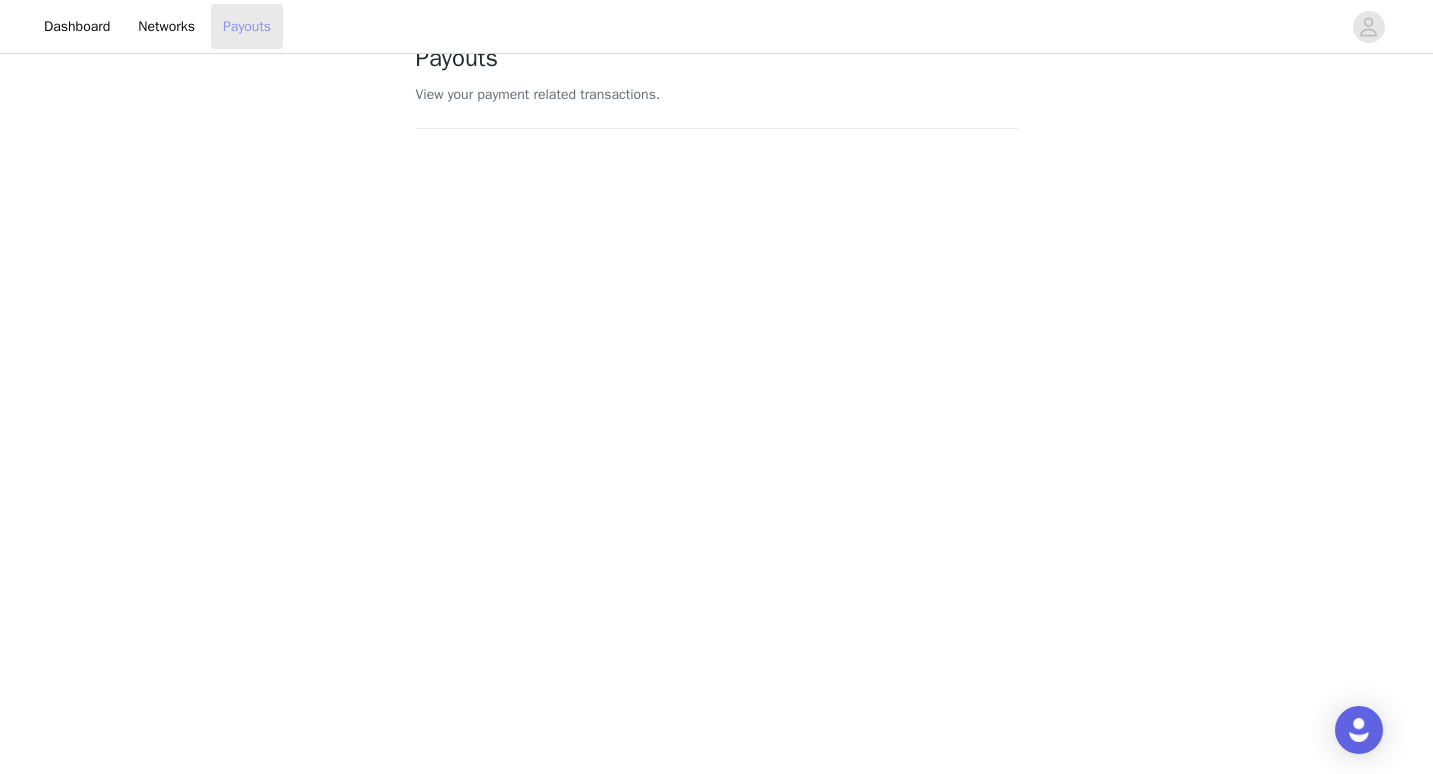 scroll, scrollTop: 46, scrollLeft: 0, axis: vertical 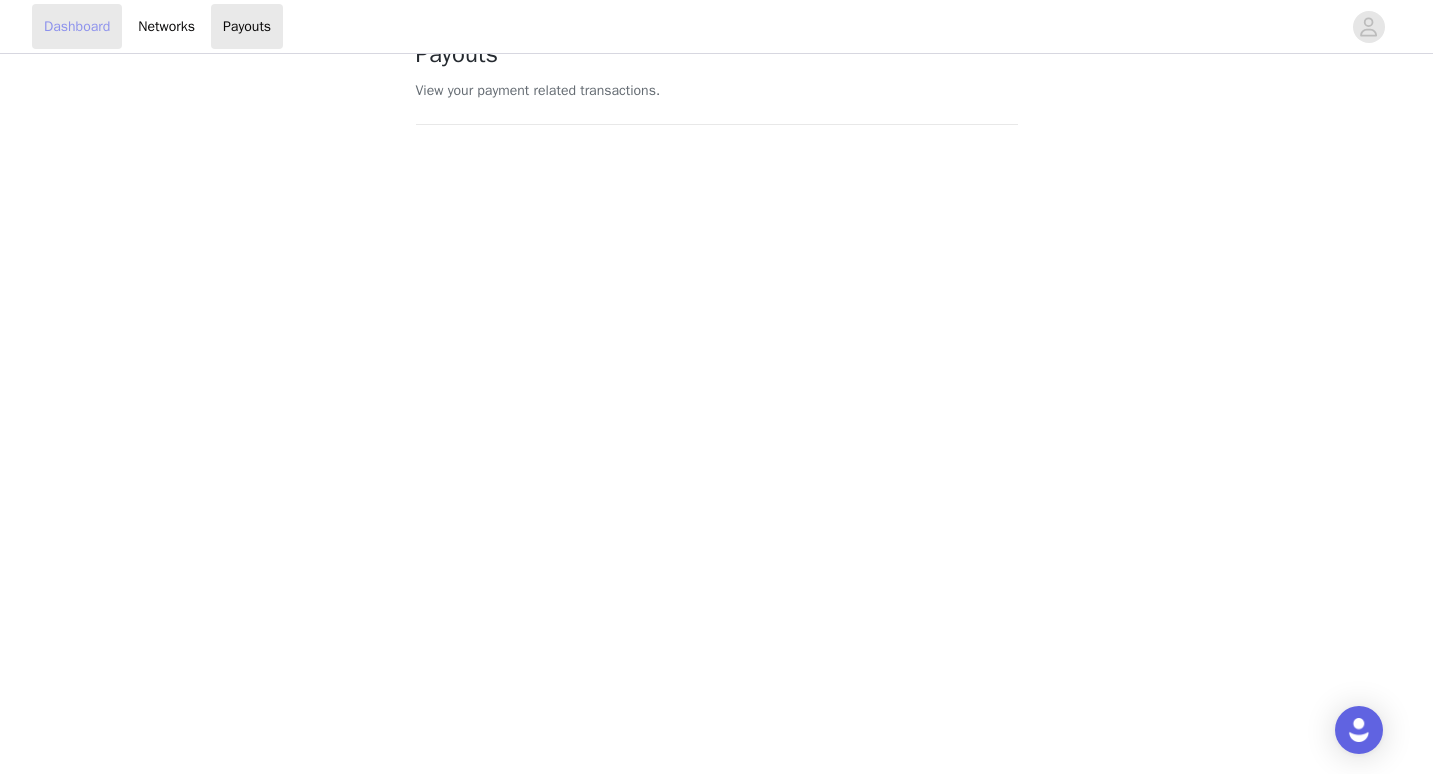 click on "Dashboard" at bounding box center (77, 26) 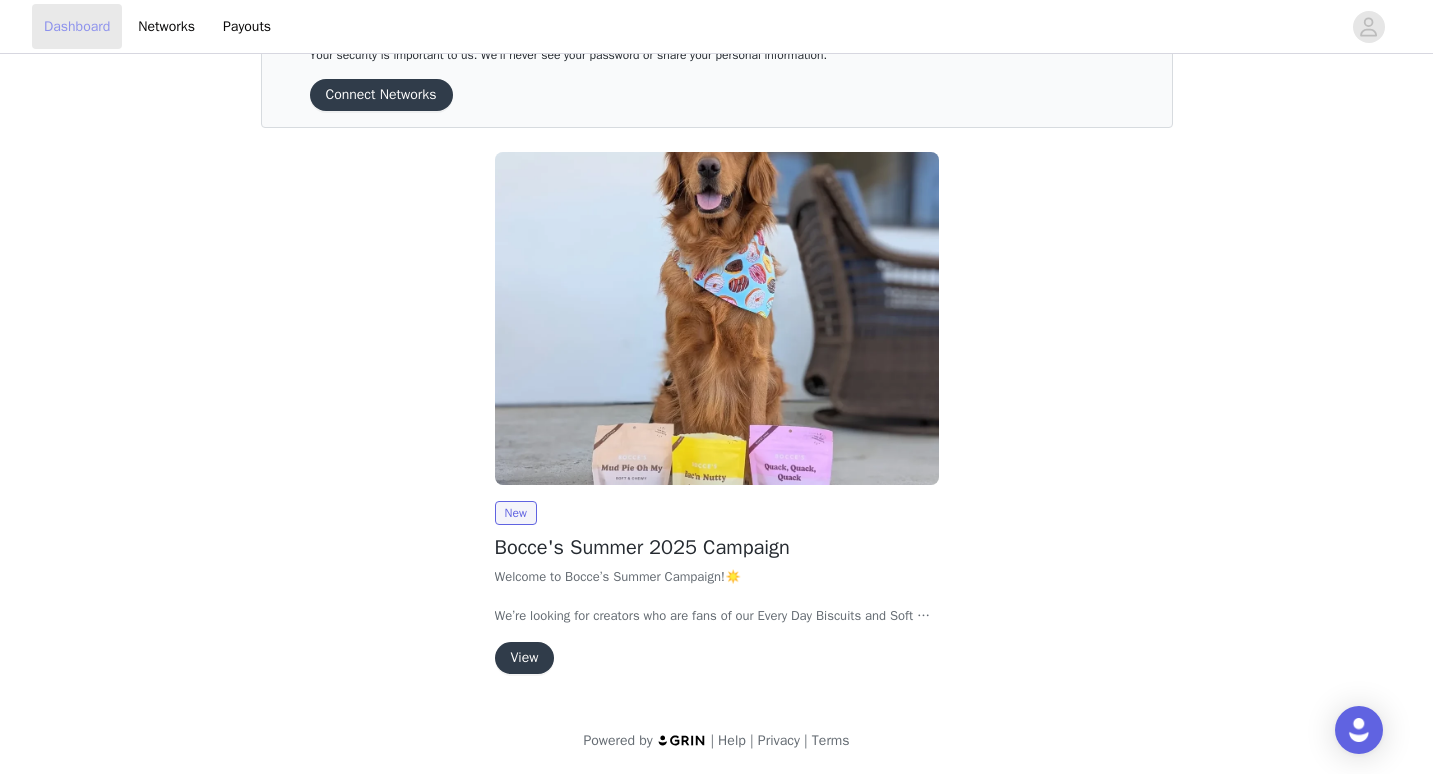scroll, scrollTop: 0, scrollLeft: 0, axis: both 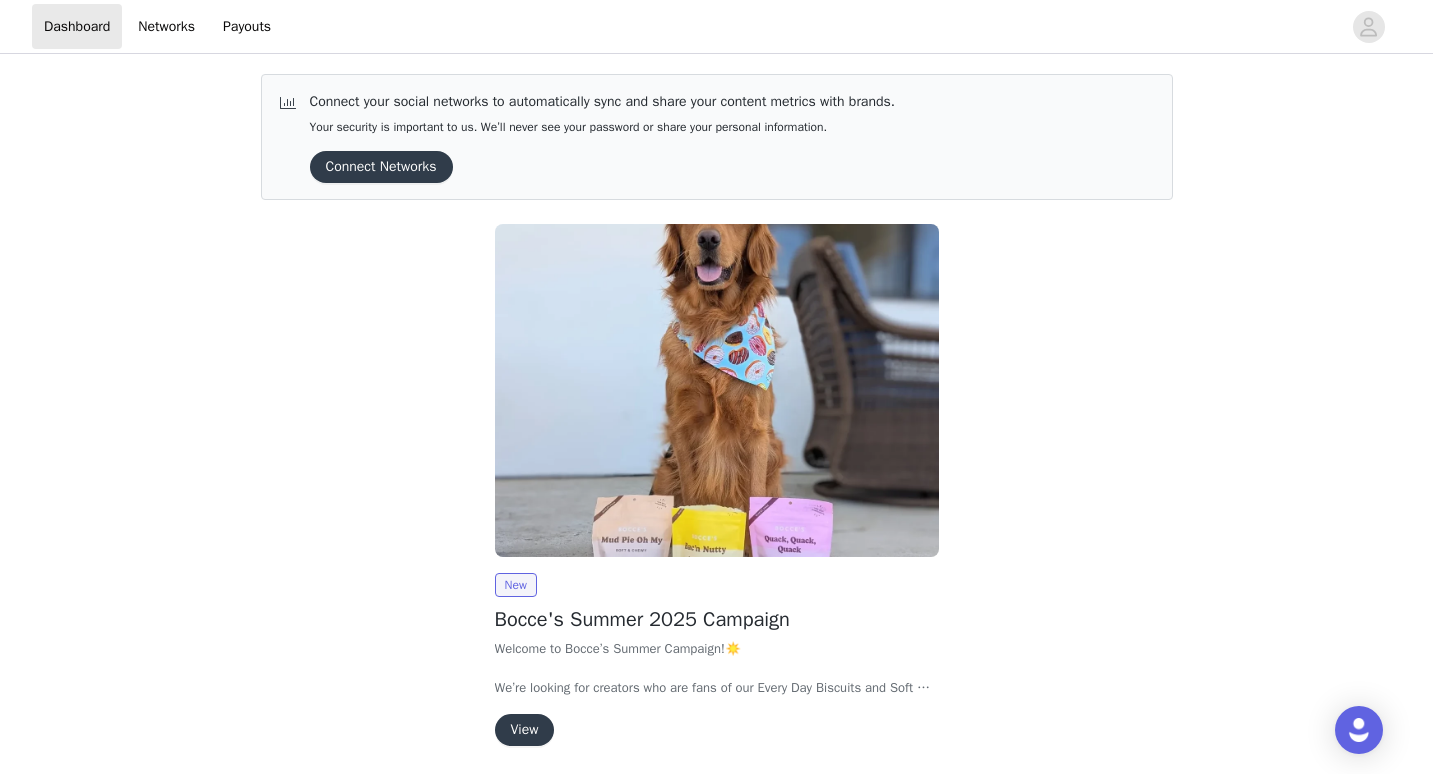 click on "View" at bounding box center [525, 730] 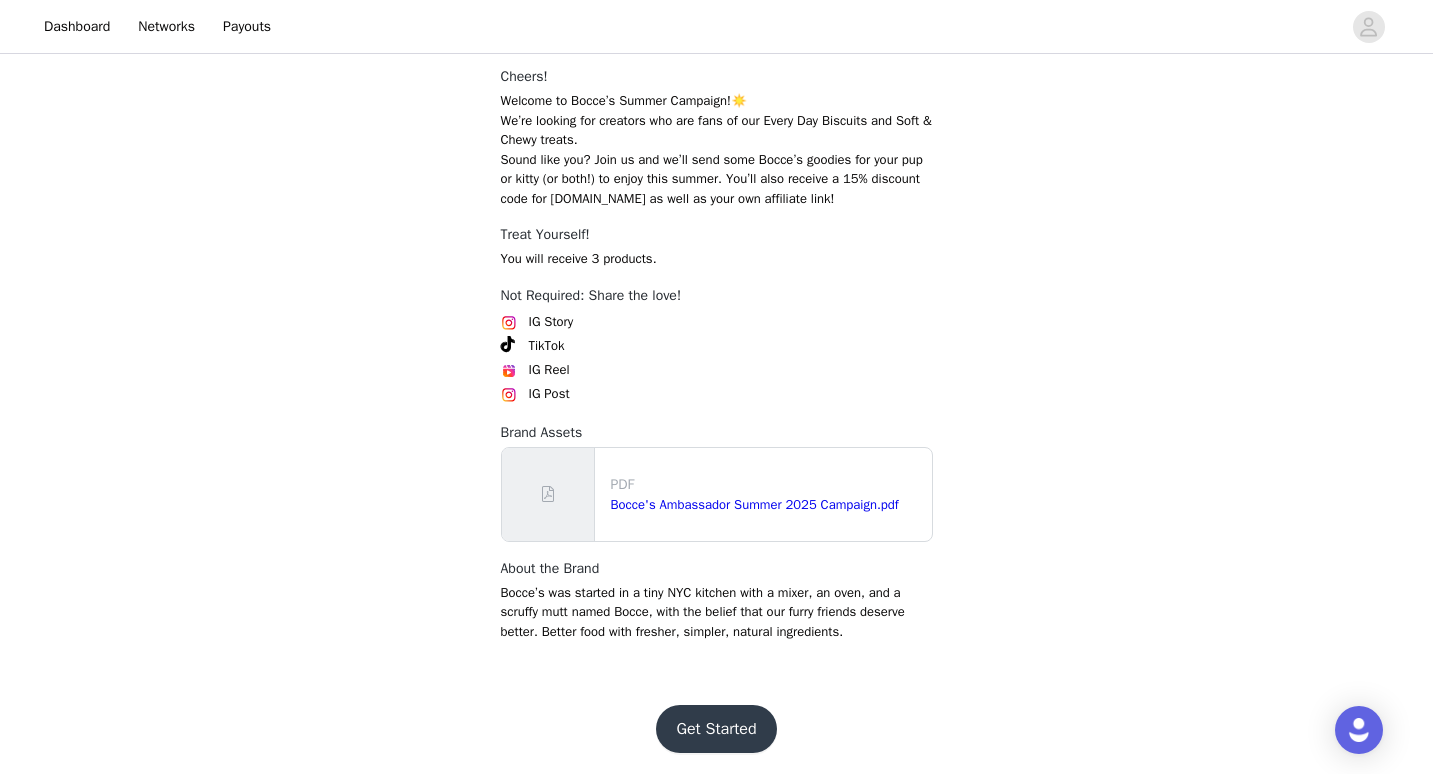 scroll, scrollTop: 604, scrollLeft: 0, axis: vertical 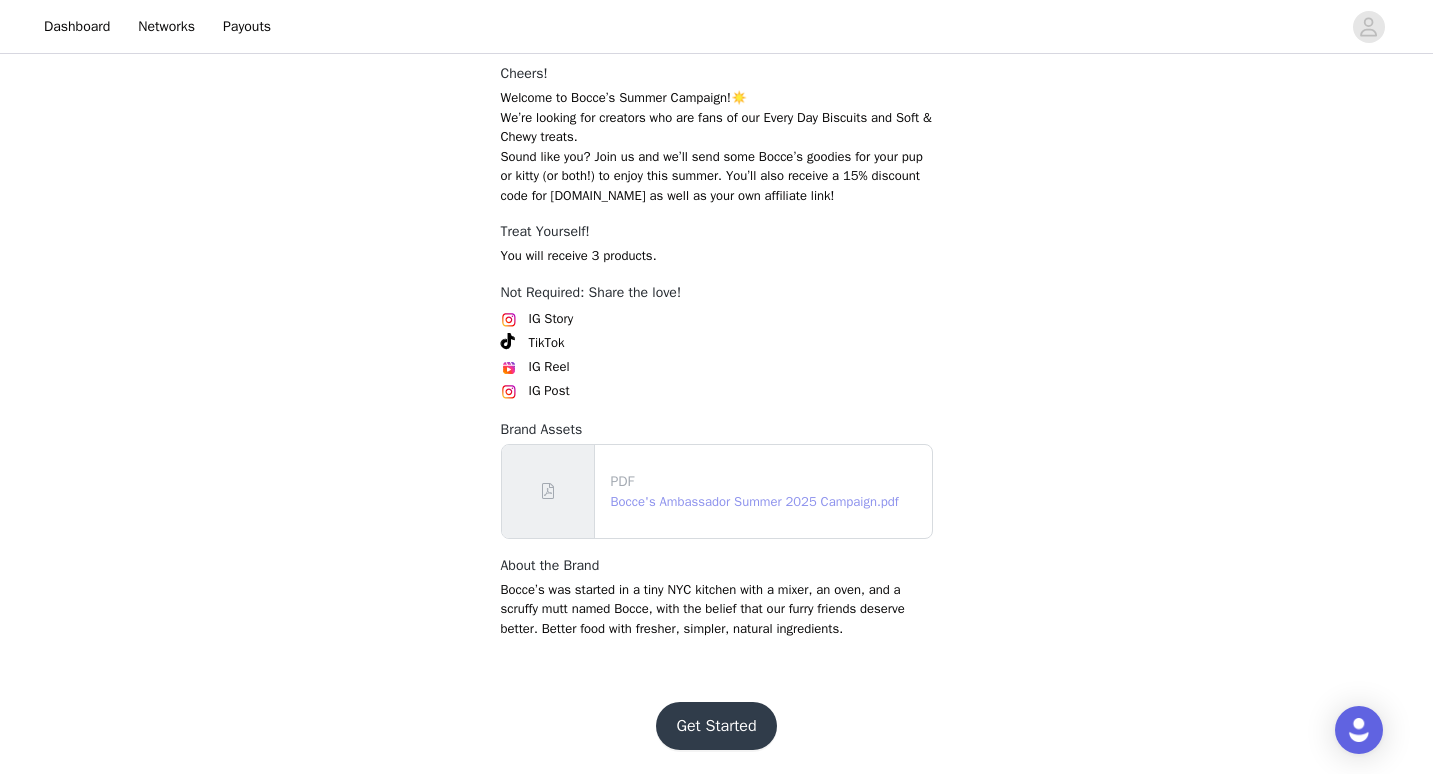 click on "Bocce's Ambassador Summer 2025 Campaign.pdf" at bounding box center (755, 501) 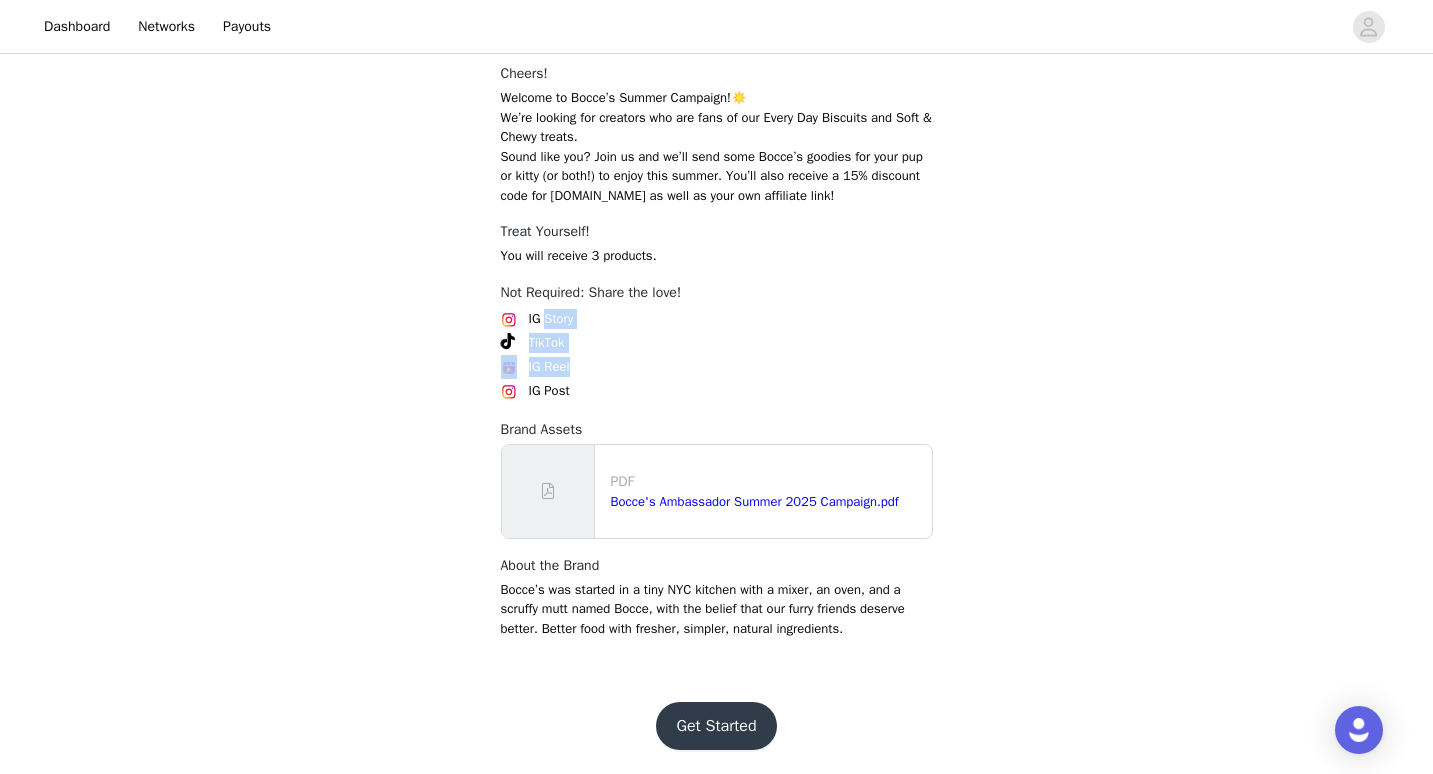 drag, startPoint x: 545, startPoint y: 311, endPoint x: 545, endPoint y: 376, distance: 65 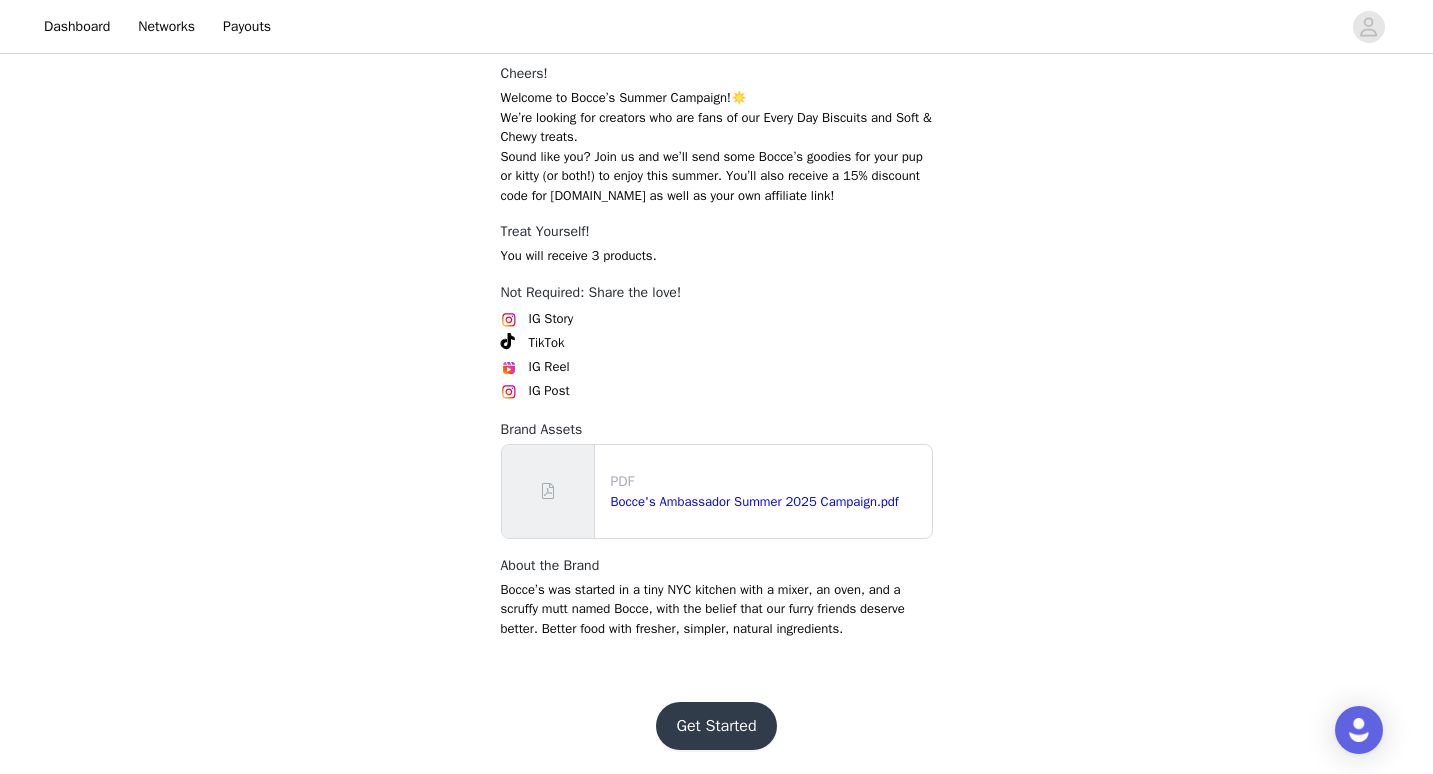 click on "Get Started" at bounding box center [716, 726] 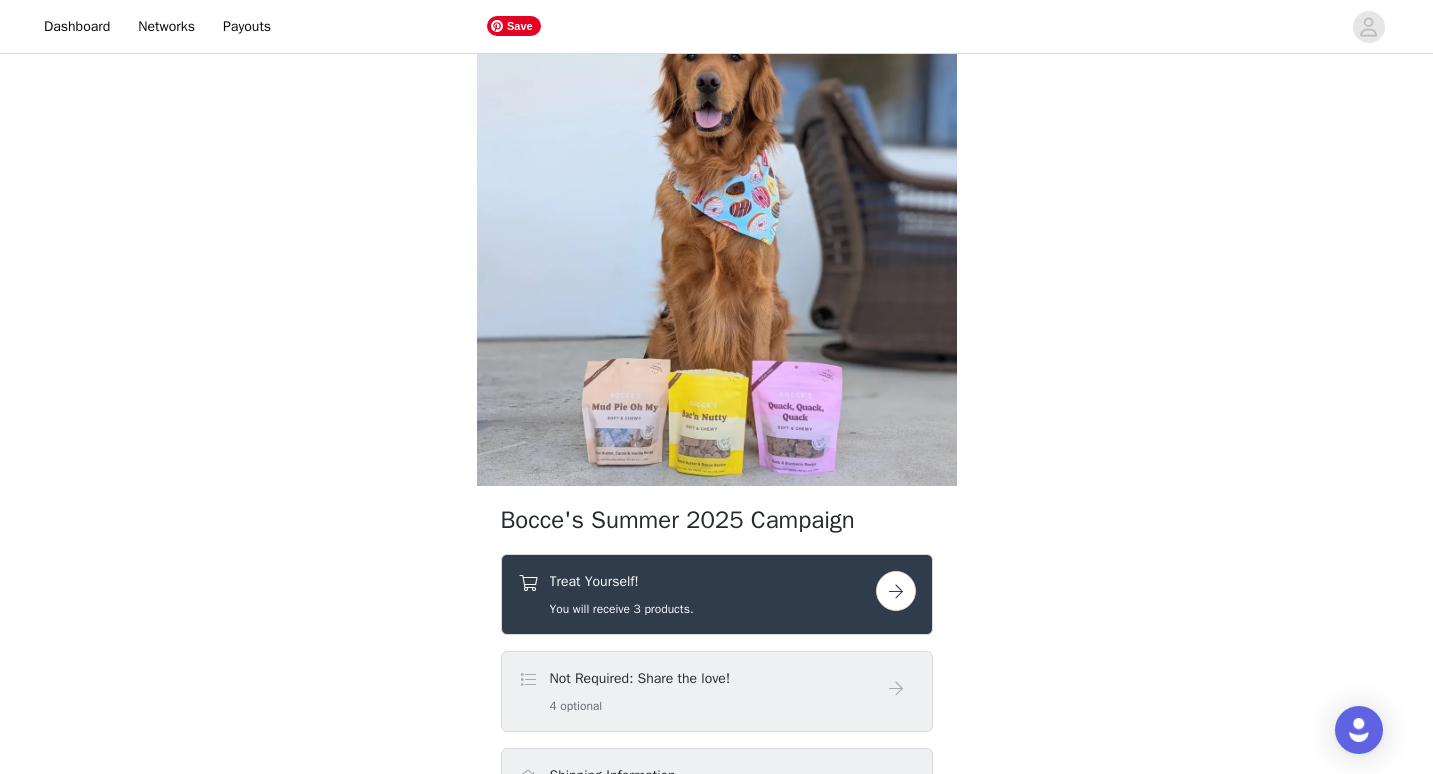 scroll, scrollTop: 109, scrollLeft: 0, axis: vertical 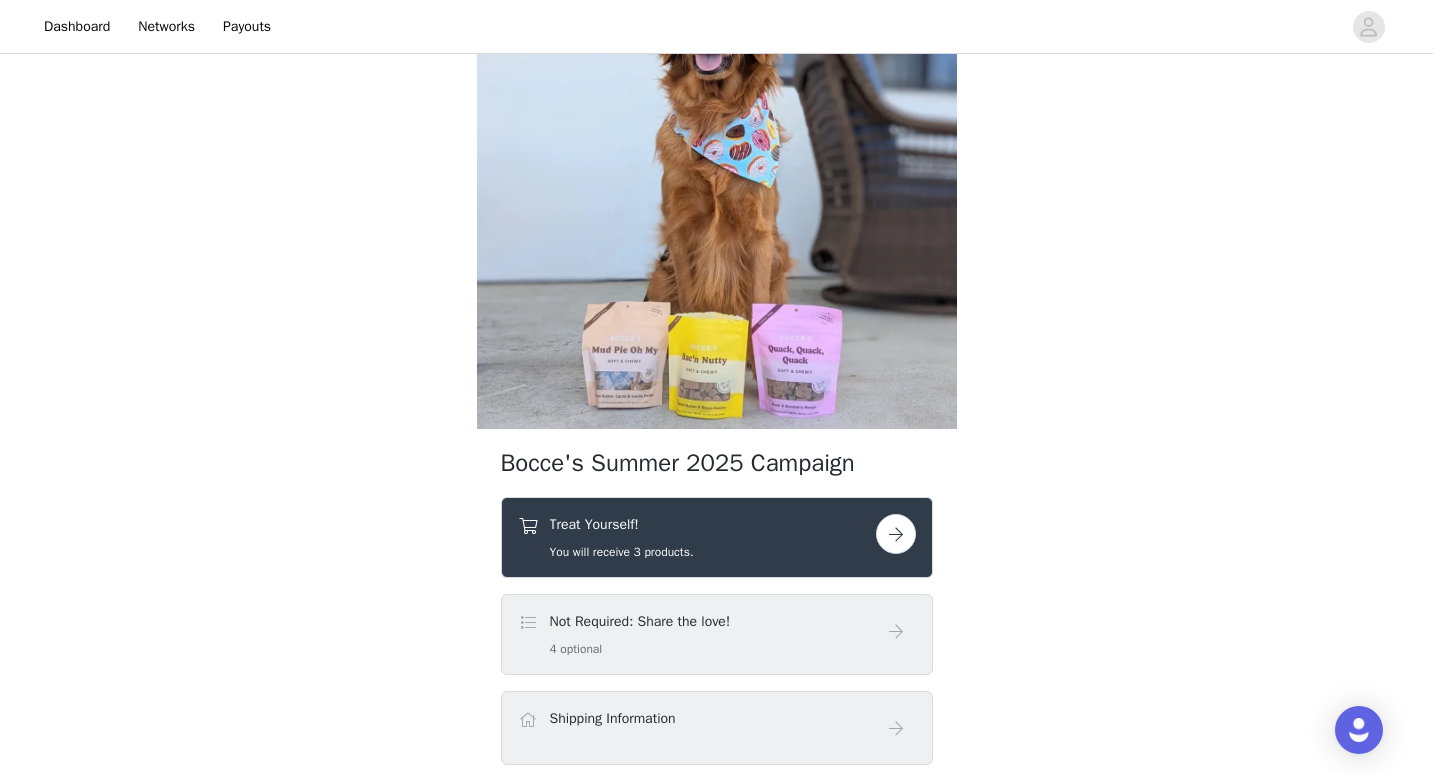click at bounding box center [896, 534] 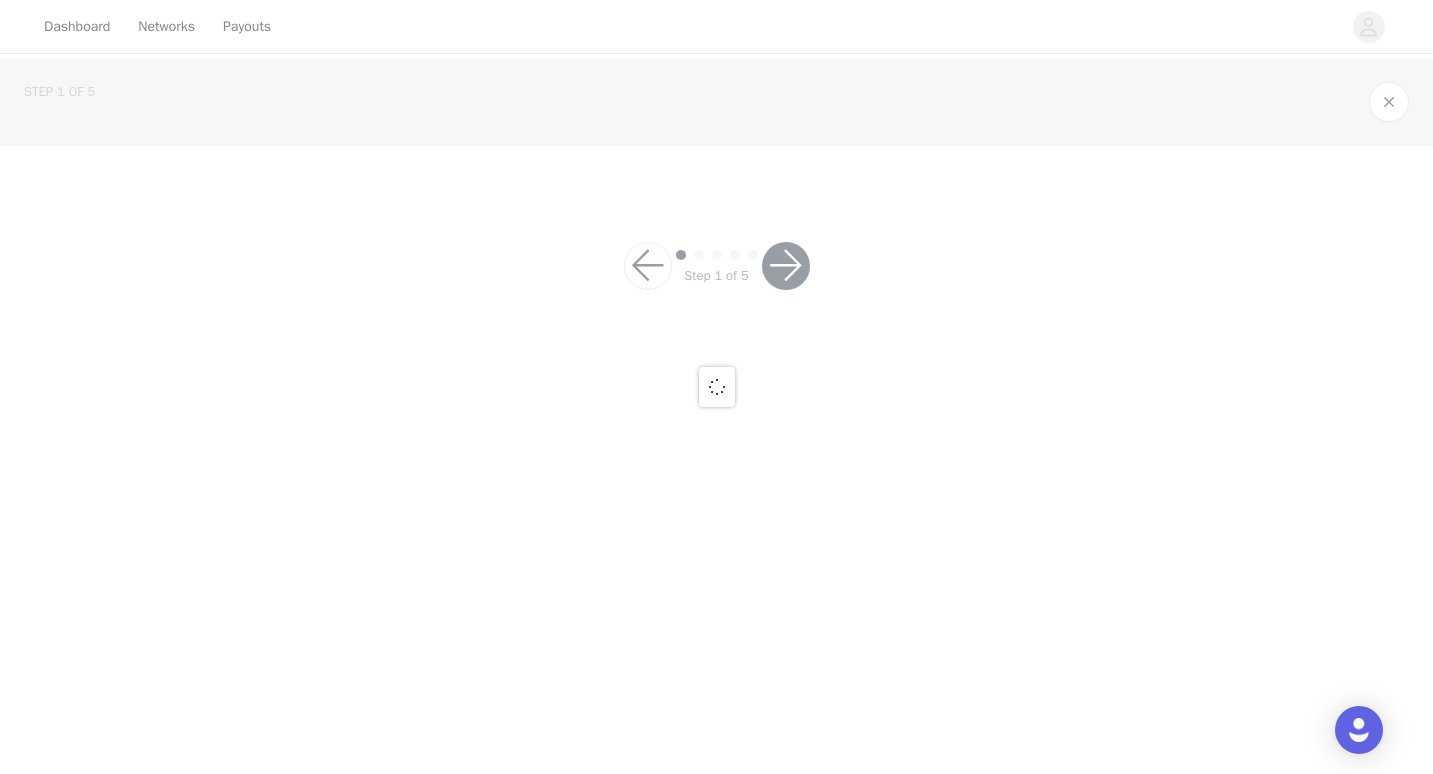 scroll, scrollTop: 0, scrollLeft: 0, axis: both 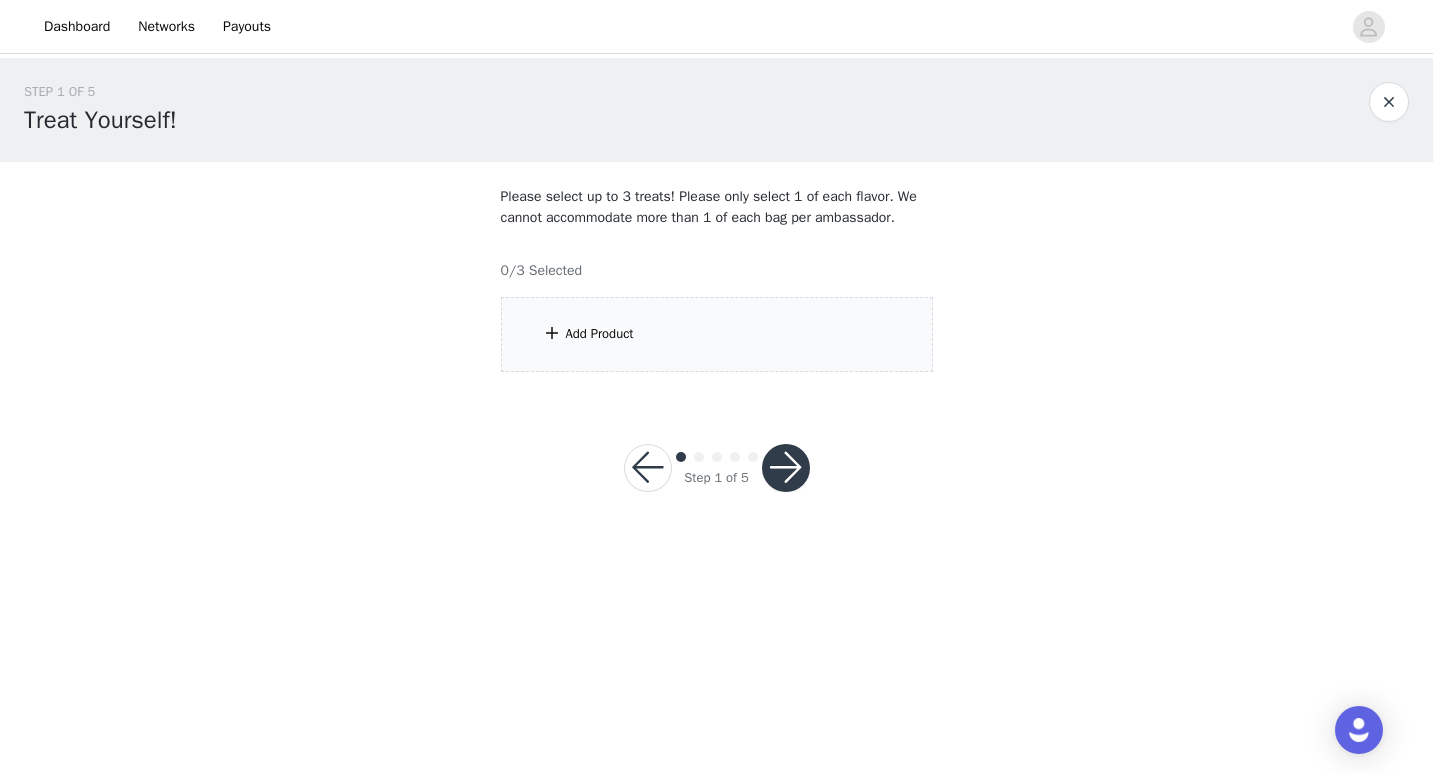 click on "Add Product" at bounding box center (600, 334) 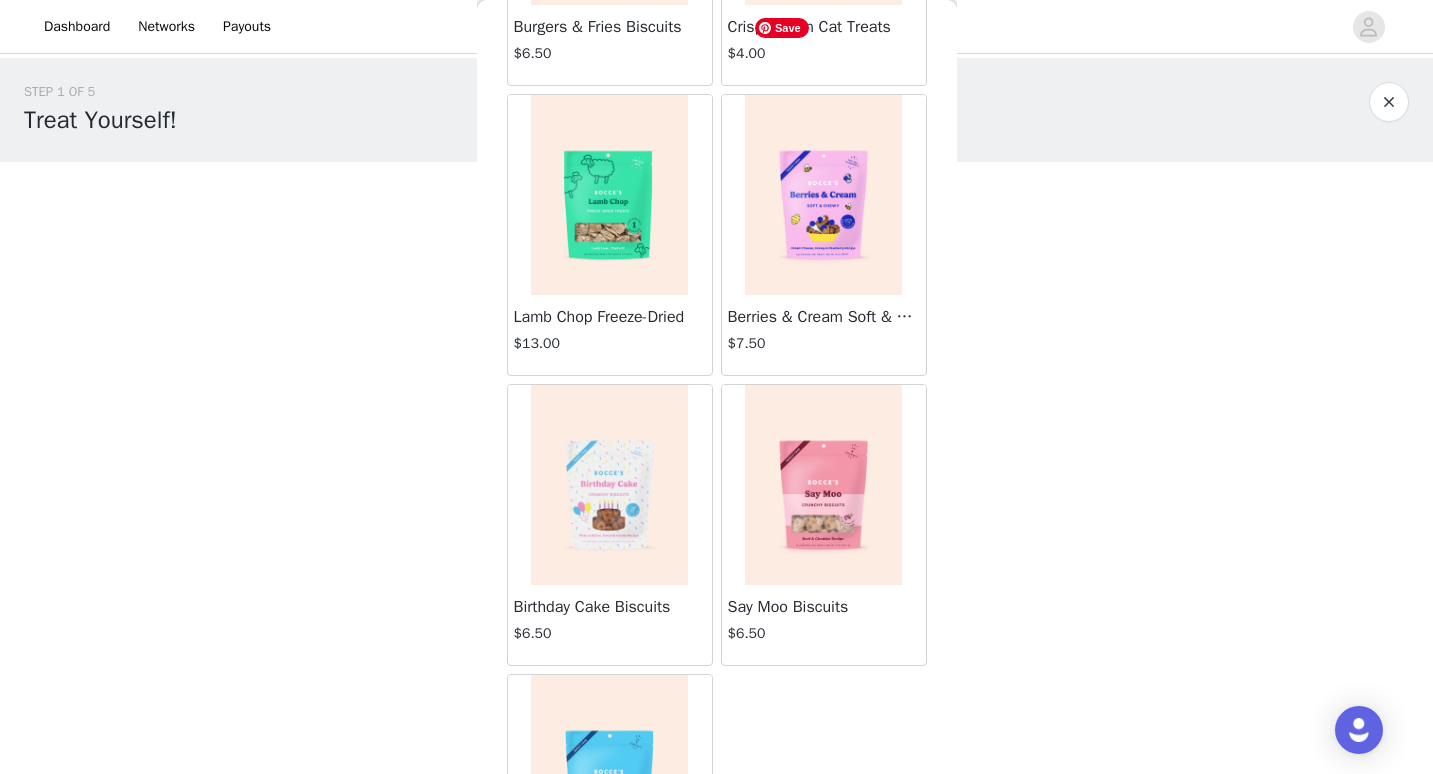 scroll, scrollTop: 1454, scrollLeft: 0, axis: vertical 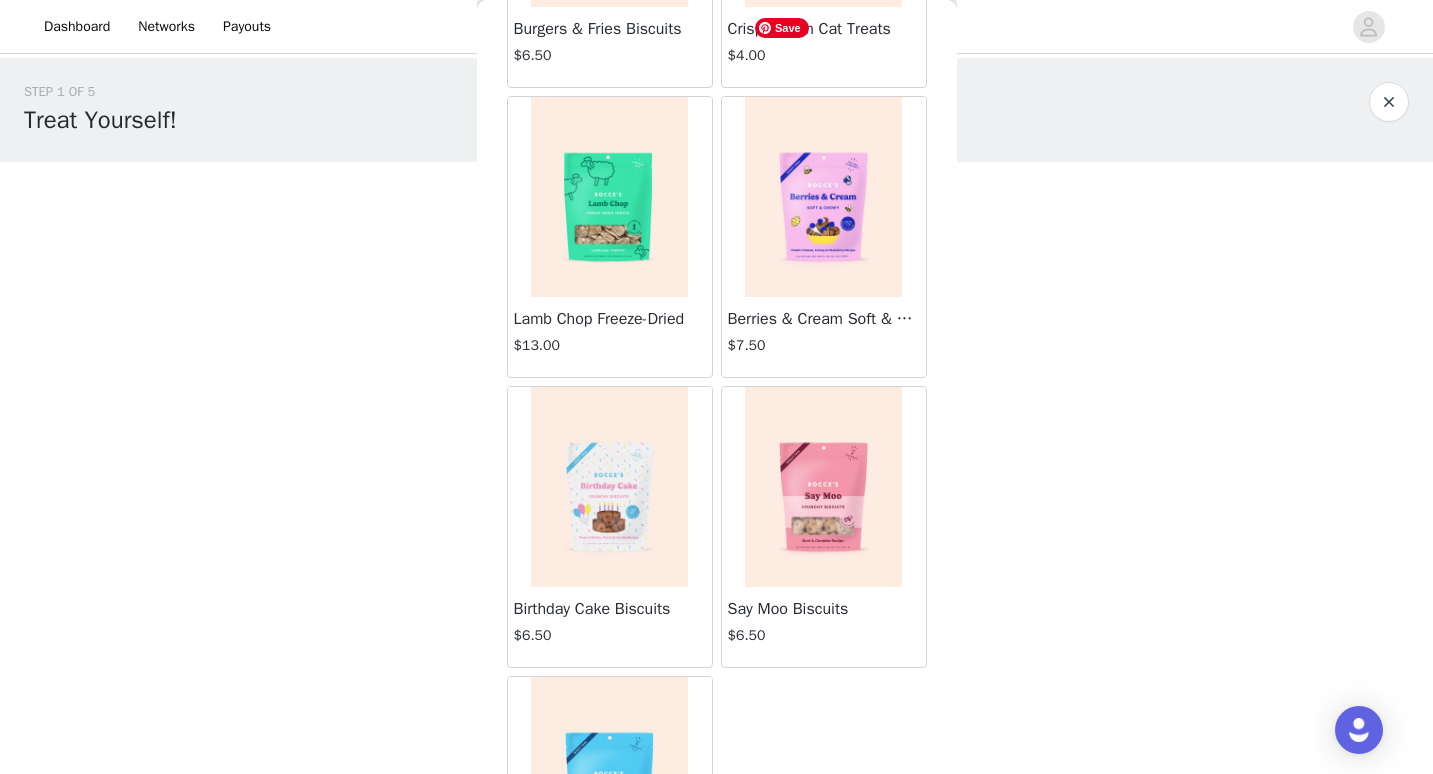 click at bounding box center (823, 197) 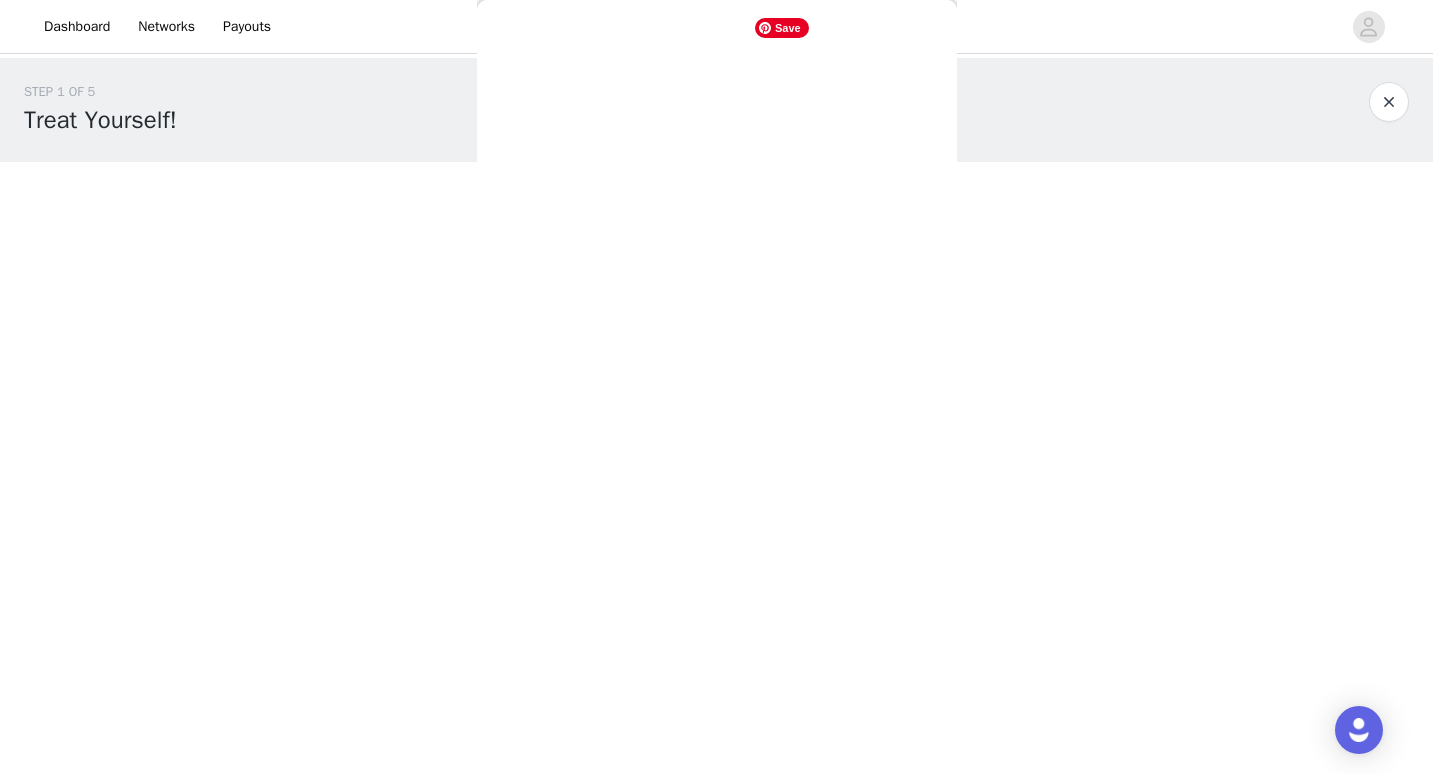 scroll, scrollTop: 140, scrollLeft: 0, axis: vertical 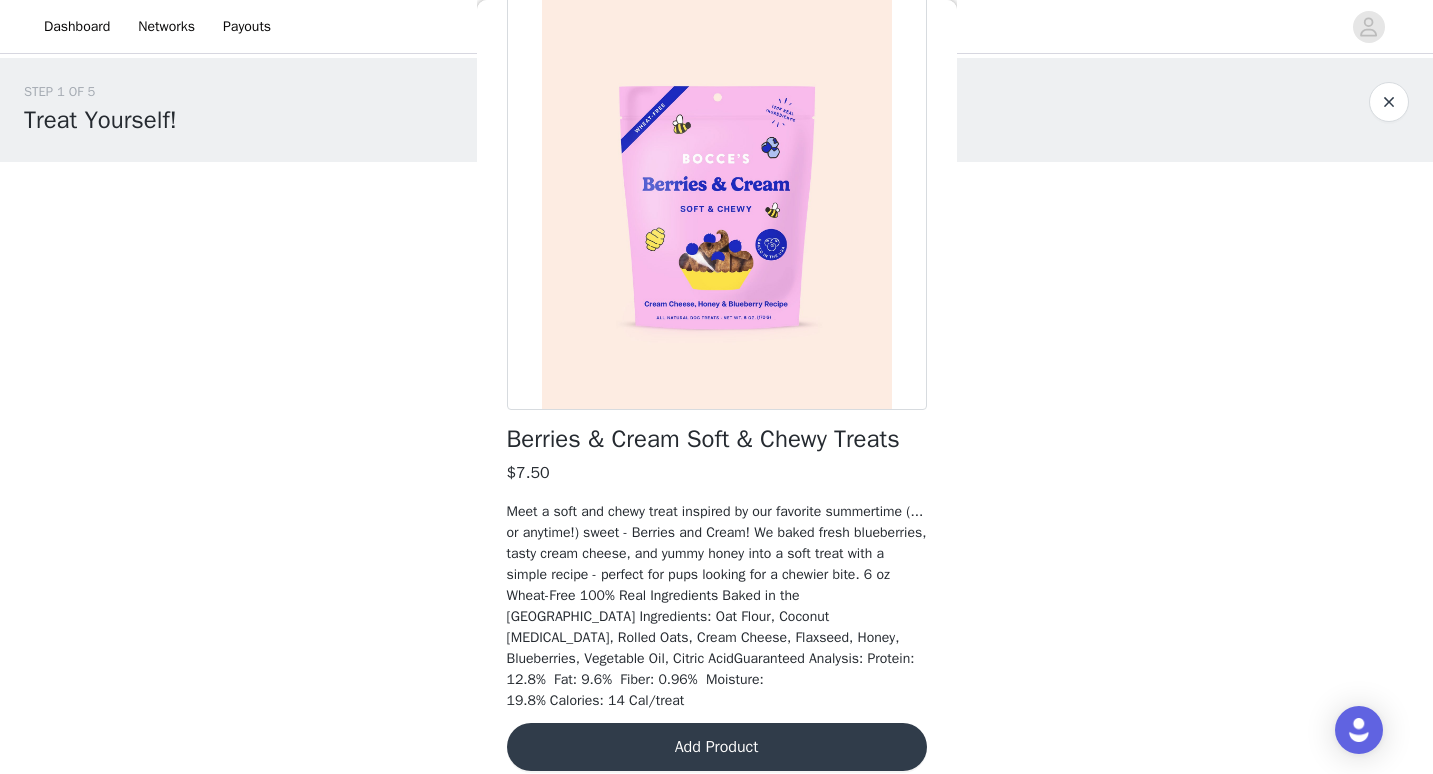 click on "Add Product" at bounding box center [717, 747] 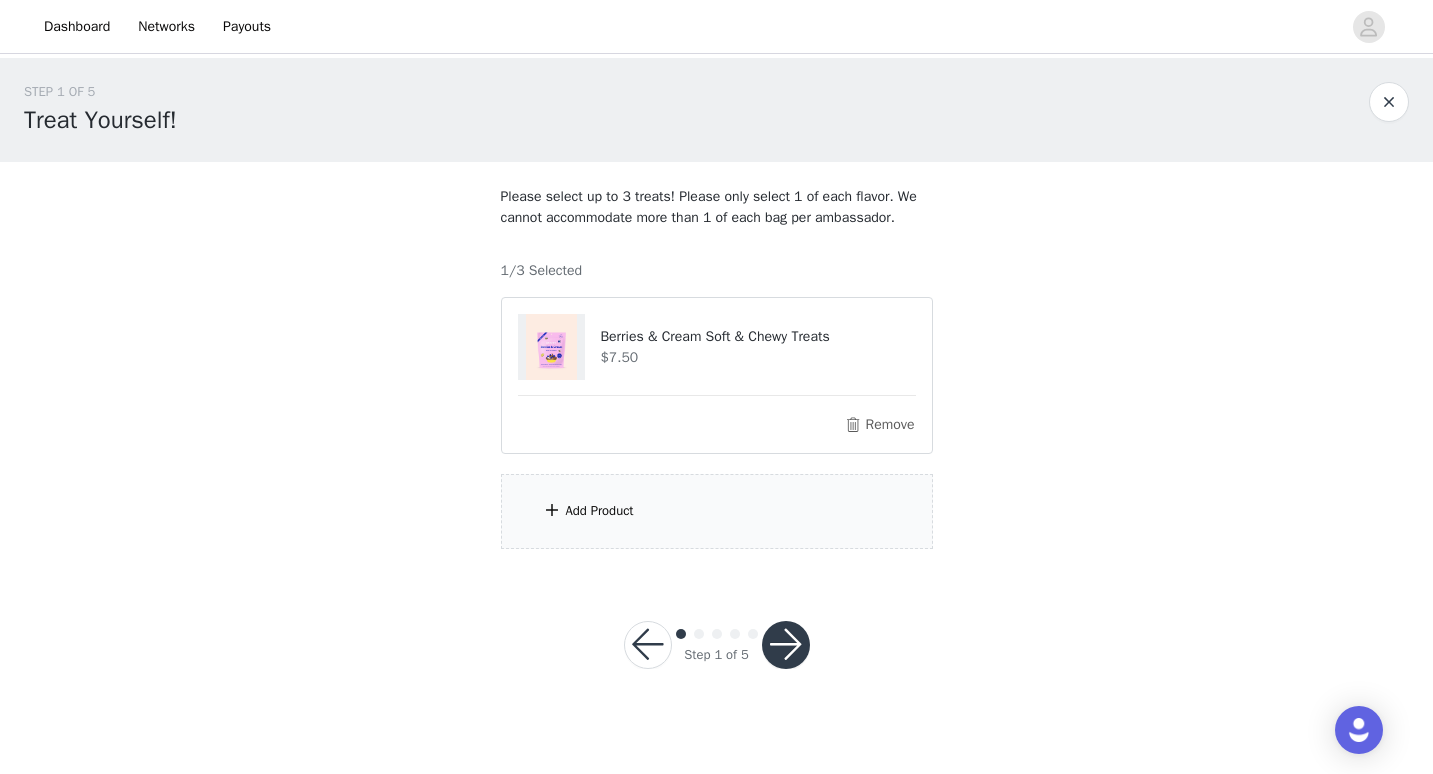 click on "Add Product" at bounding box center [717, 511] 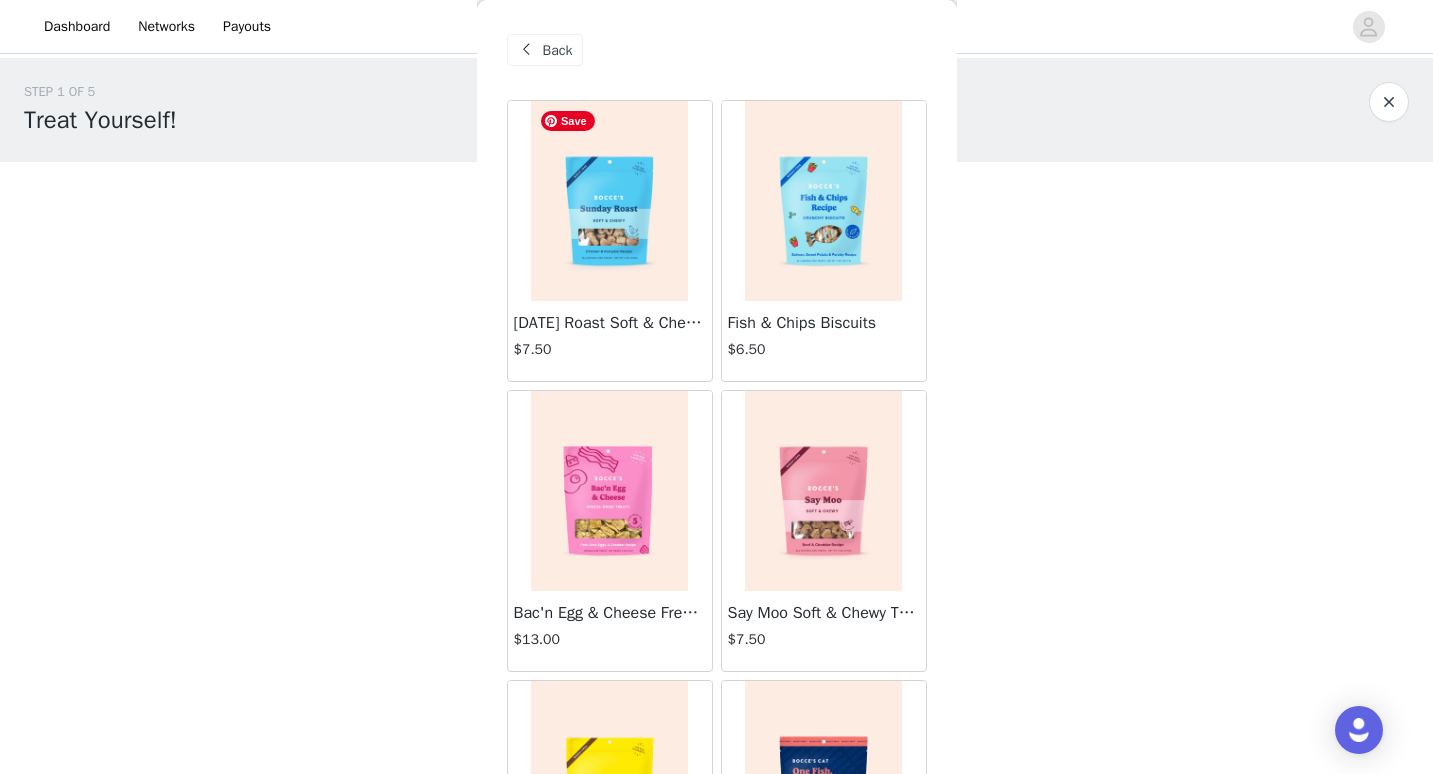 click at bounding box center (609, 201) 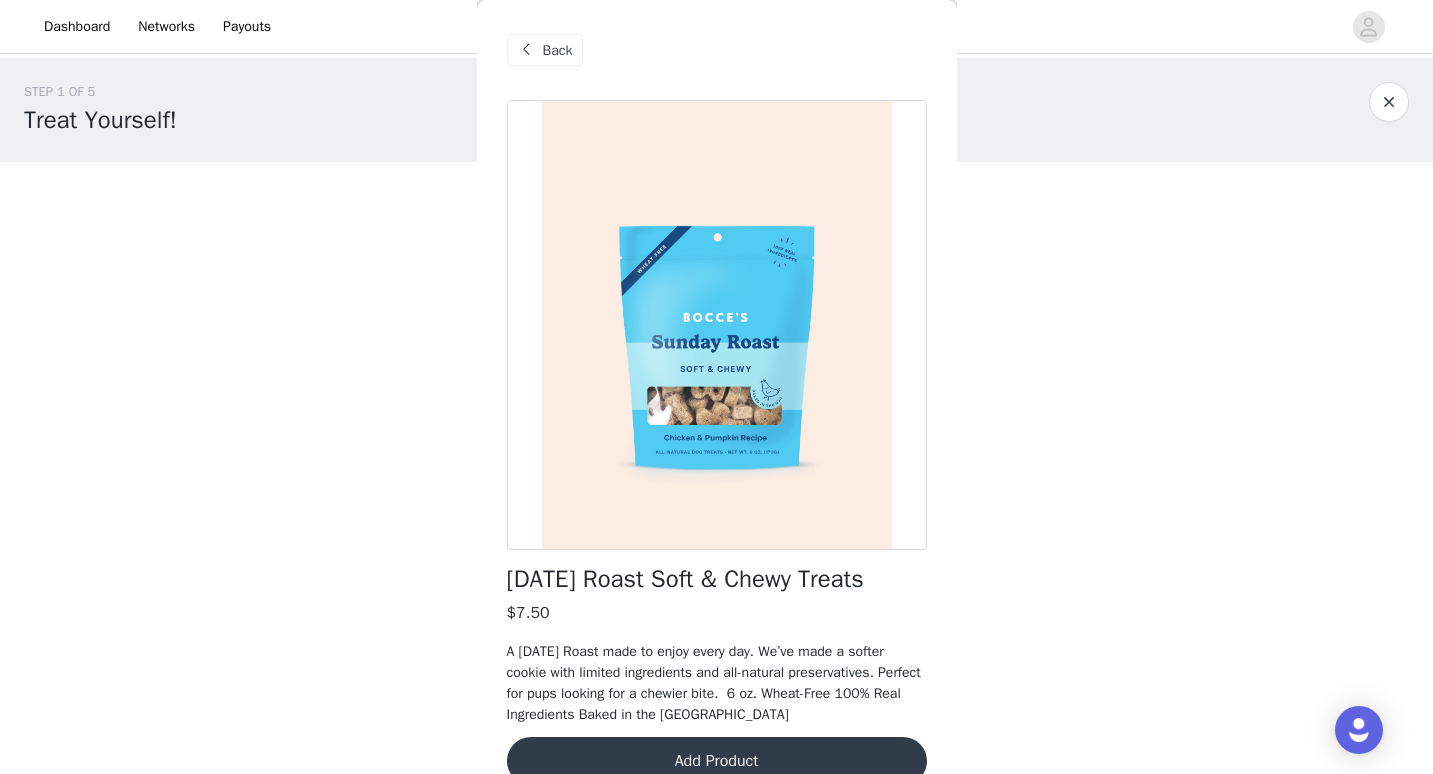 click on "Add Product" at bounding box center [717, 761] 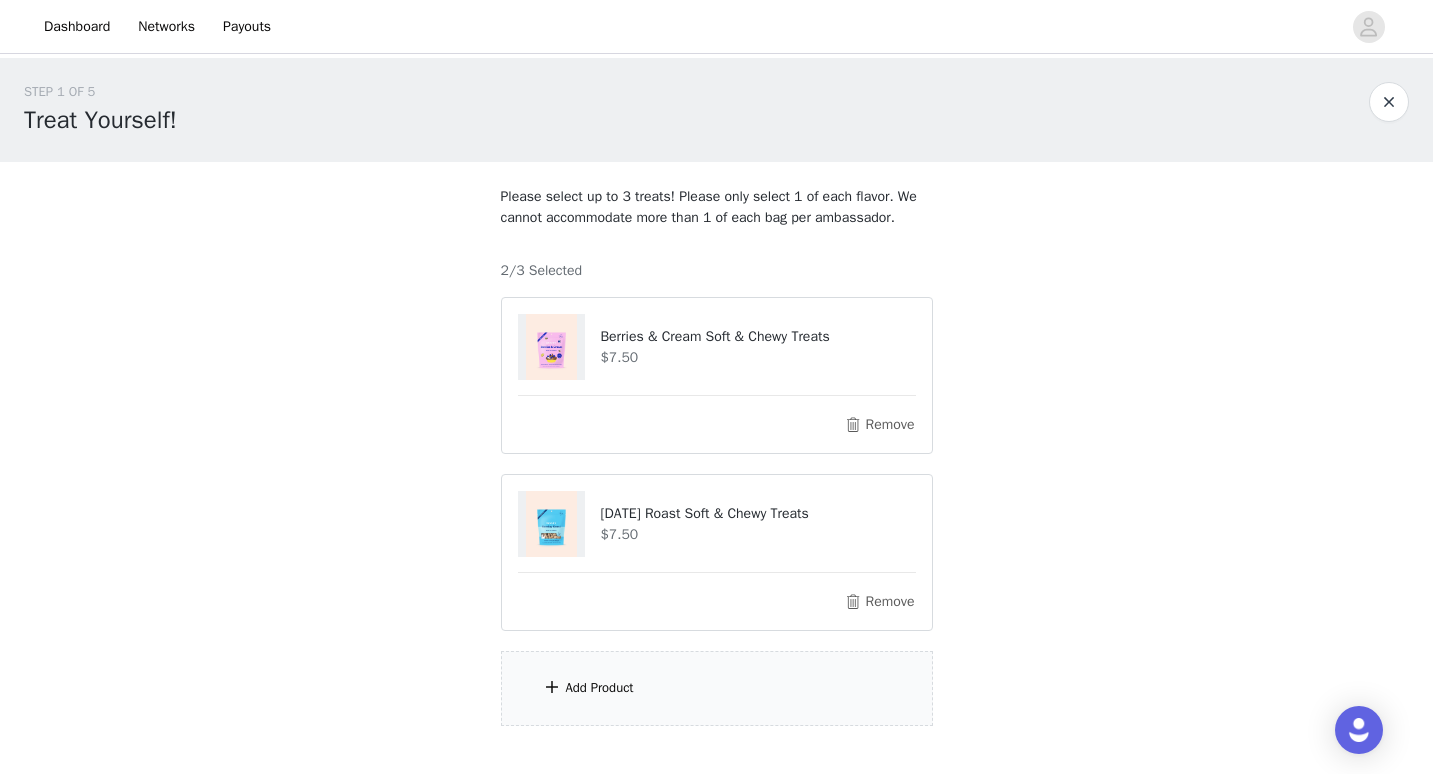 click on "Add Product" at bounding box center (717, 688) 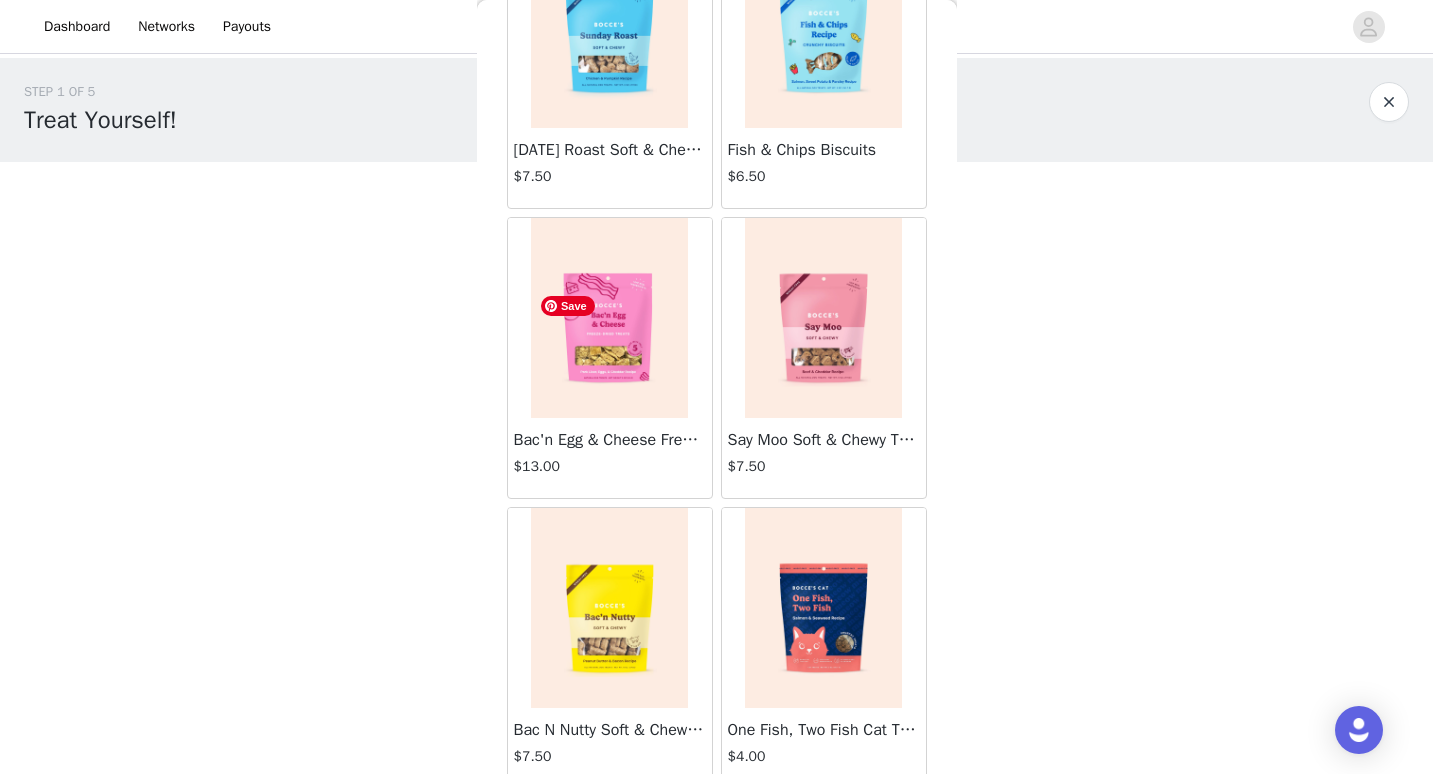 scroll, scrollTop: 165, scrollLeft: 0, axis: vertical 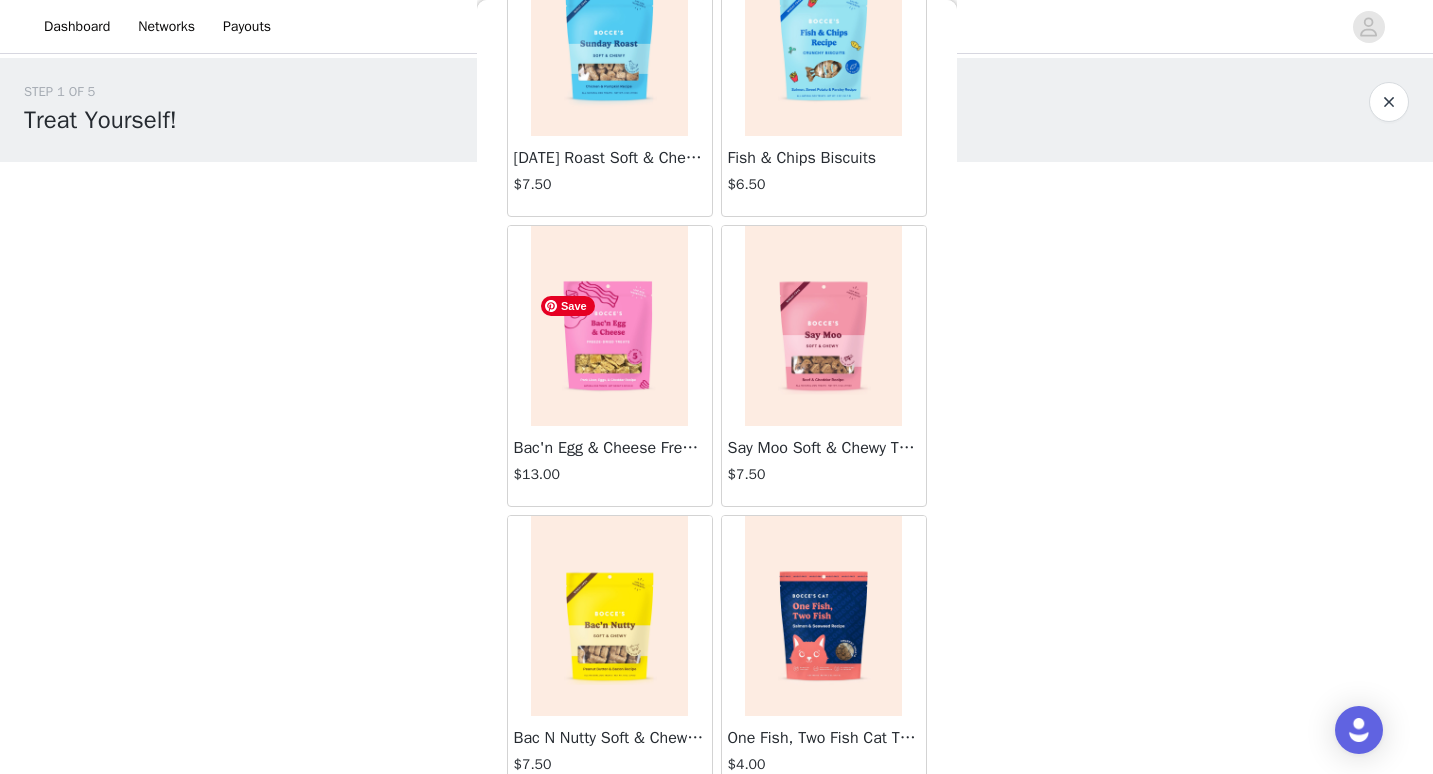 click at bounding box center (609, 326) 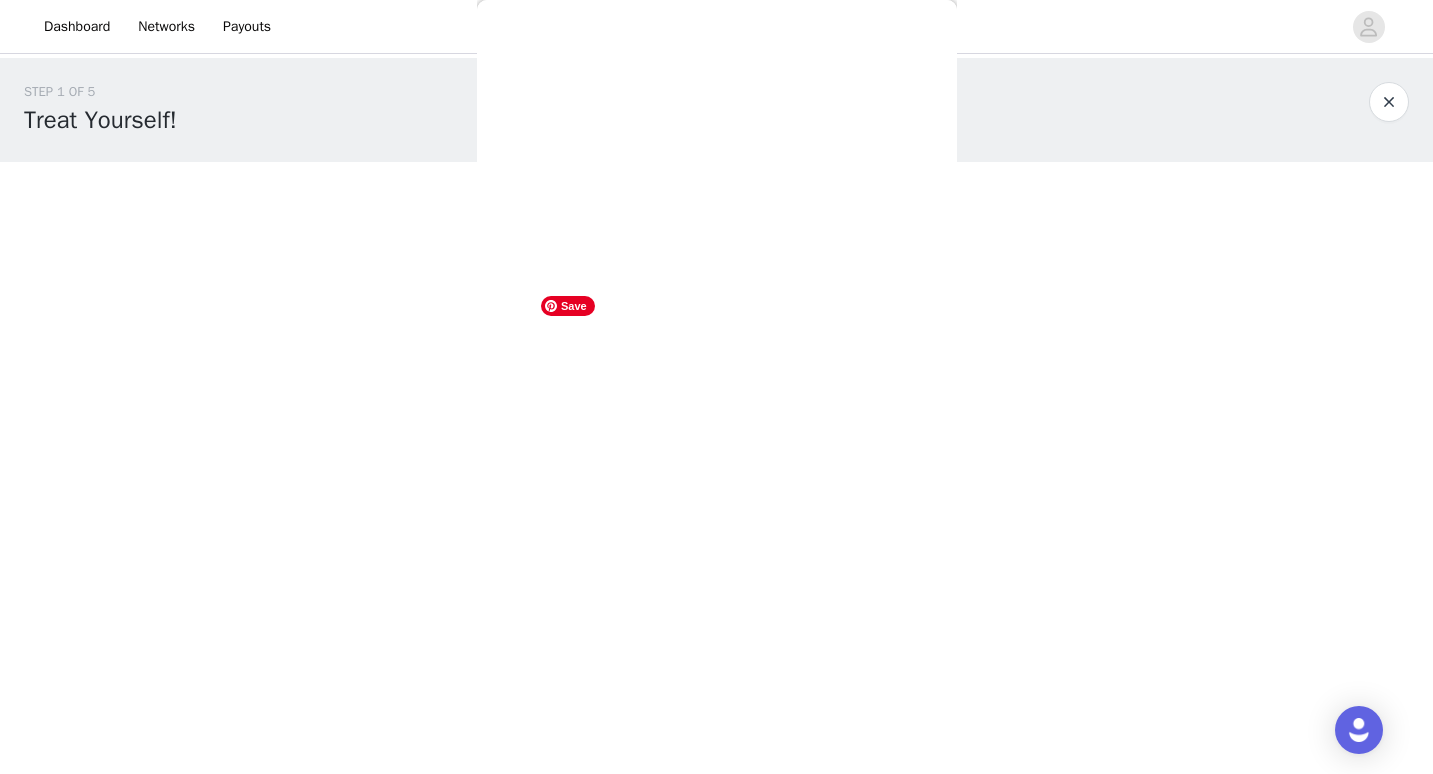 scroll, scrollTop: 140, scrollLeft: 0, axis: vertical 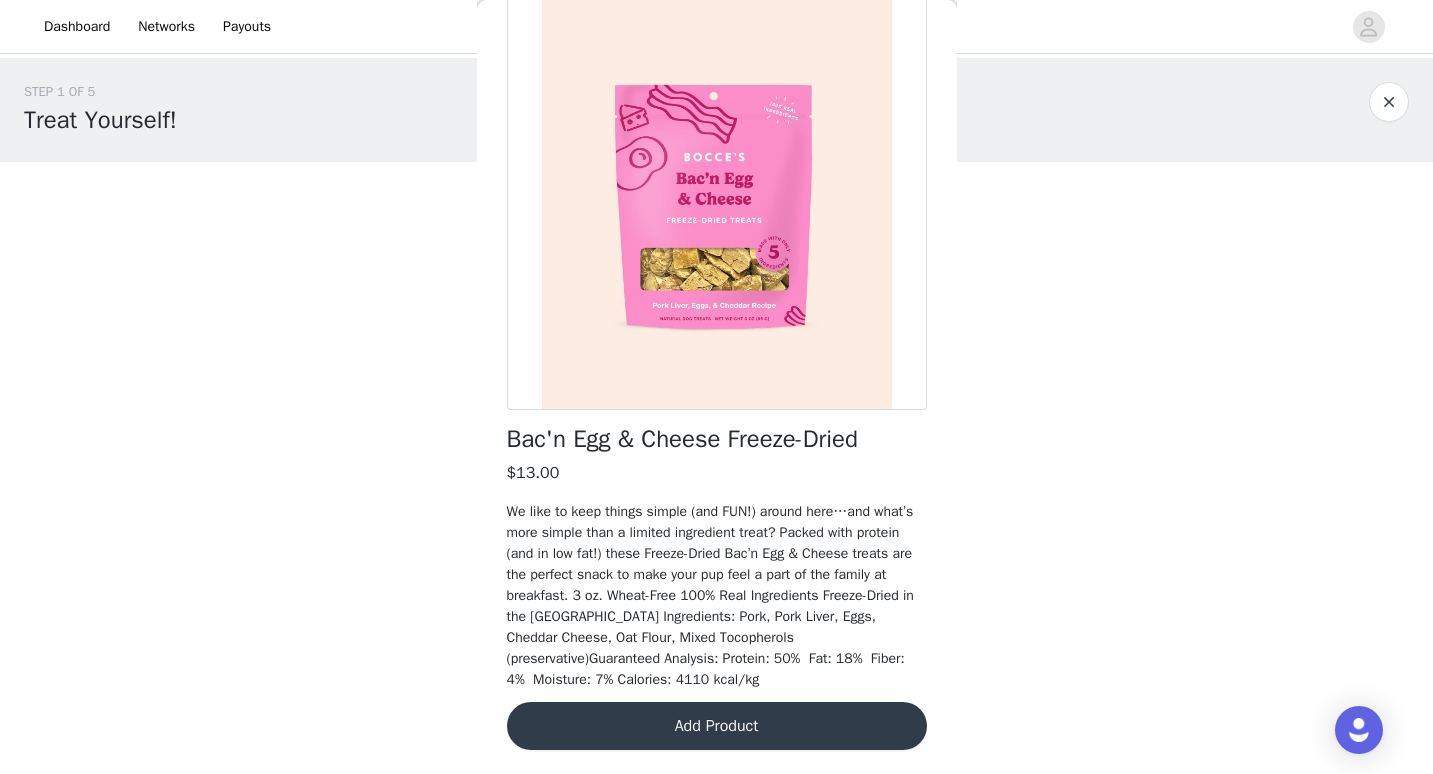 click on "Add Product" at bounding box center (717, 726) 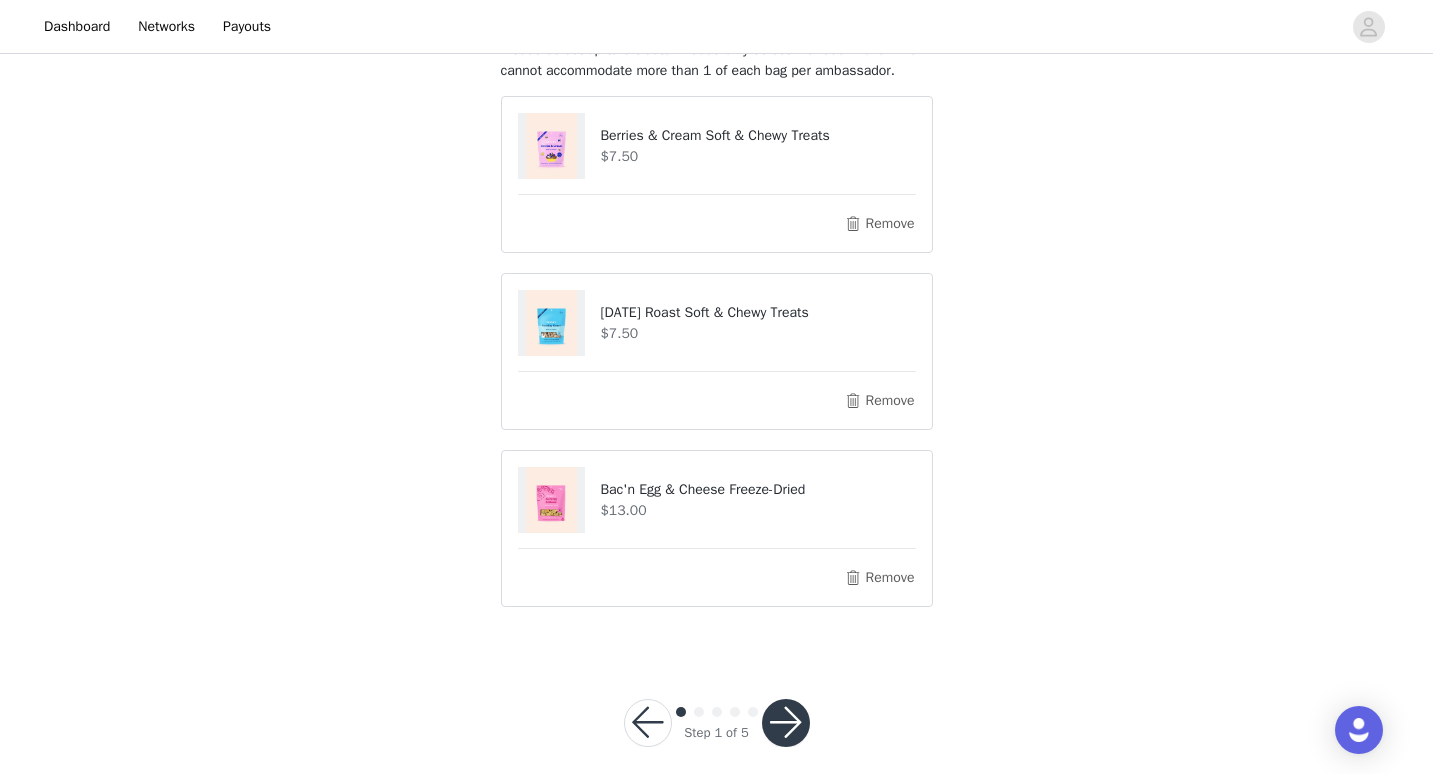 scroll, scrollTop: 167, scrollLeft: 0, axis: vertical 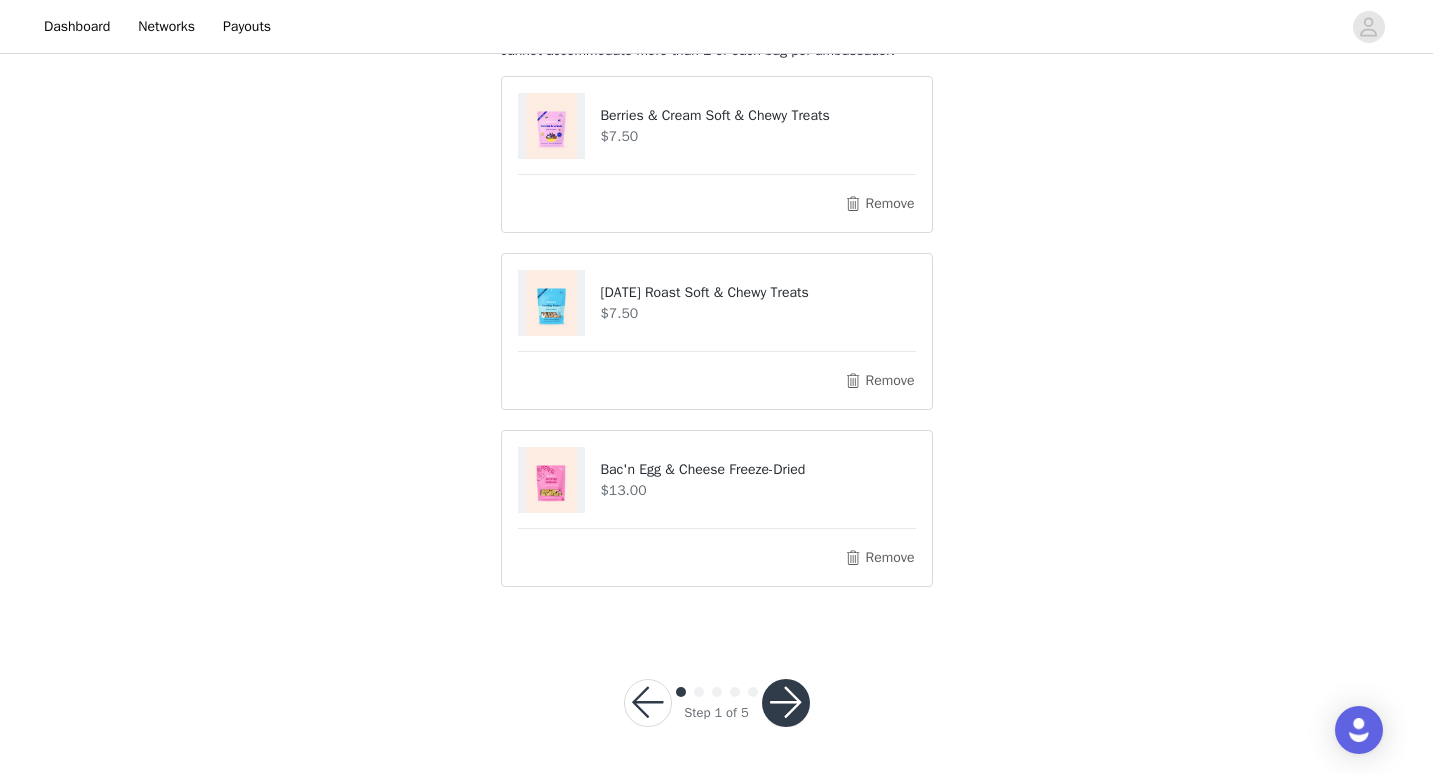 click at bounding box center (786, 703) 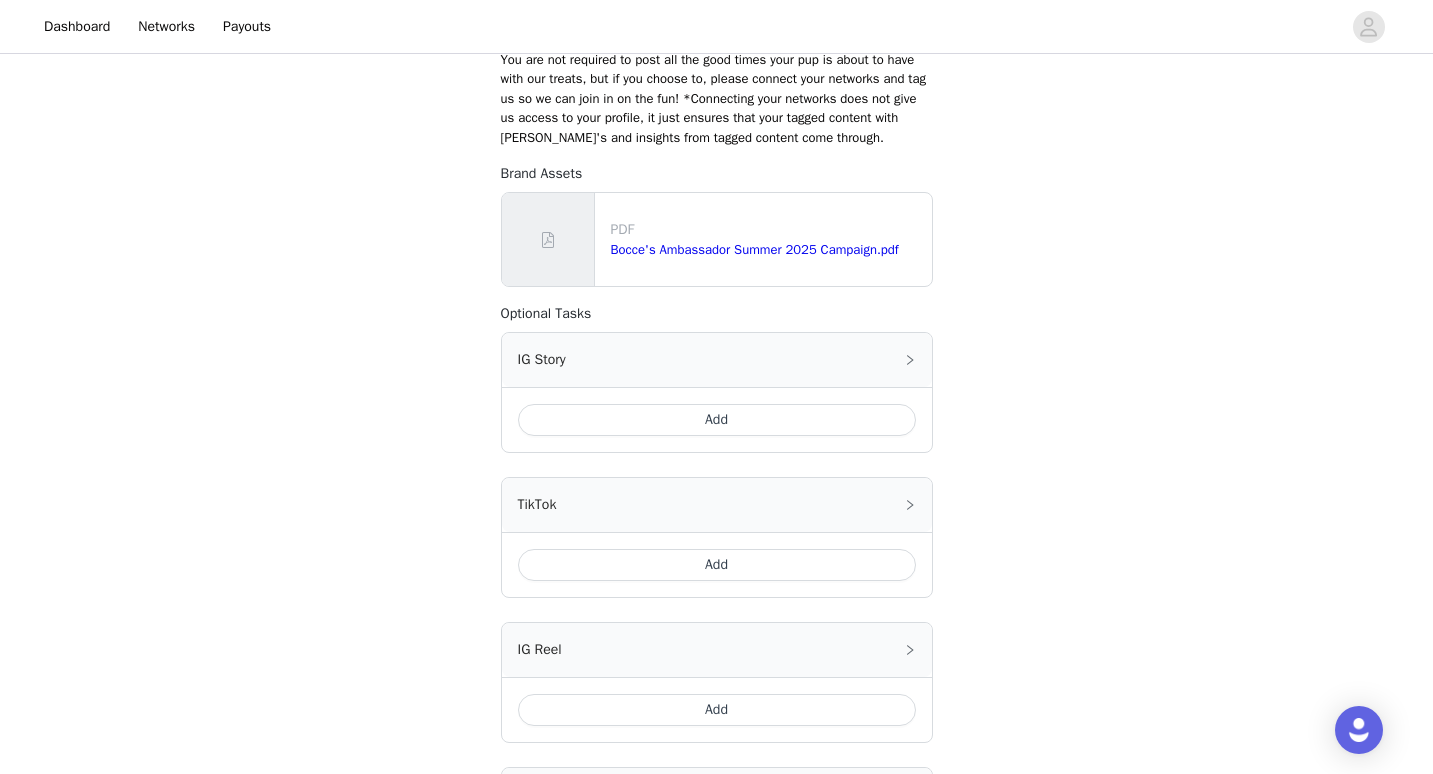 scroll, scrollTop: 275, scrollLeft: 0, axis: vertical 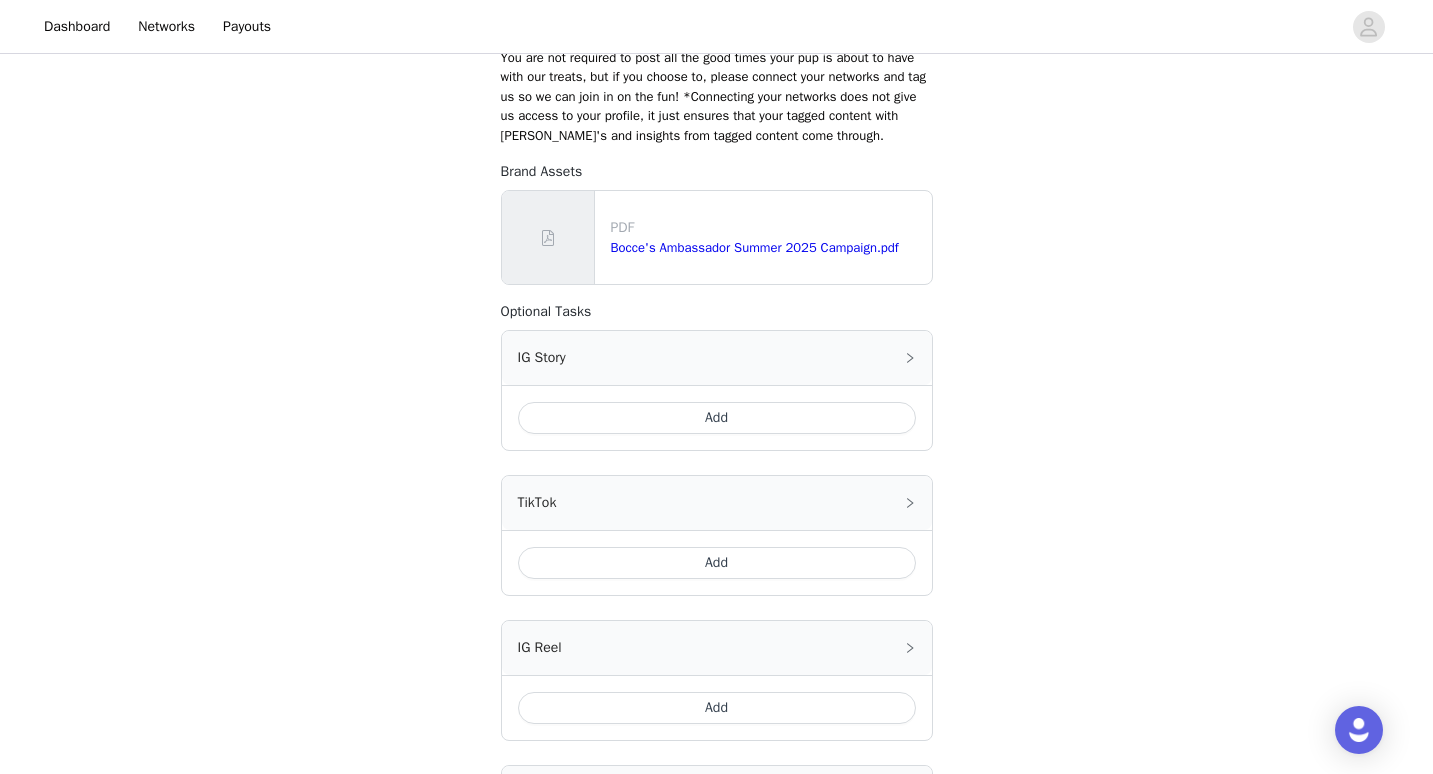 click on "Add" at bounding box center (717, 418) 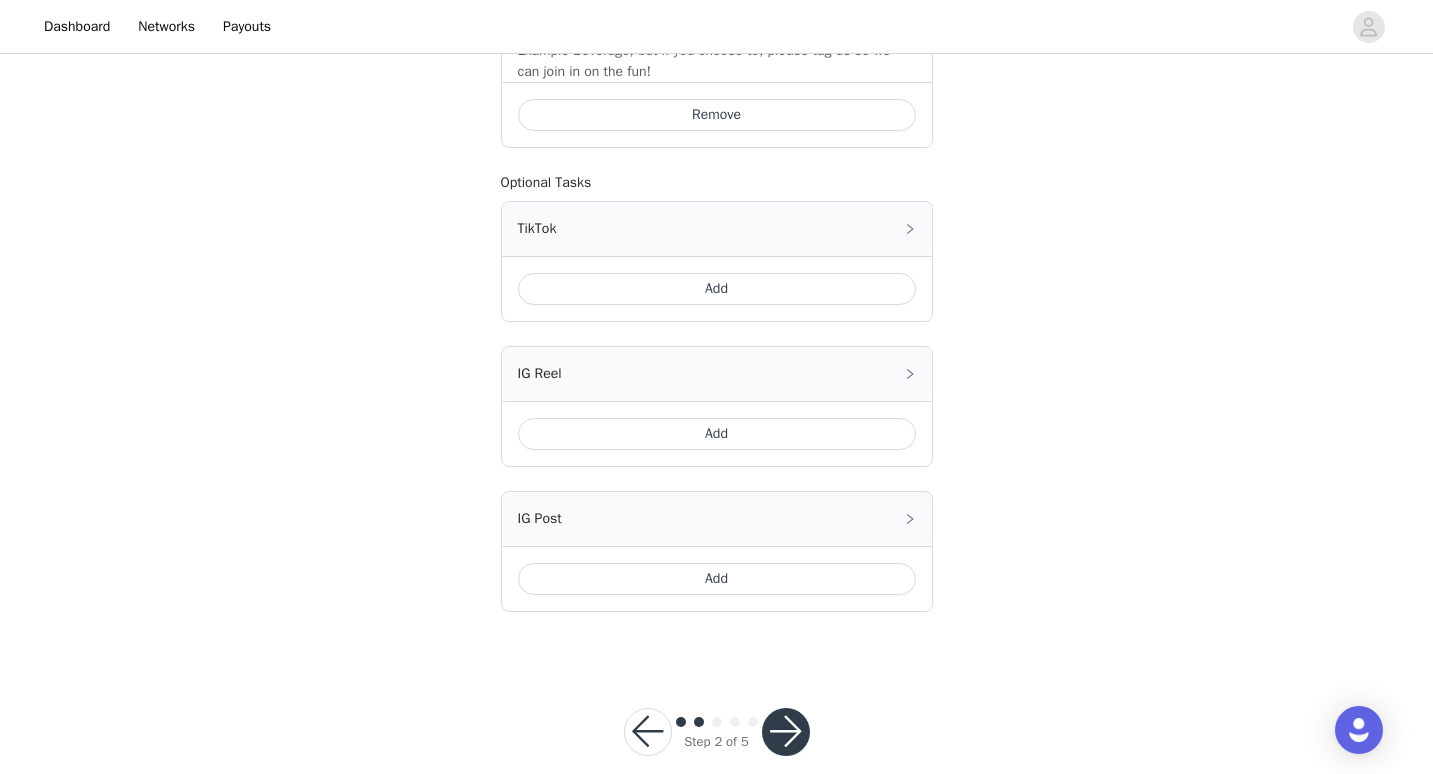 scroll, scrollTop: 807, scrollLeft: 0, axis: vertical 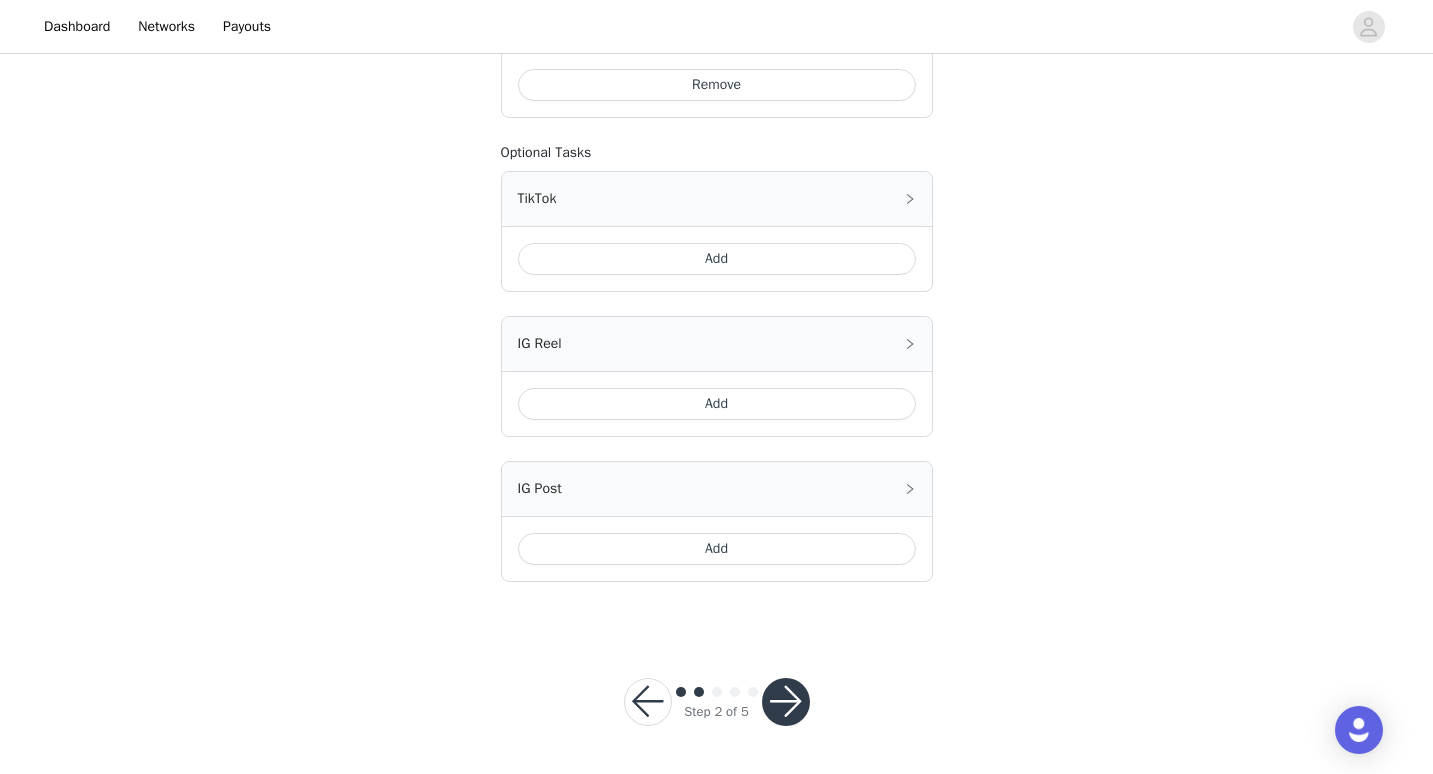 click at bounding box center [786, 702] 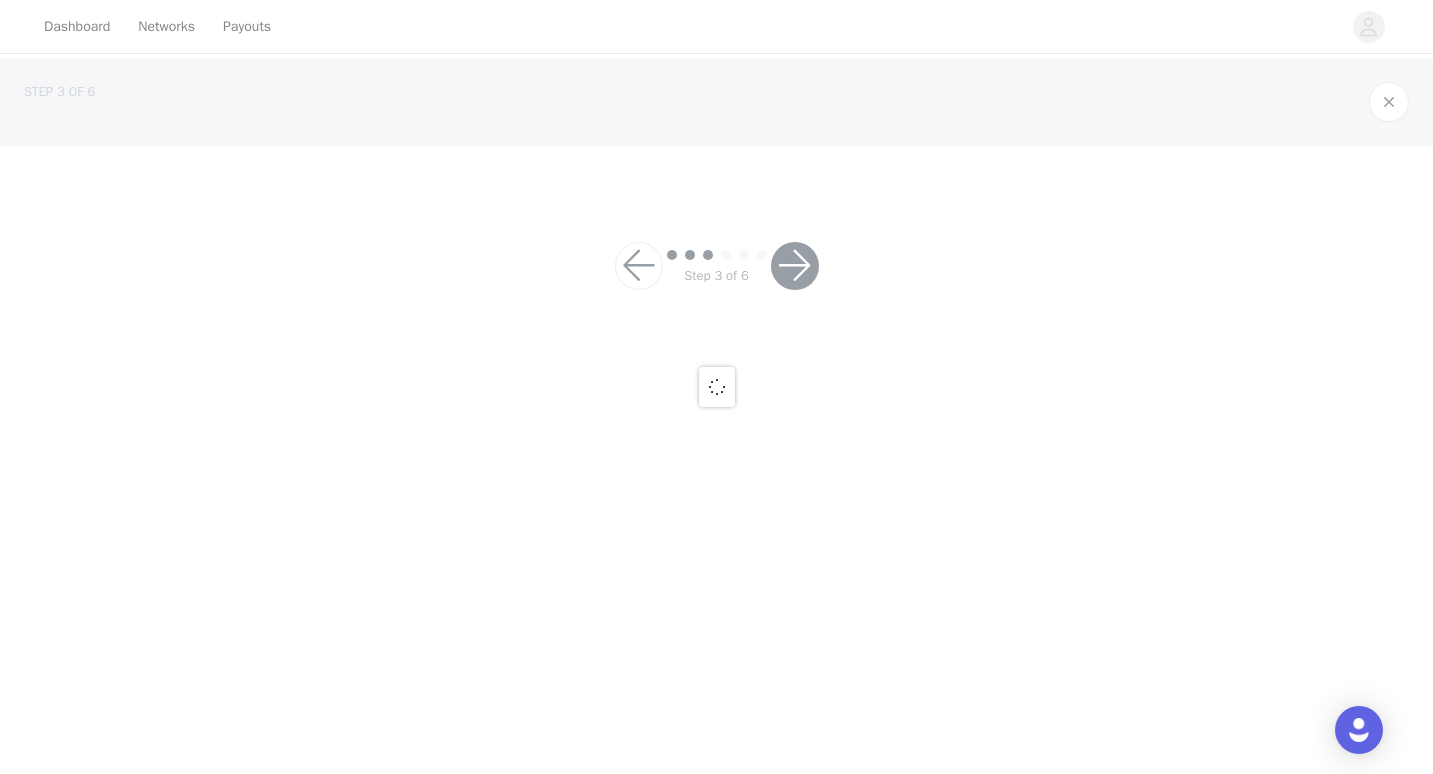 scroll, scrollTop: 0, scrollLeft: 0, axis: both 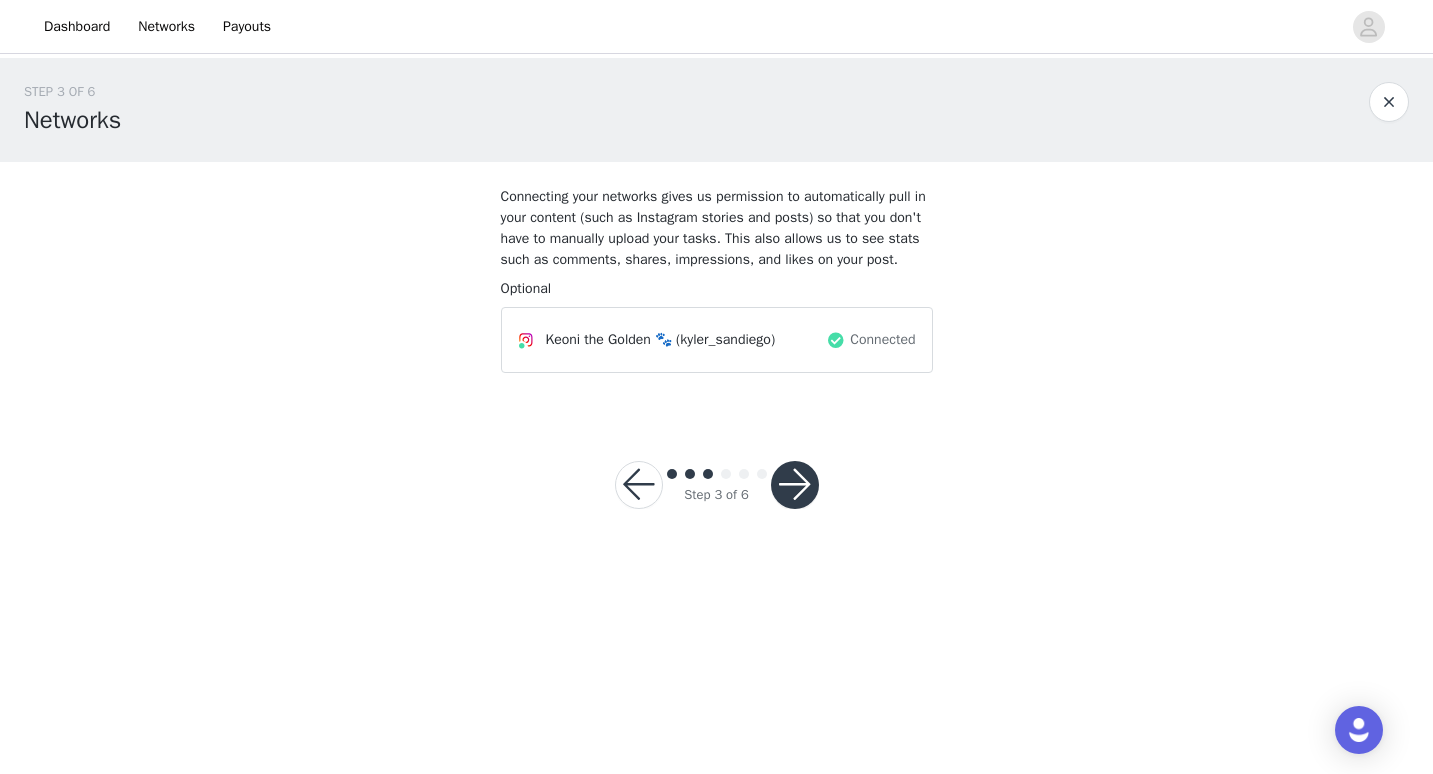 click at bounding box center (795, 485) 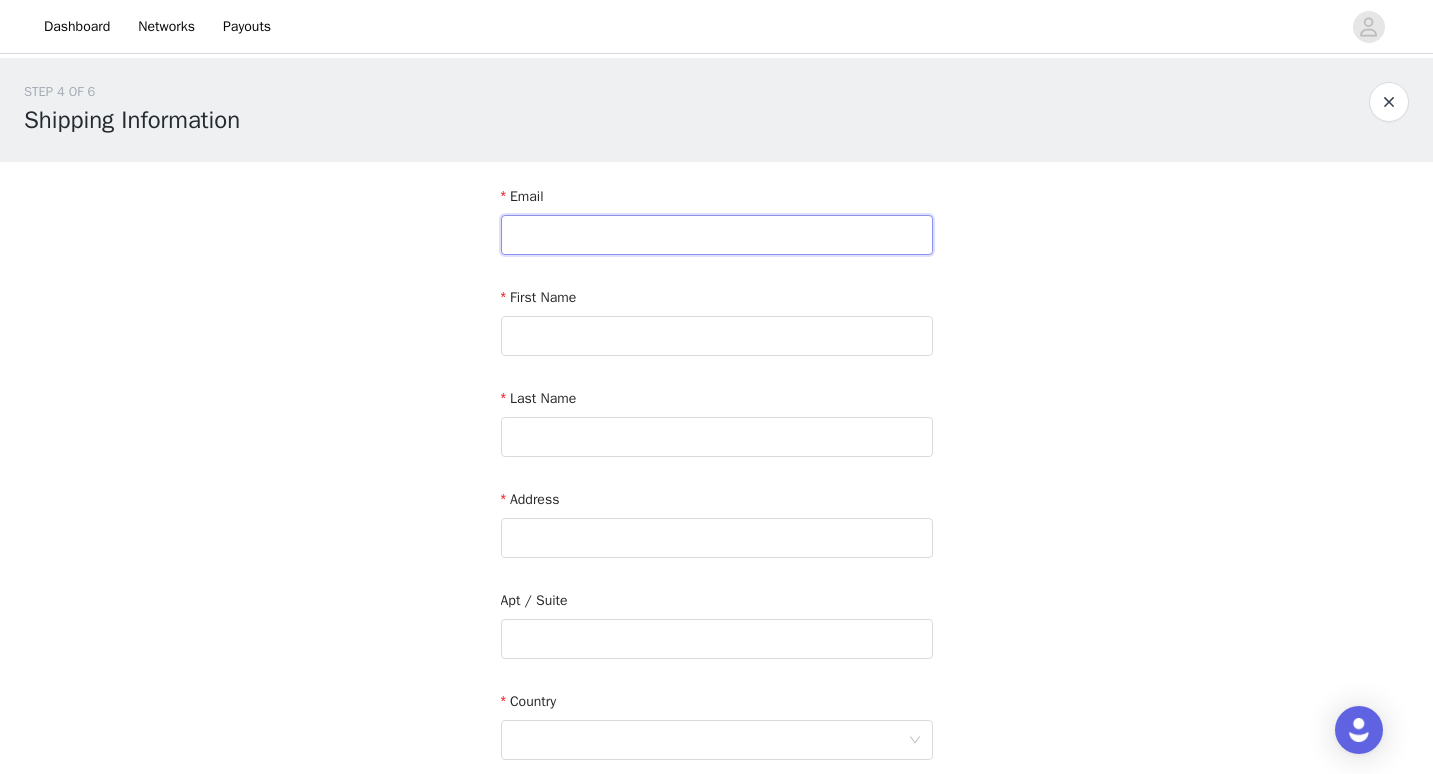 click at bounding box center [717, 235] 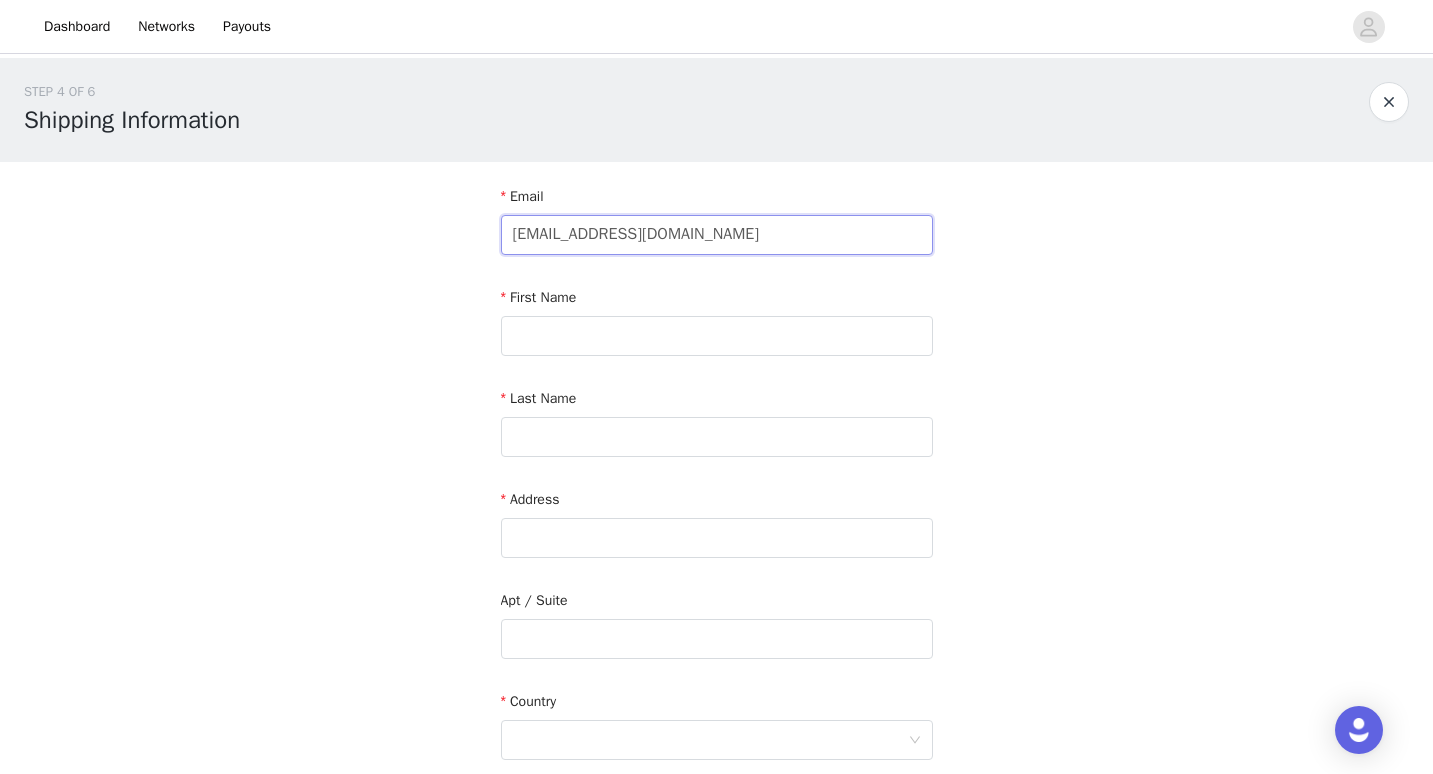 type on "kylersandiegogolden@gmailc.om" 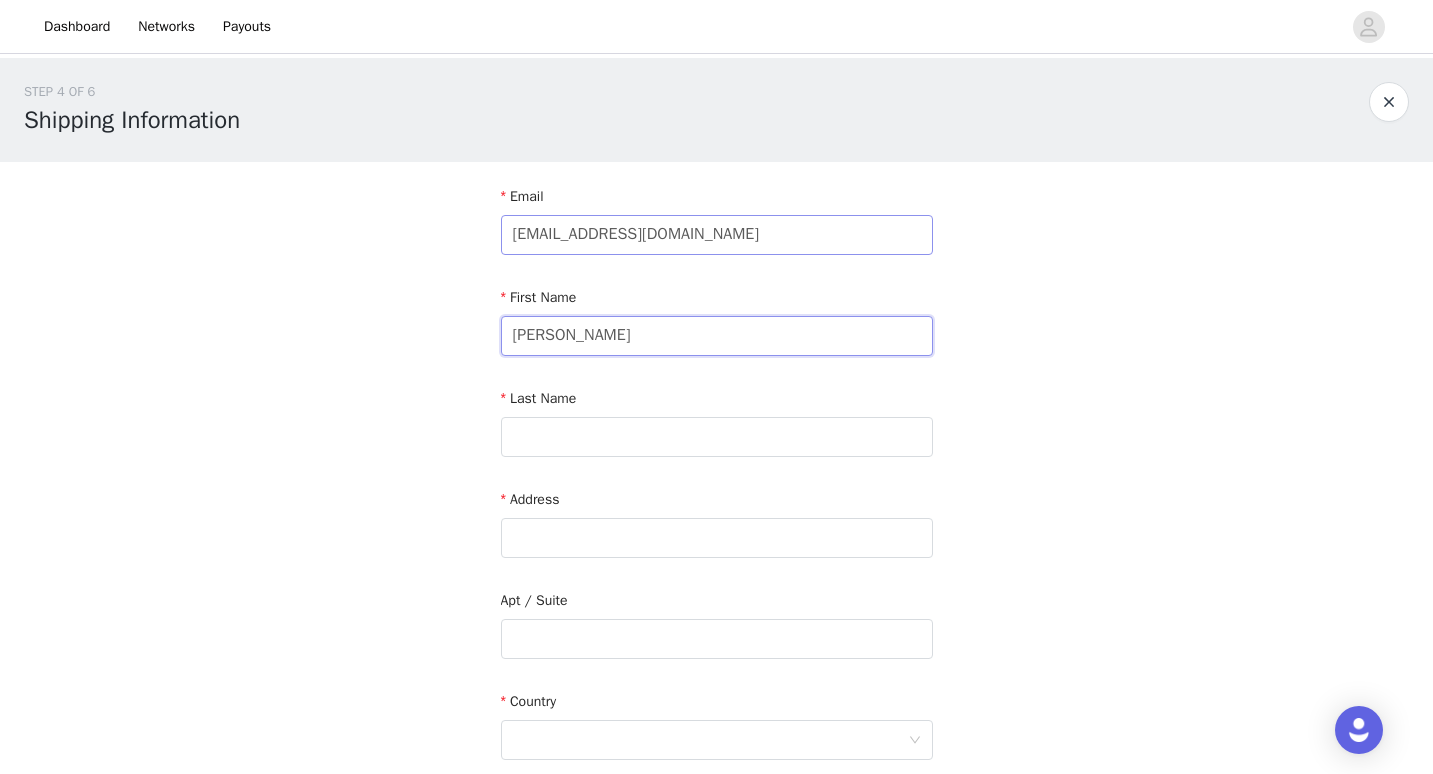 type on "Sonya" 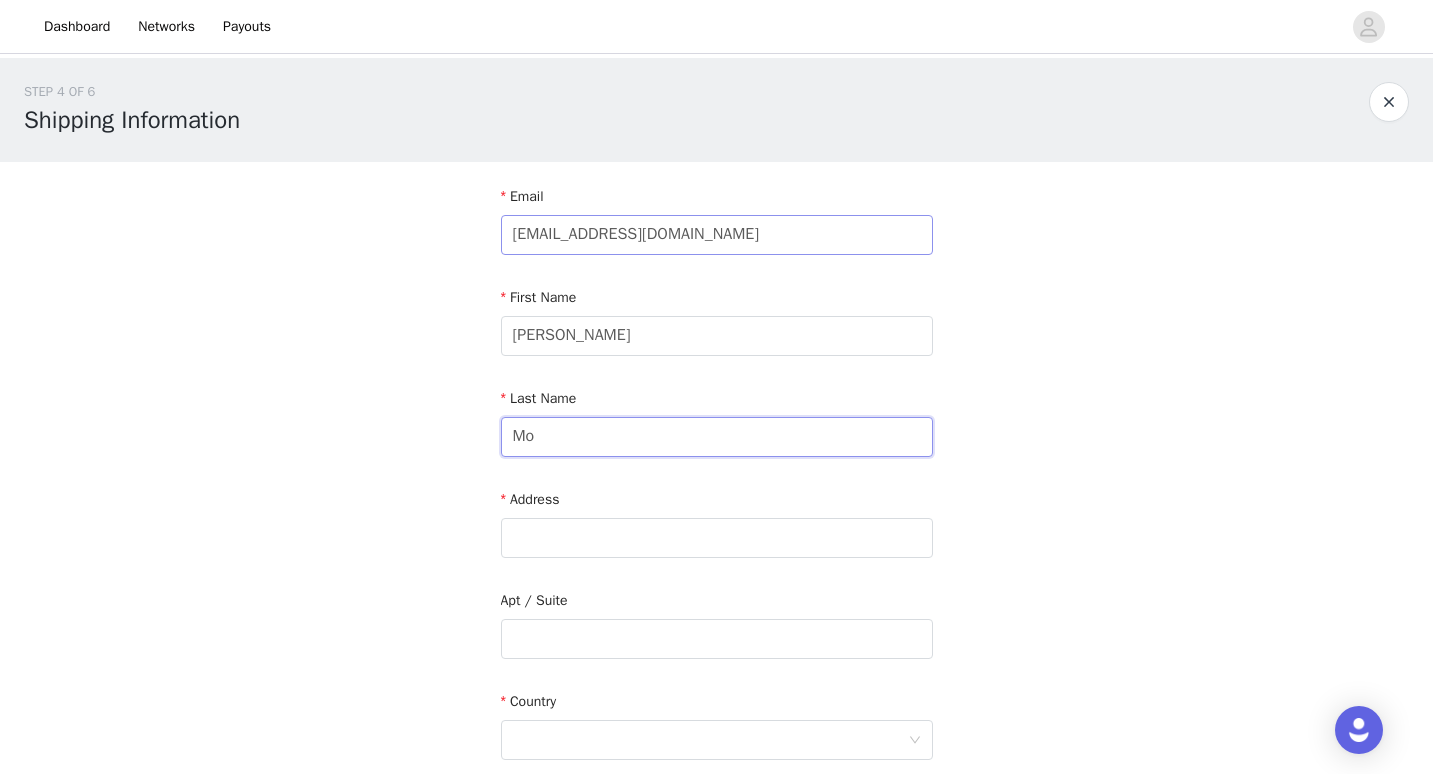 type on "Mo" 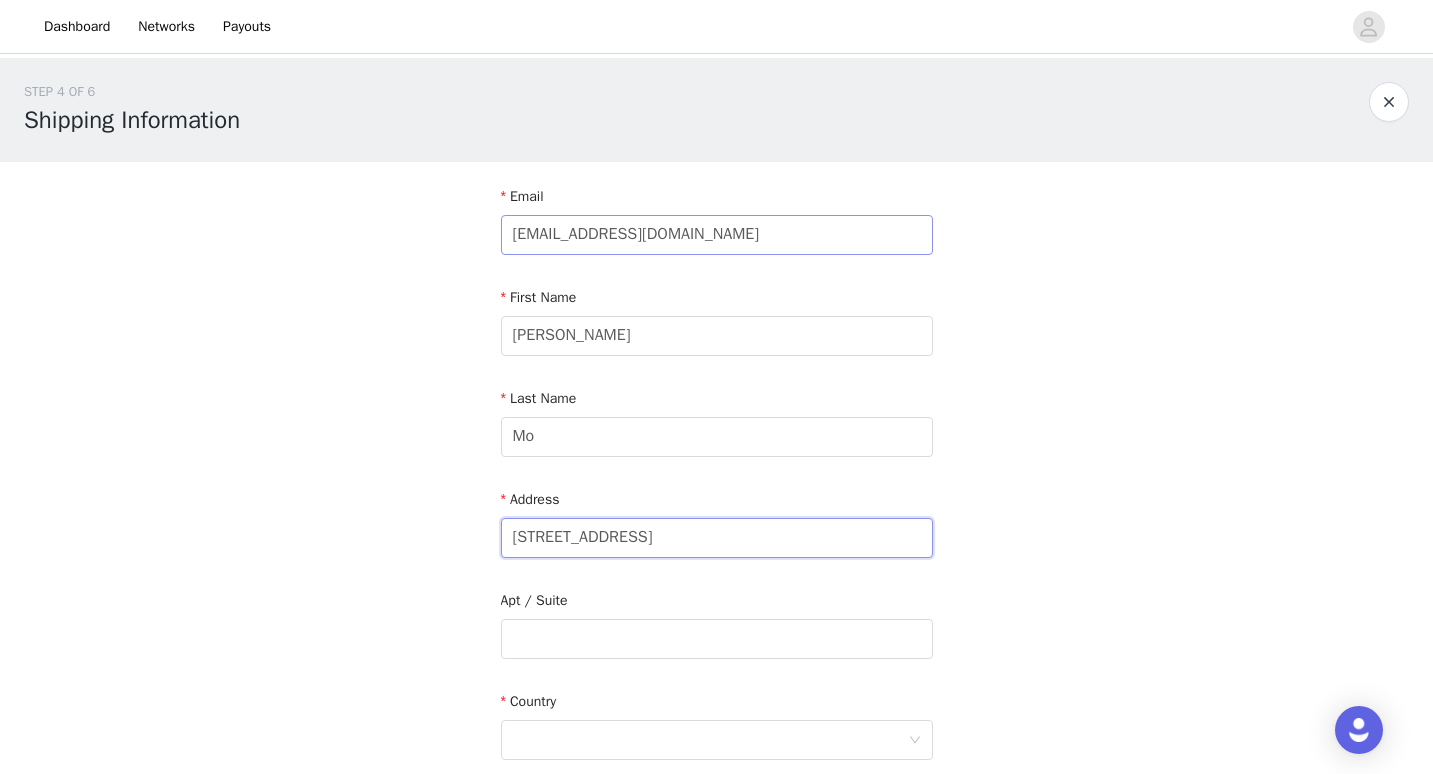 type on "8236 Rose Quartz Cir" 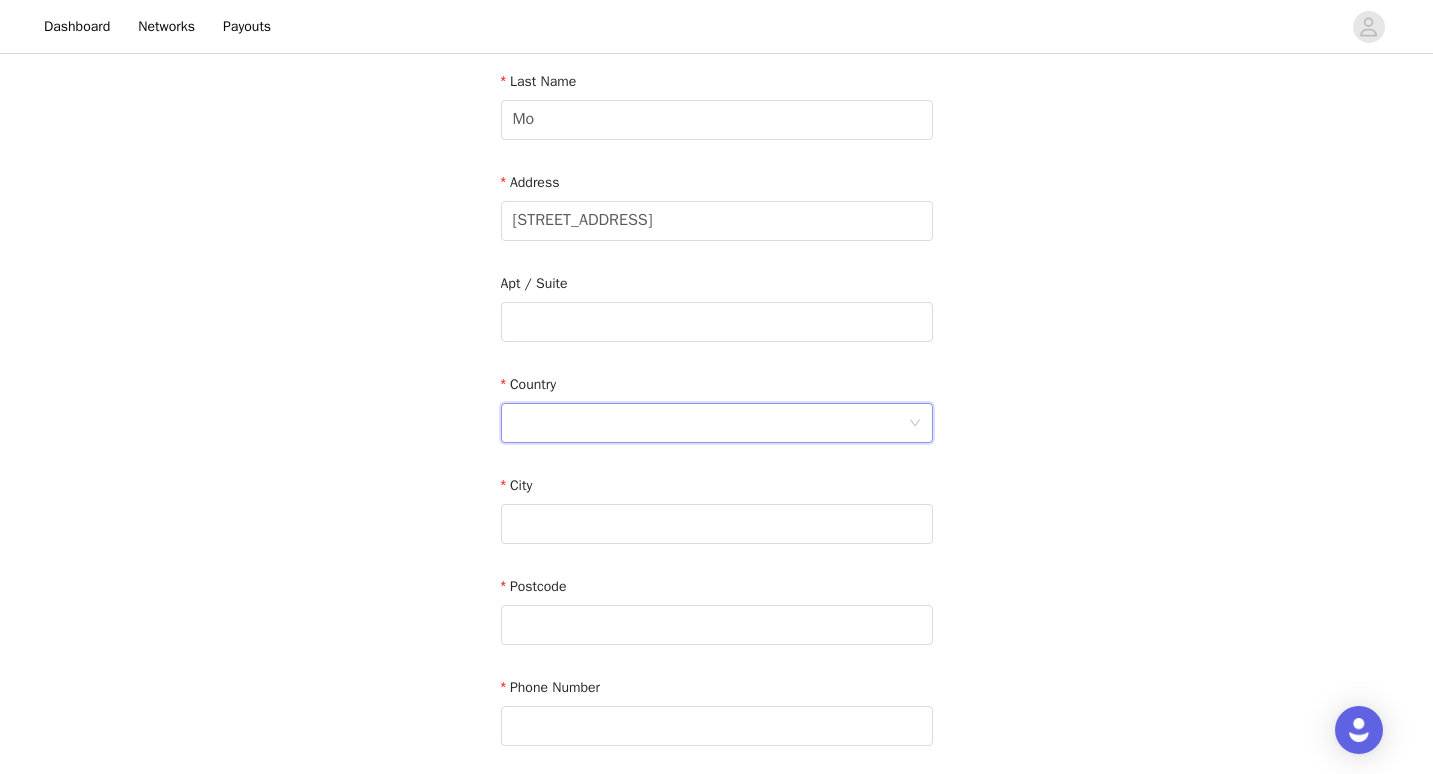 scroll, scrollTop: 363, scrollLeft: 0, axis: vertical 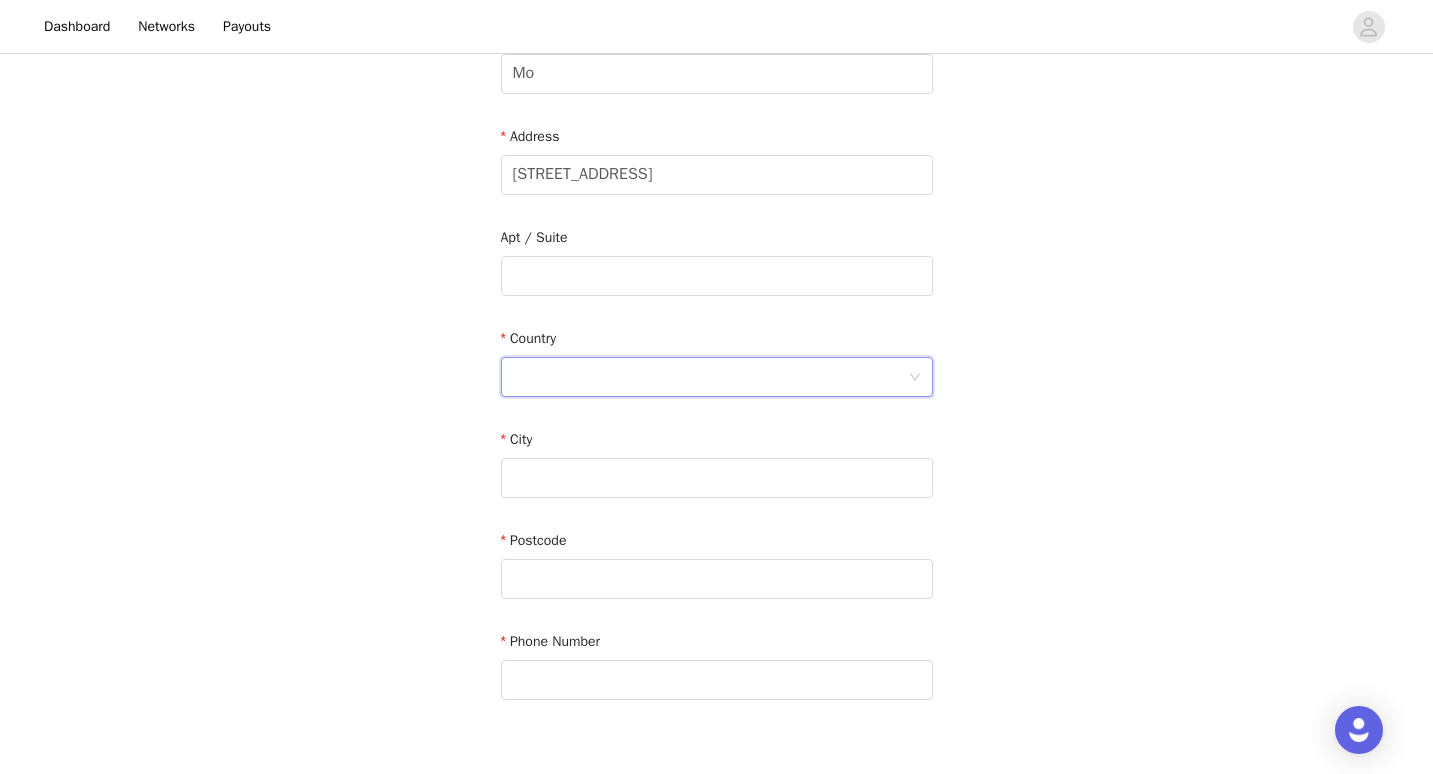 click at bounding box center (710, 377) 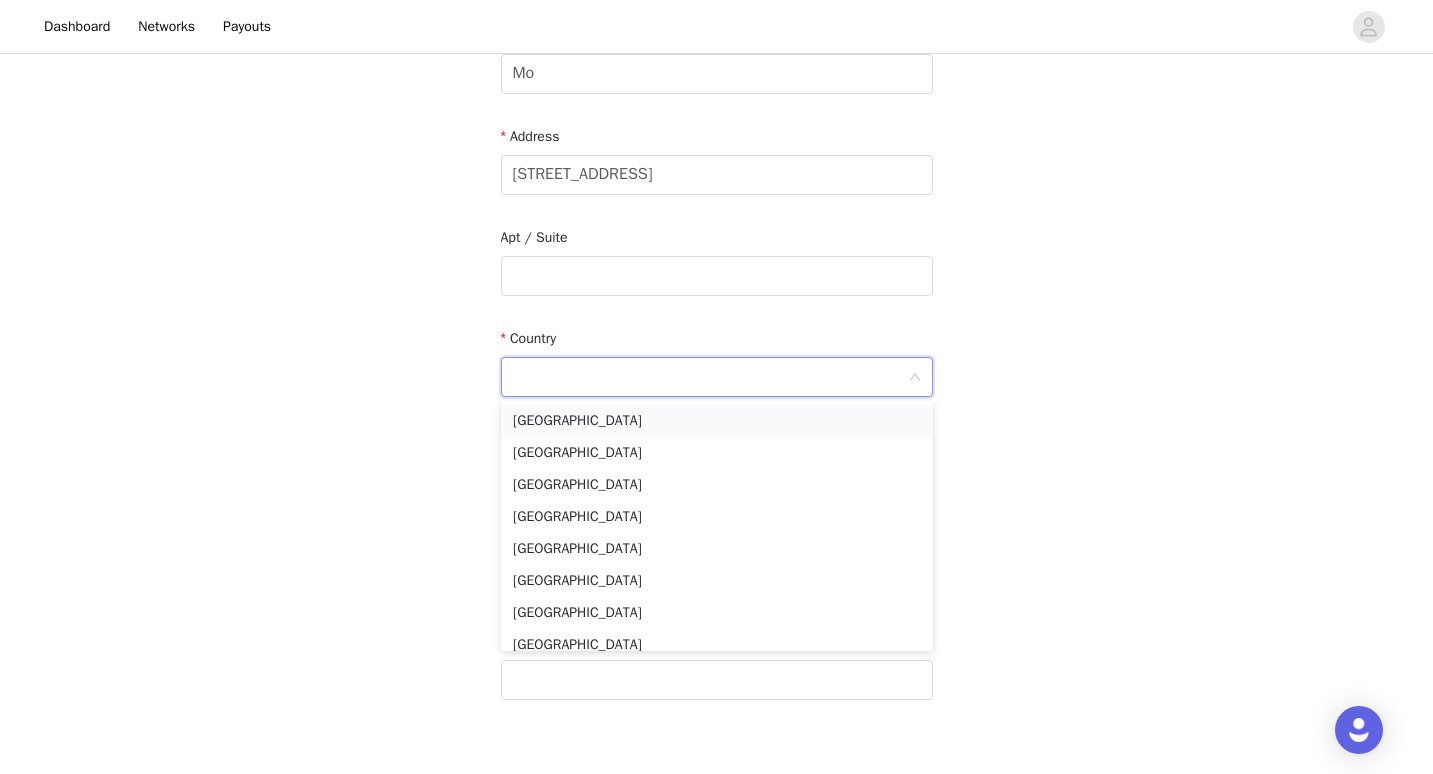 click on "United States" at bounding box center [717, 421] 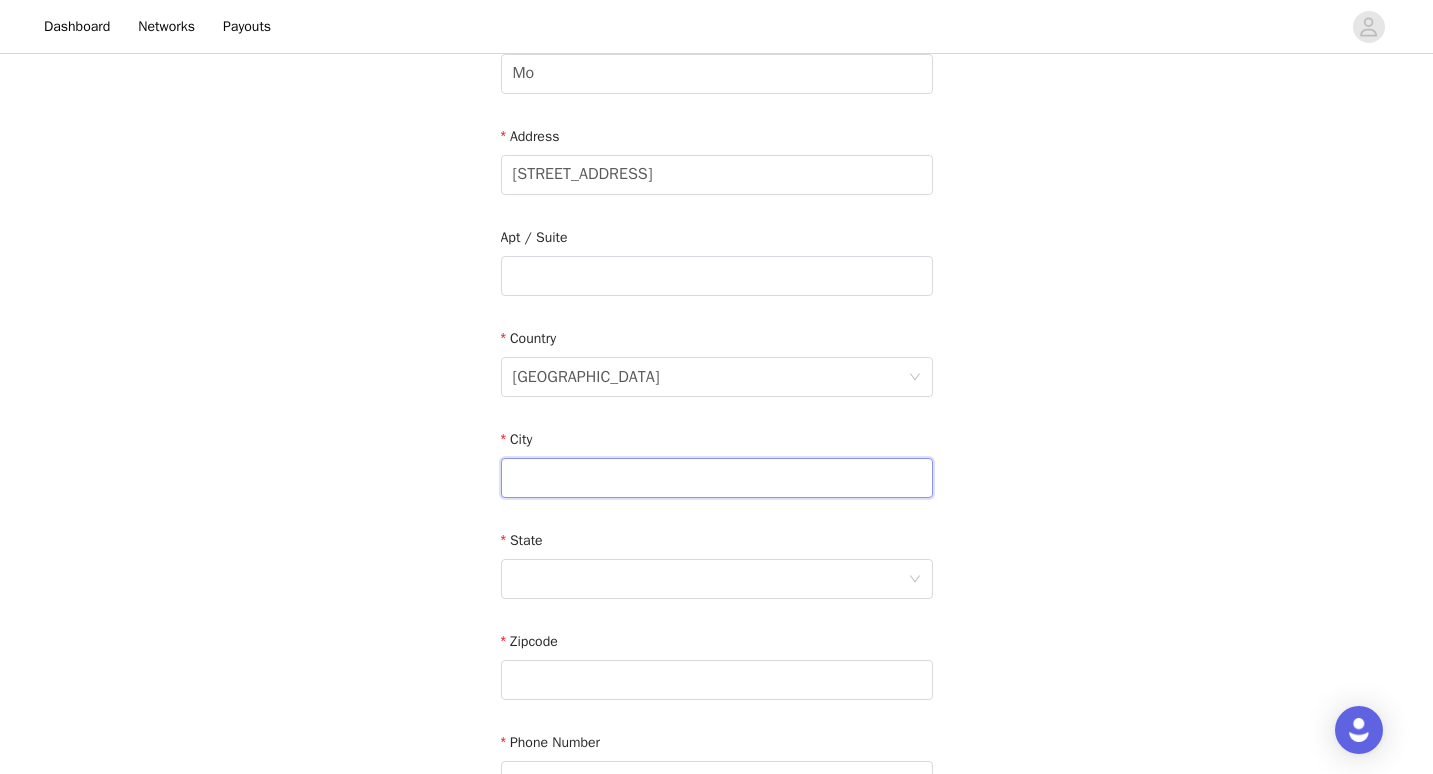 click at bounding box center [717, 478] 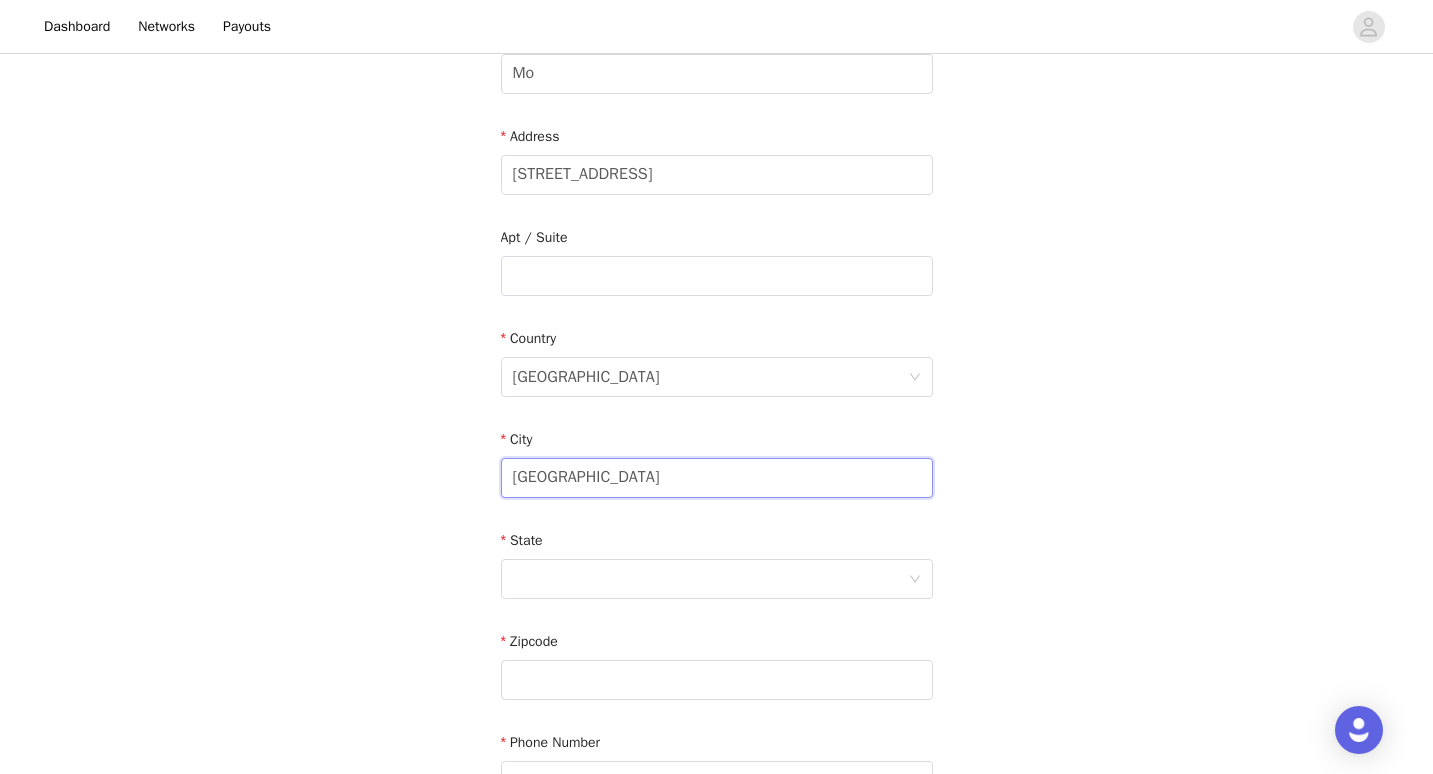 type on "San Diego" 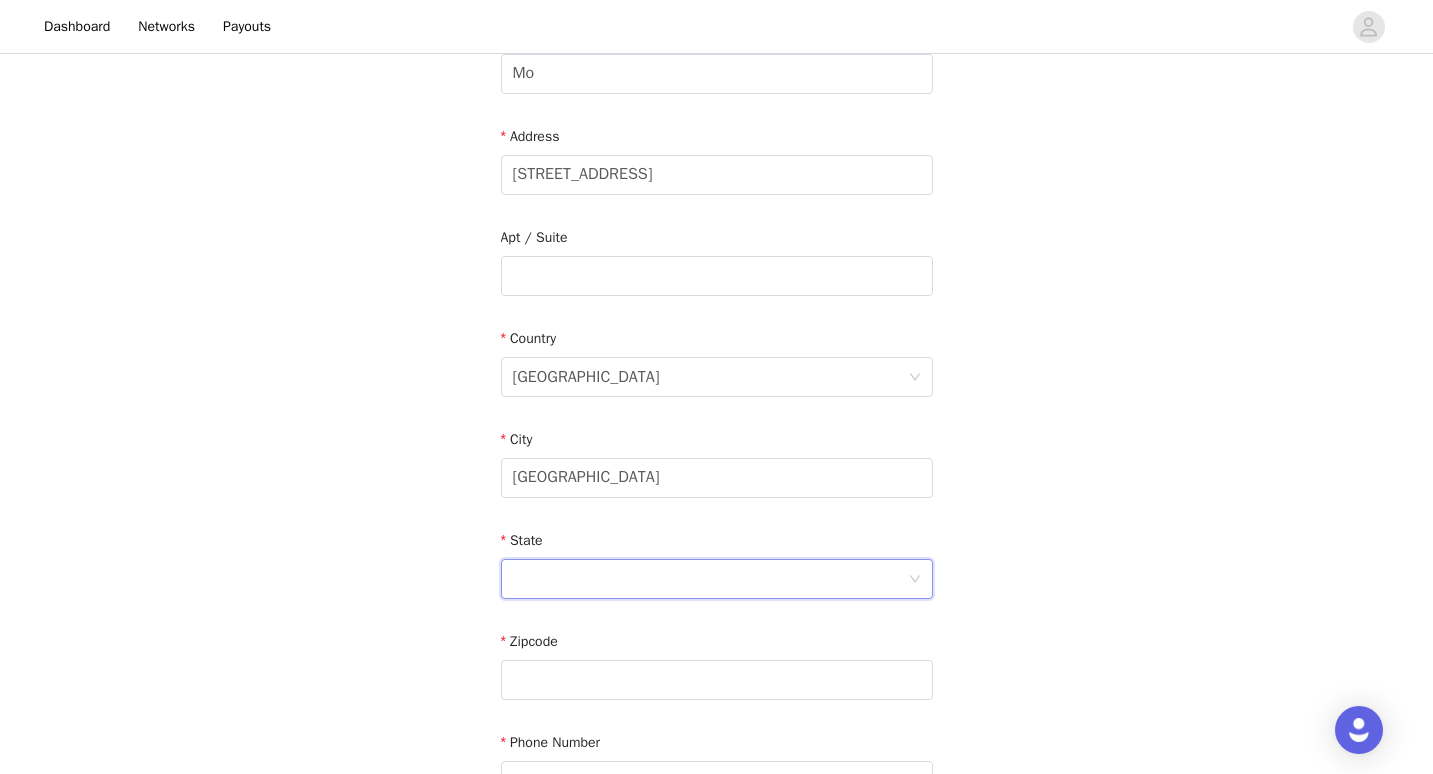 click 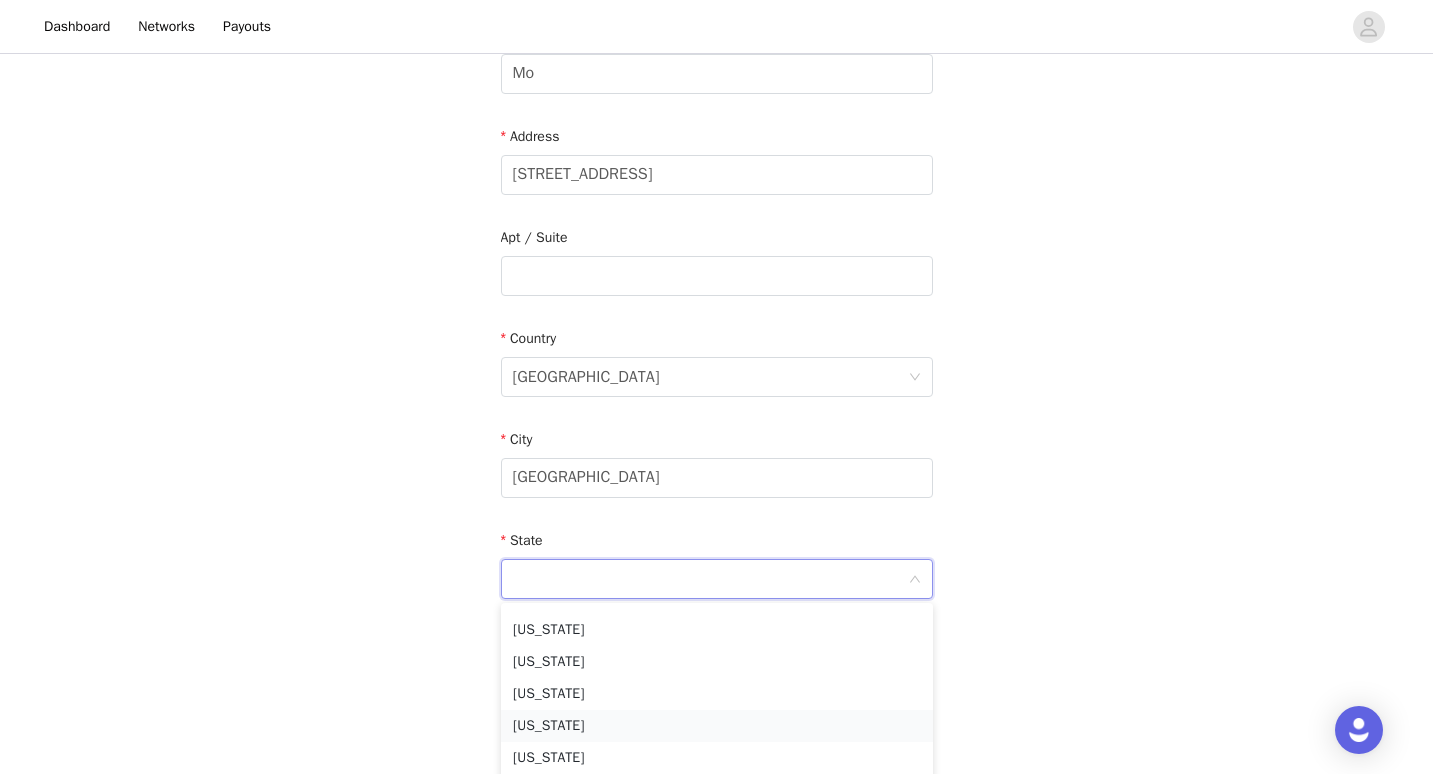 scroll, scrollTop: 248, scrollLeft: 0, axis: vertical 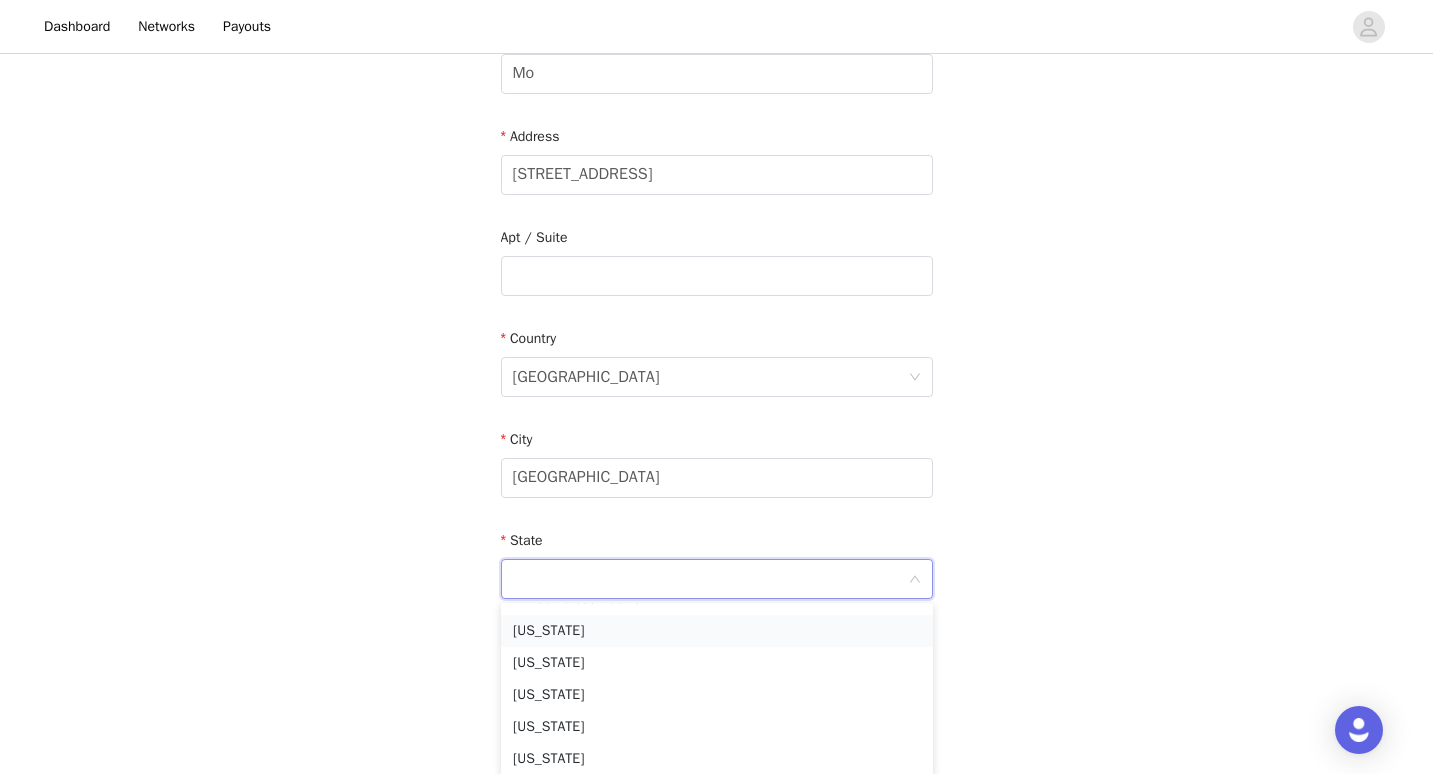 click on "California" at bounding box center (717, 631) 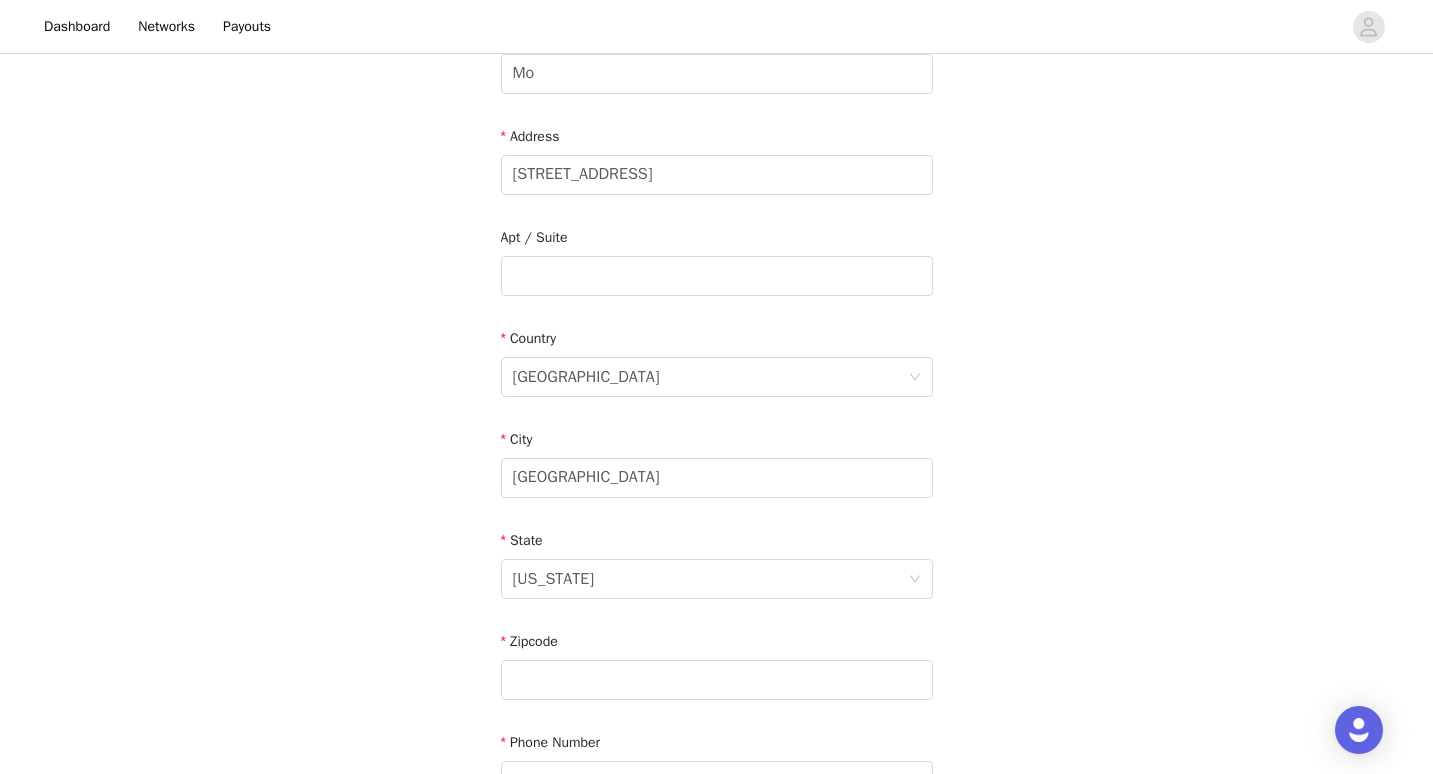 click on "STEP 4 OF 6
Shipping Information
Email kylersandiegogolden@gmailc.om   First Name Sonya   Last Name Mo   Address 8236 Rose Quartz Cir   Apt / Suite   Country
United States
City San Diego   State
California
Zipcode   Phone Number" at bounding box center (716, 276) 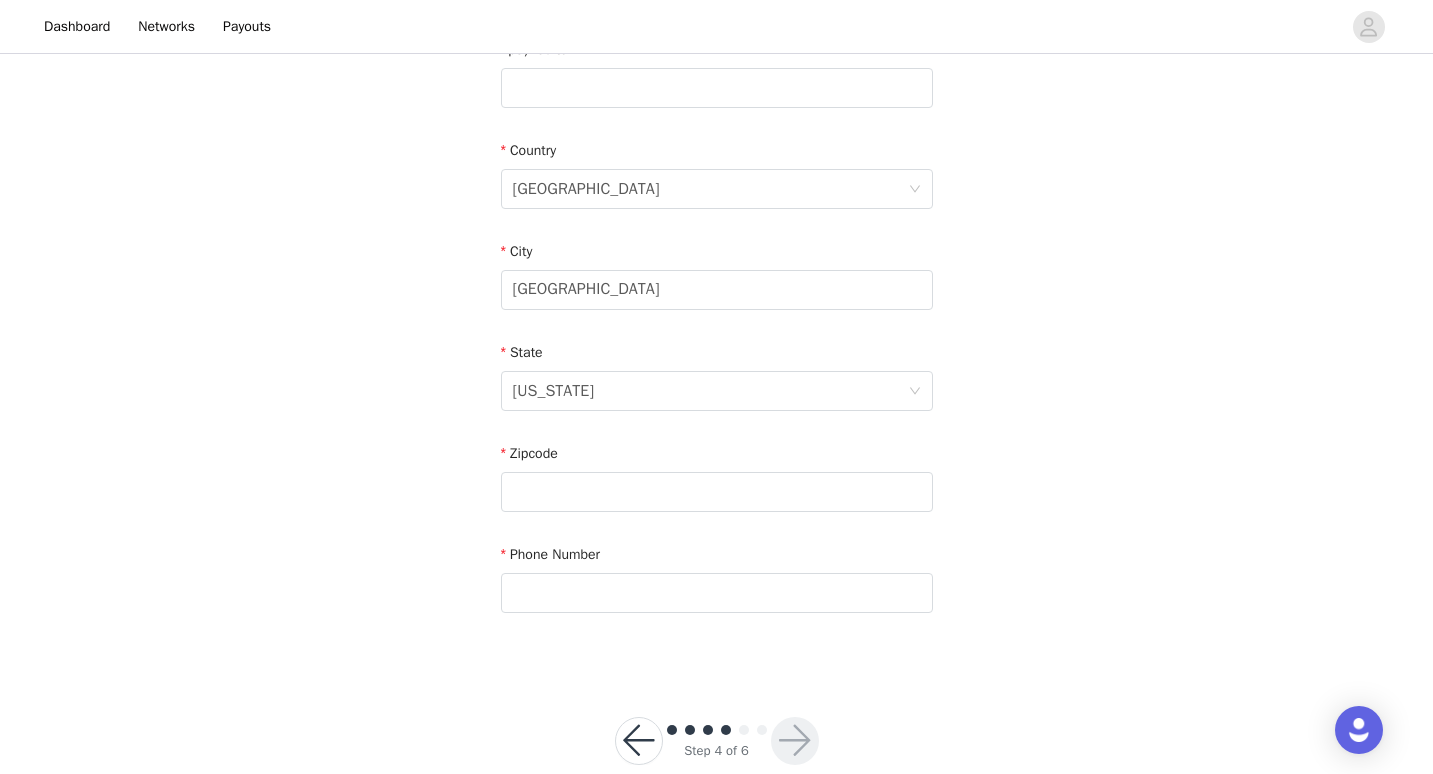 scroll, scrollTop: 553, scrollLeft: 0, axis: vertical 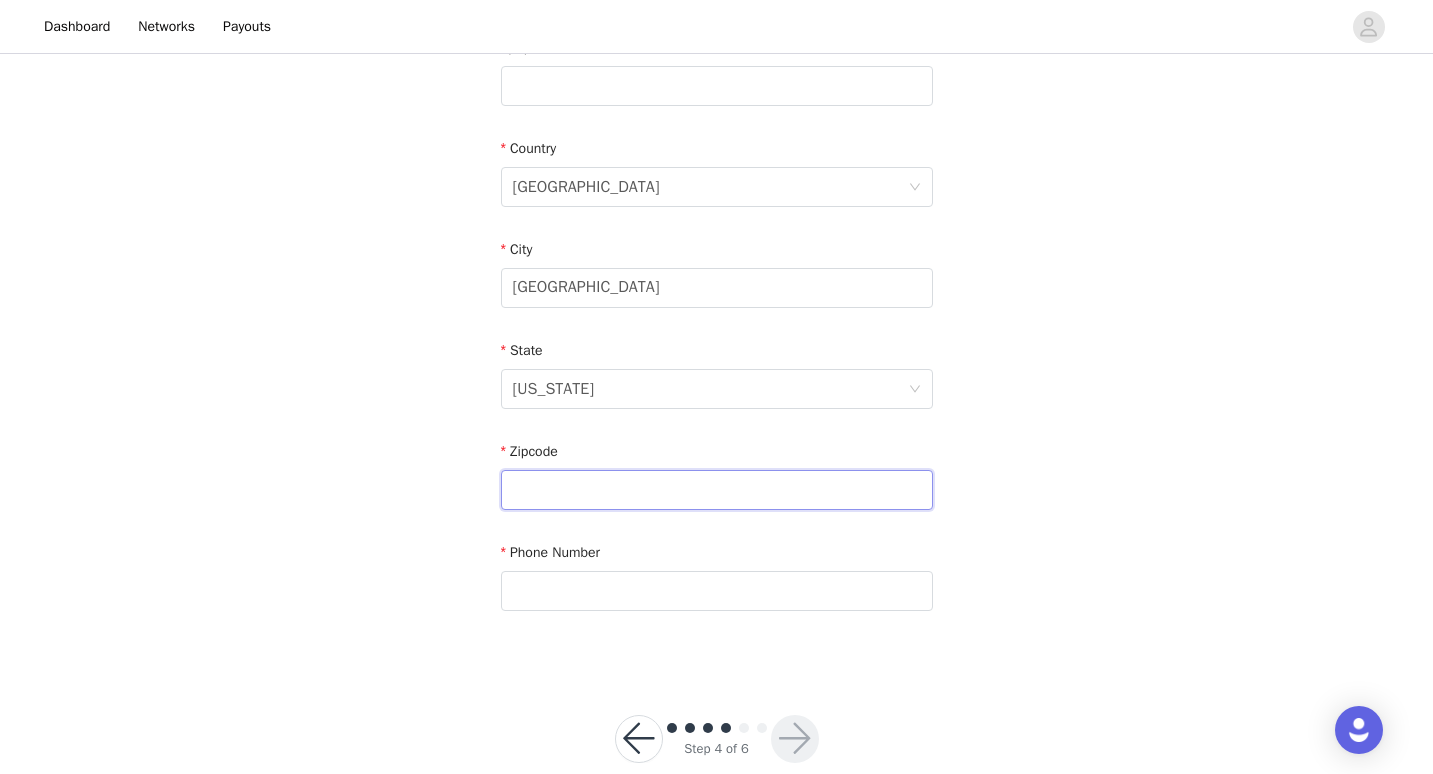 click at bounding box center [717, 490] 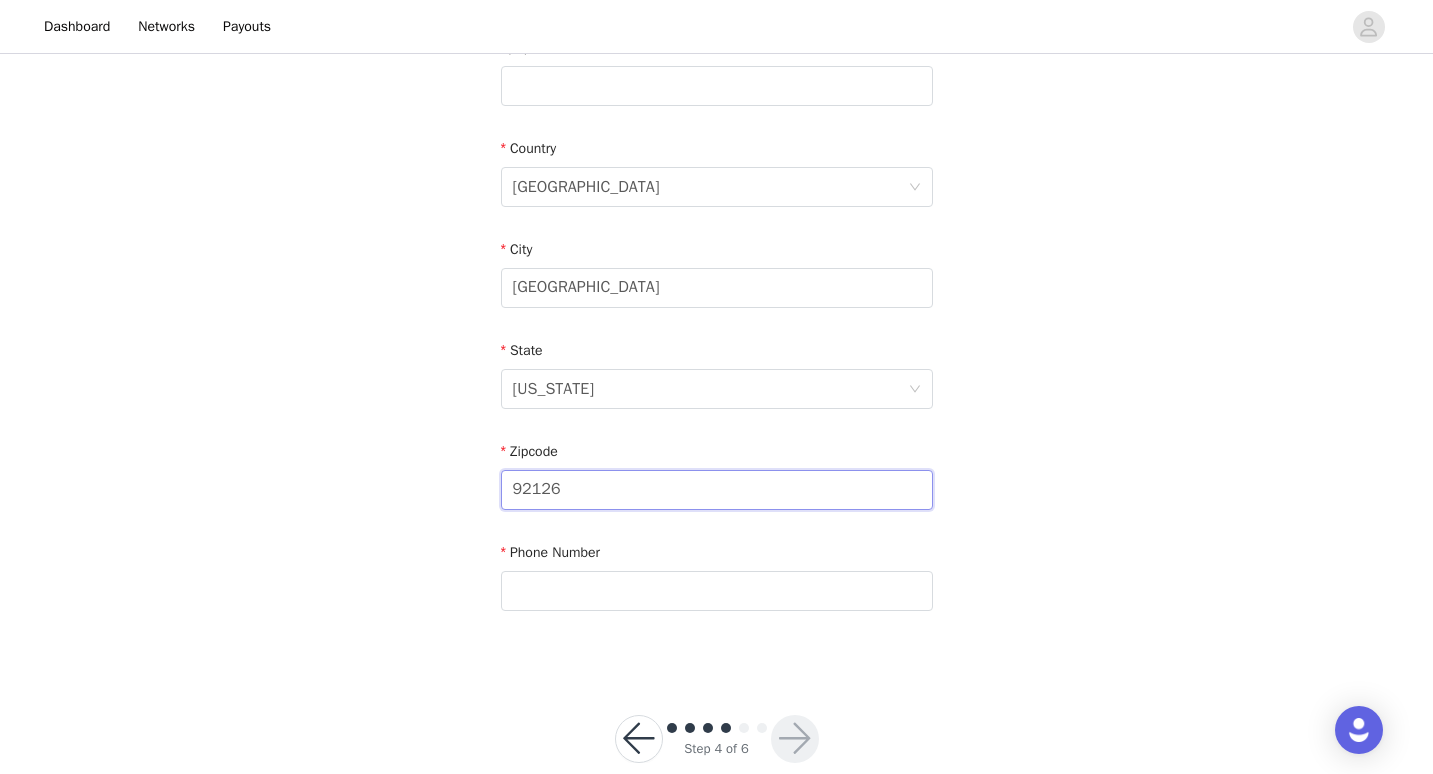 type on "92126" 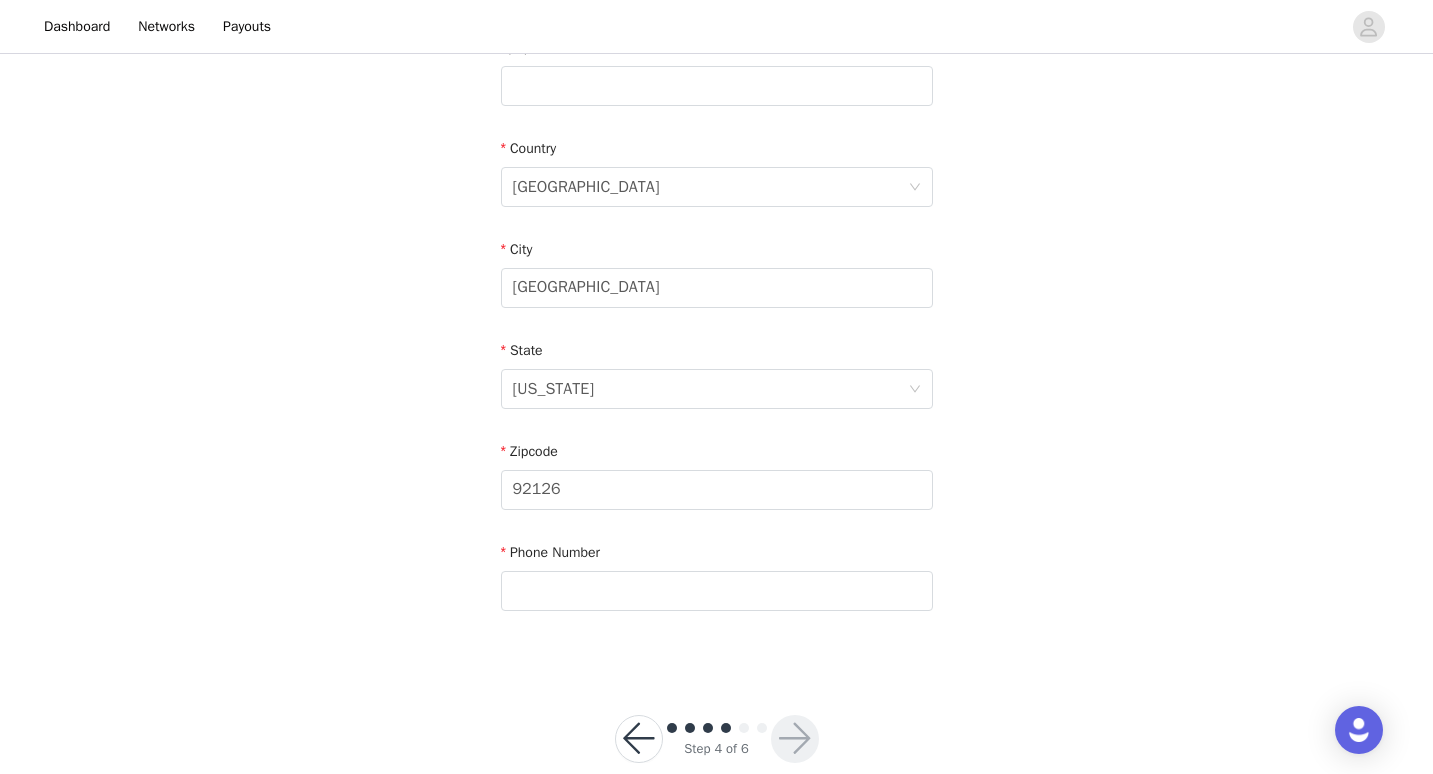 click on "STEP 4 OF 6
Shipping Information
Email kylersandiegogolden@gmailc.om   First Name Sonya   Last Name Mo   Address 8236 Rose Quartz Cir   Apt / Suite   Country
United States
City San Diego   State
California
Zipcode 92126   Phone Number" at bounding box center [716, 86] 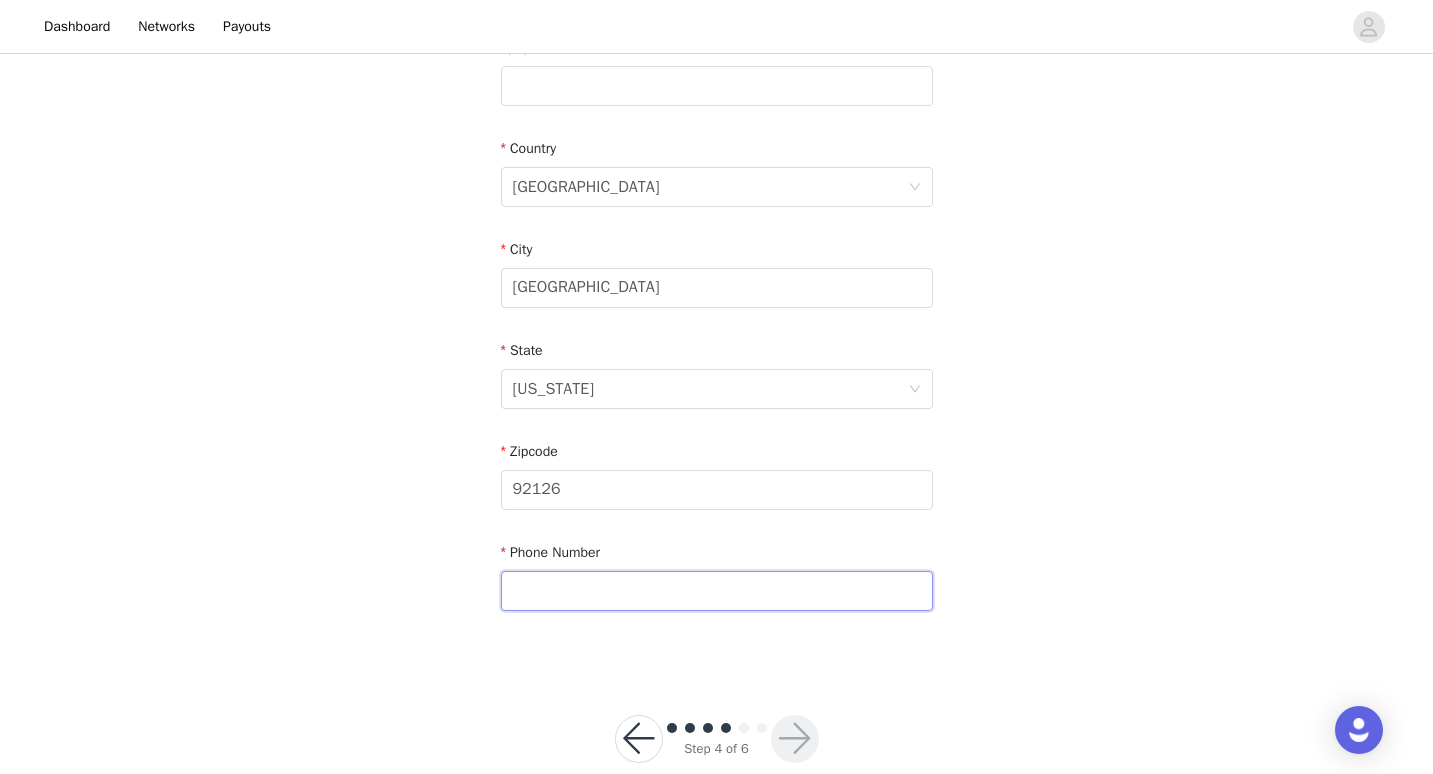 click at bounding box center [717, 591] 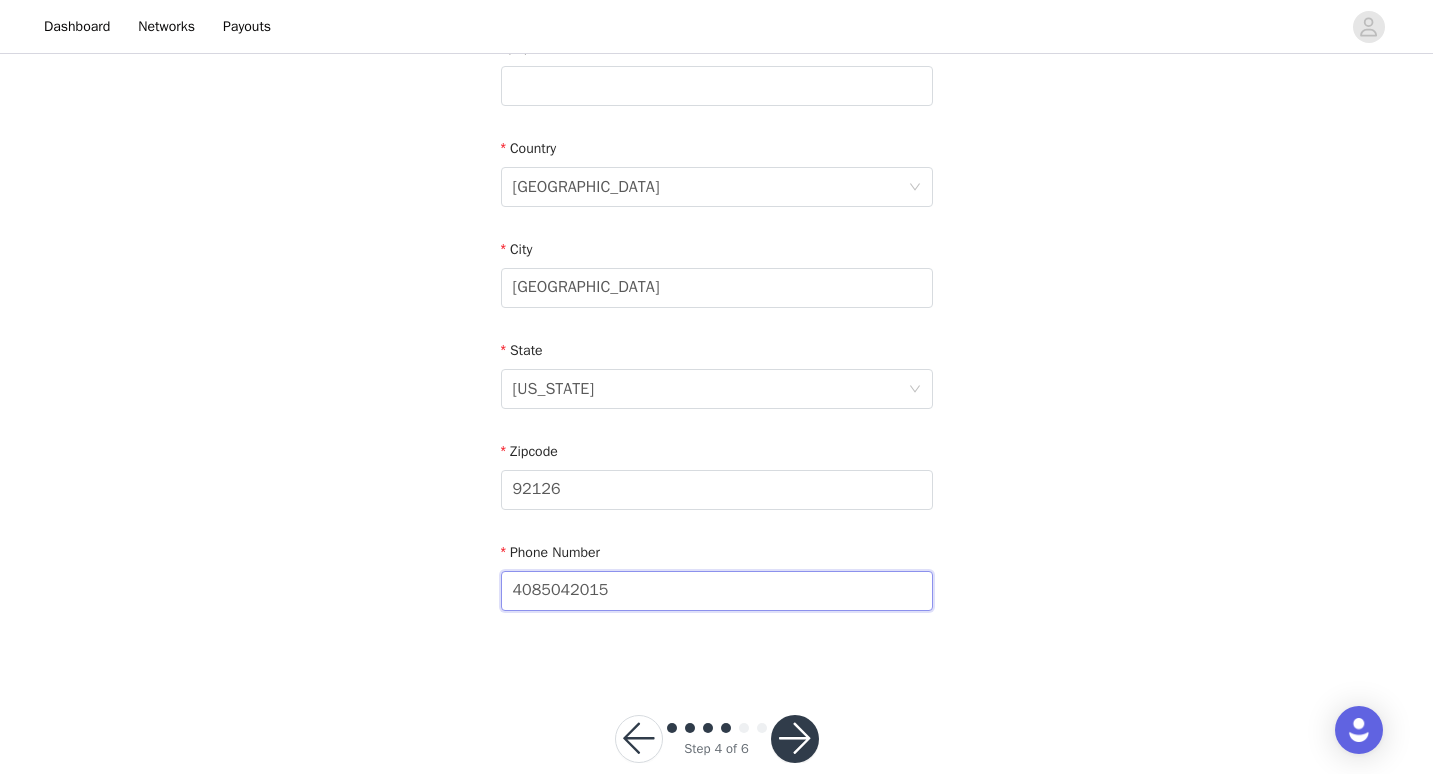 type on "4085042015" 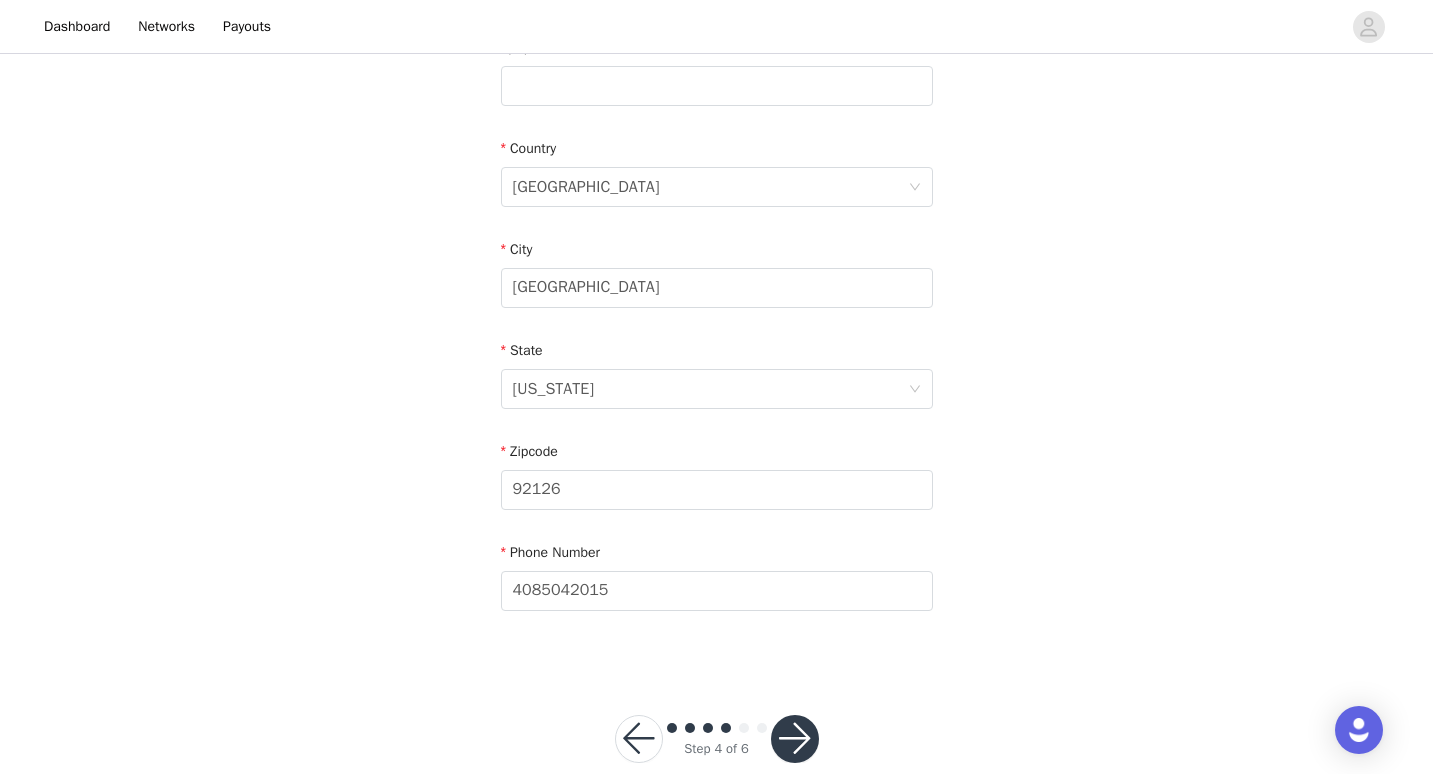 click on "STEP 4 OF 6
Shipping Information
Email kylersandiegogolden@gmailc.om   First Name Sonya   Last Name Mo   Address 8236 Rose Quartz Cir   Apt / Suite   Country
United States
City San Diego   State
California
Zipcode 92126   Phone Number 4085042015" at bounding box center [716, 86] 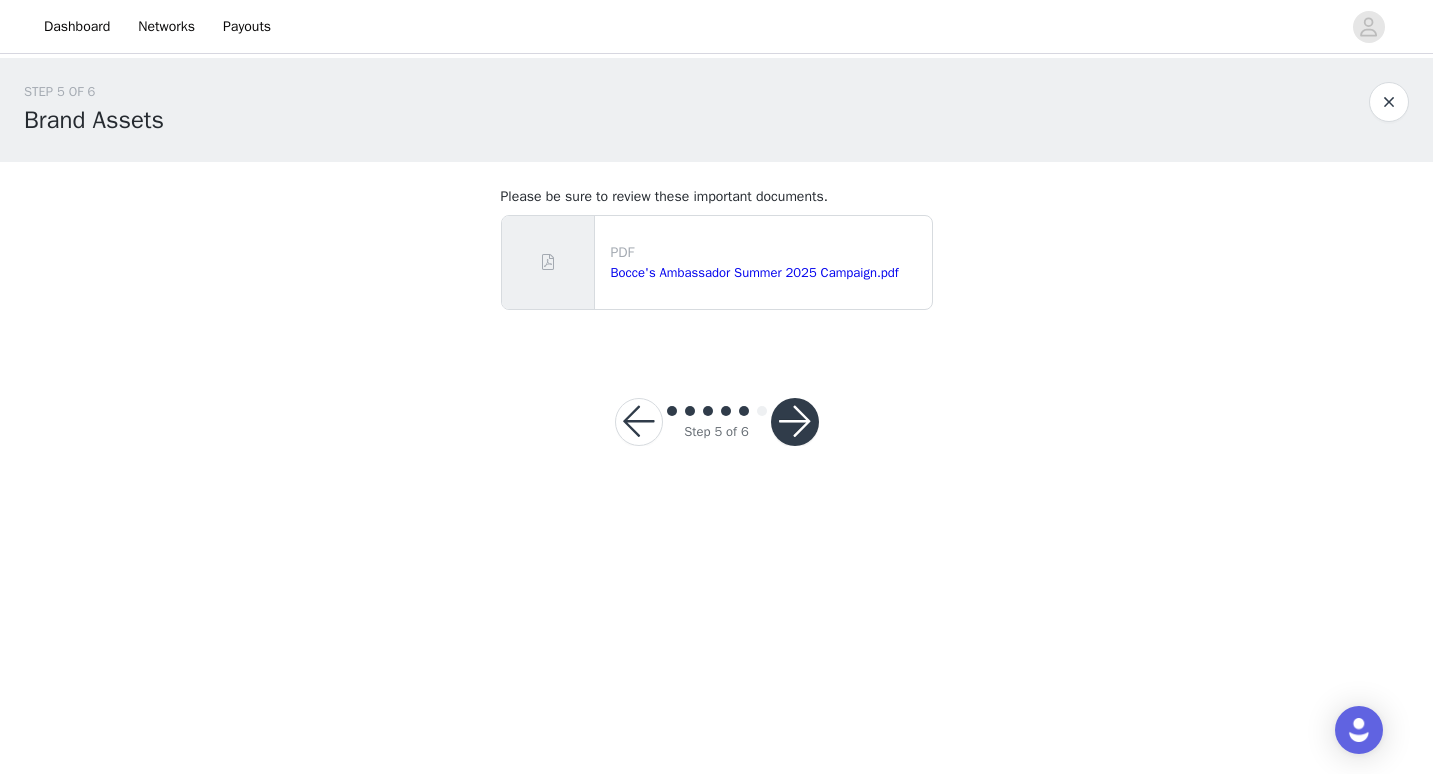 scroll, scrollTop: 0, scrollLeft: 0, axis: both 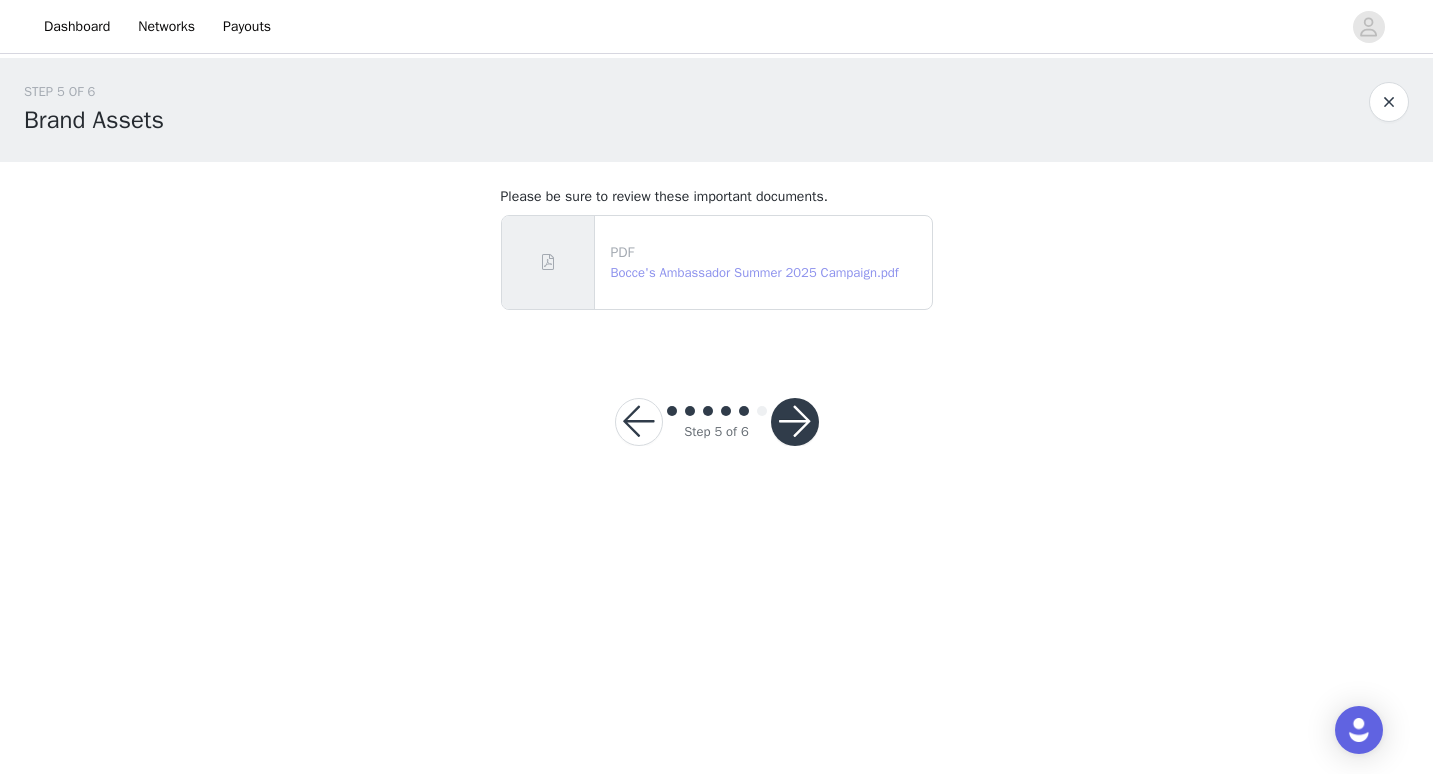 click on "Bocce's Ambassador Summer 2025 Campaign.pdf" at bounding box center (755, 272) 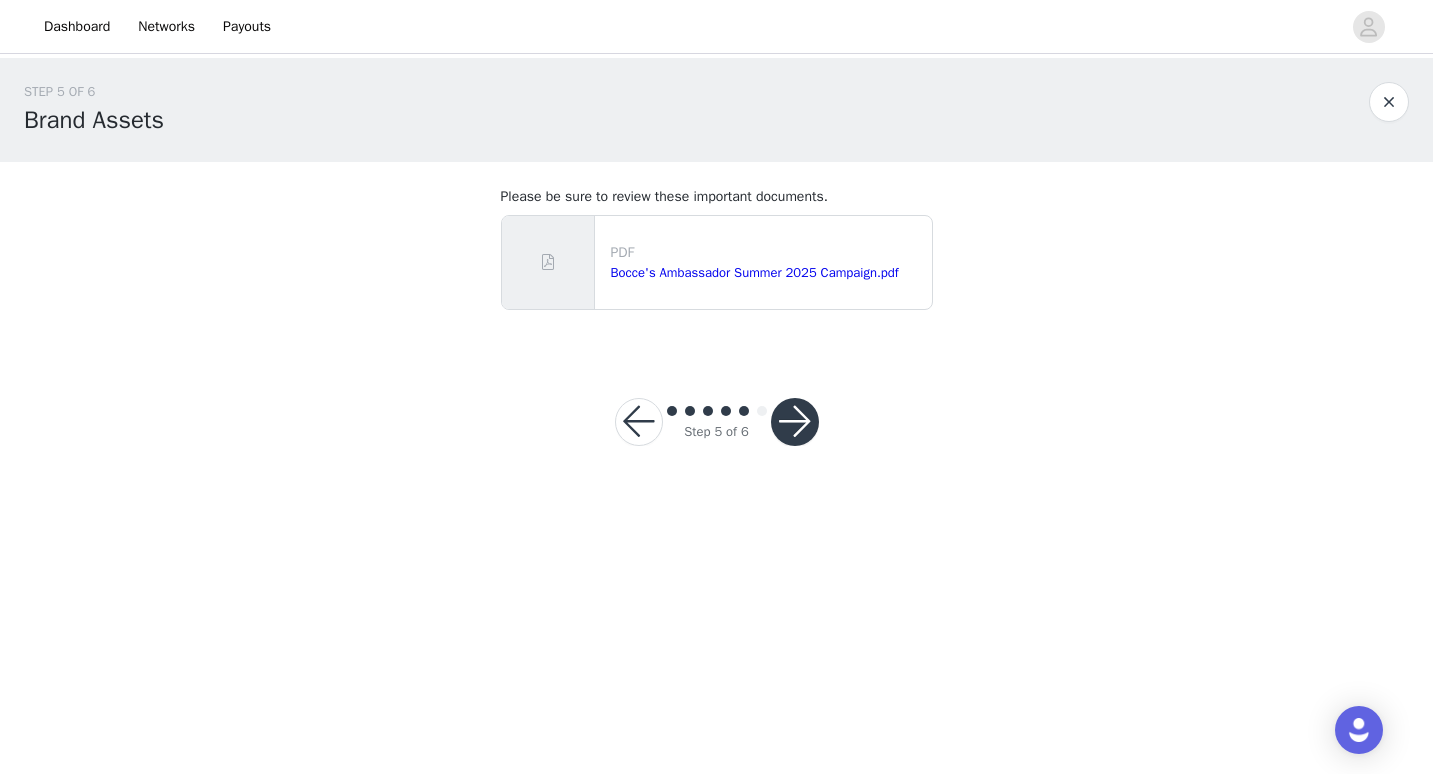 click at bounding box center [795, 422] 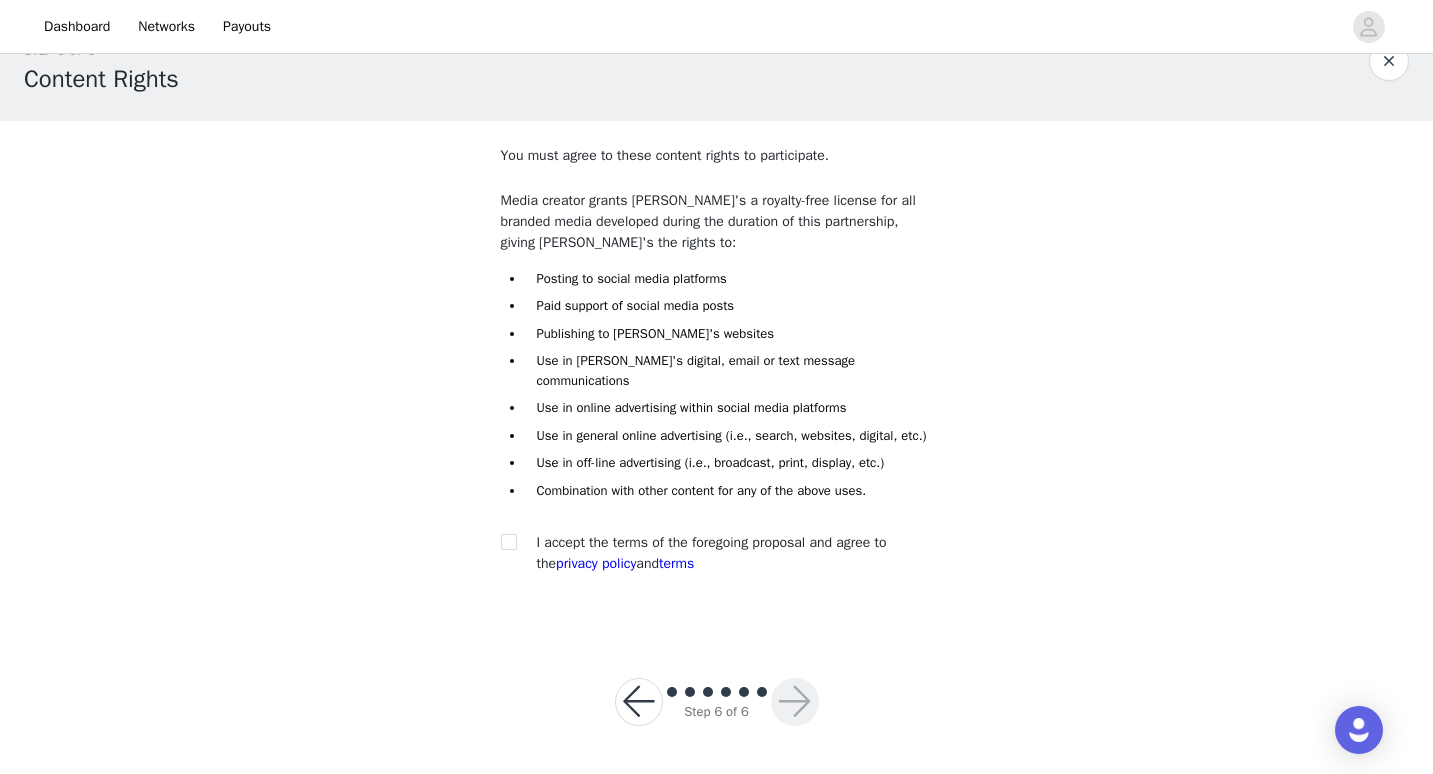 scroll, scrollTop: 170, scrollLeft: 0, axis: vertical 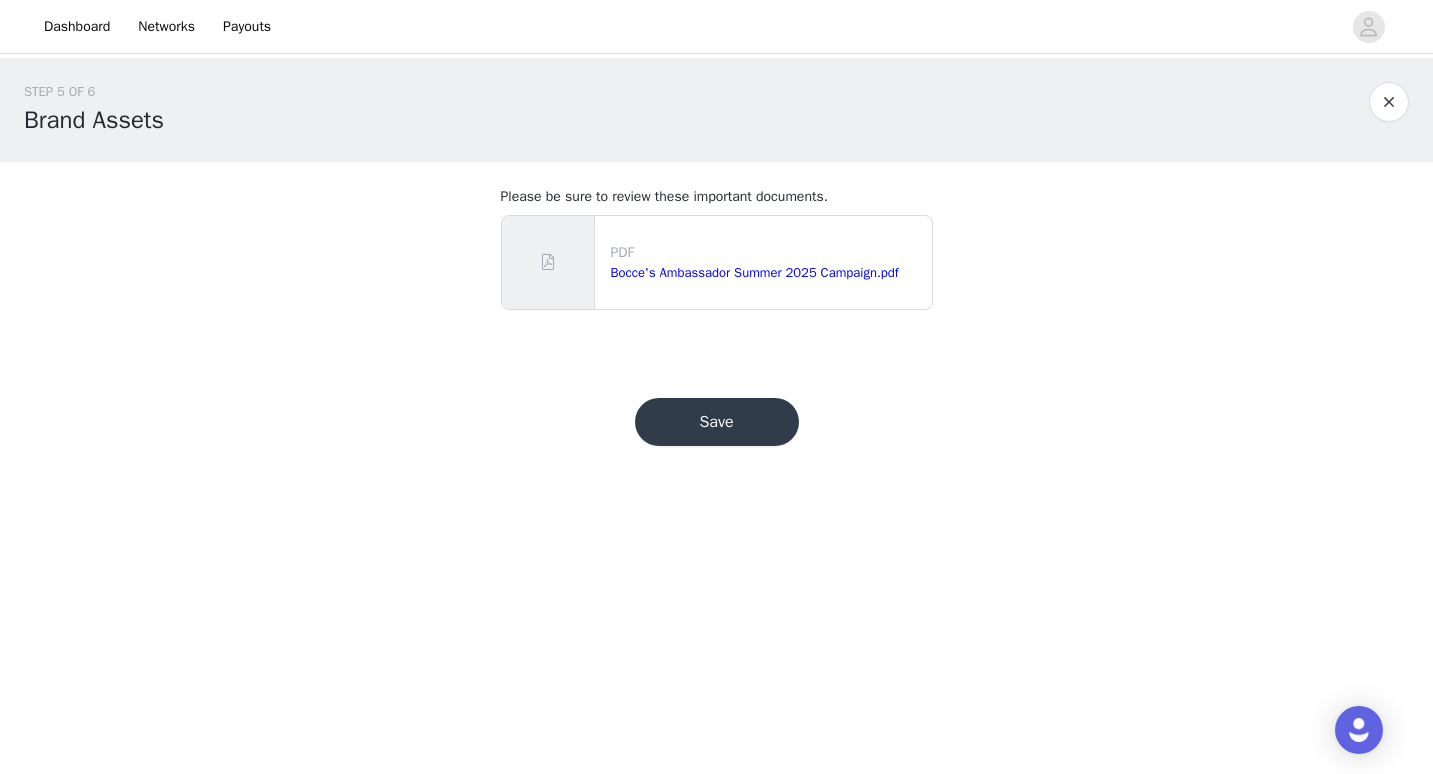 click on "Save" at bounding box center [717, 422] 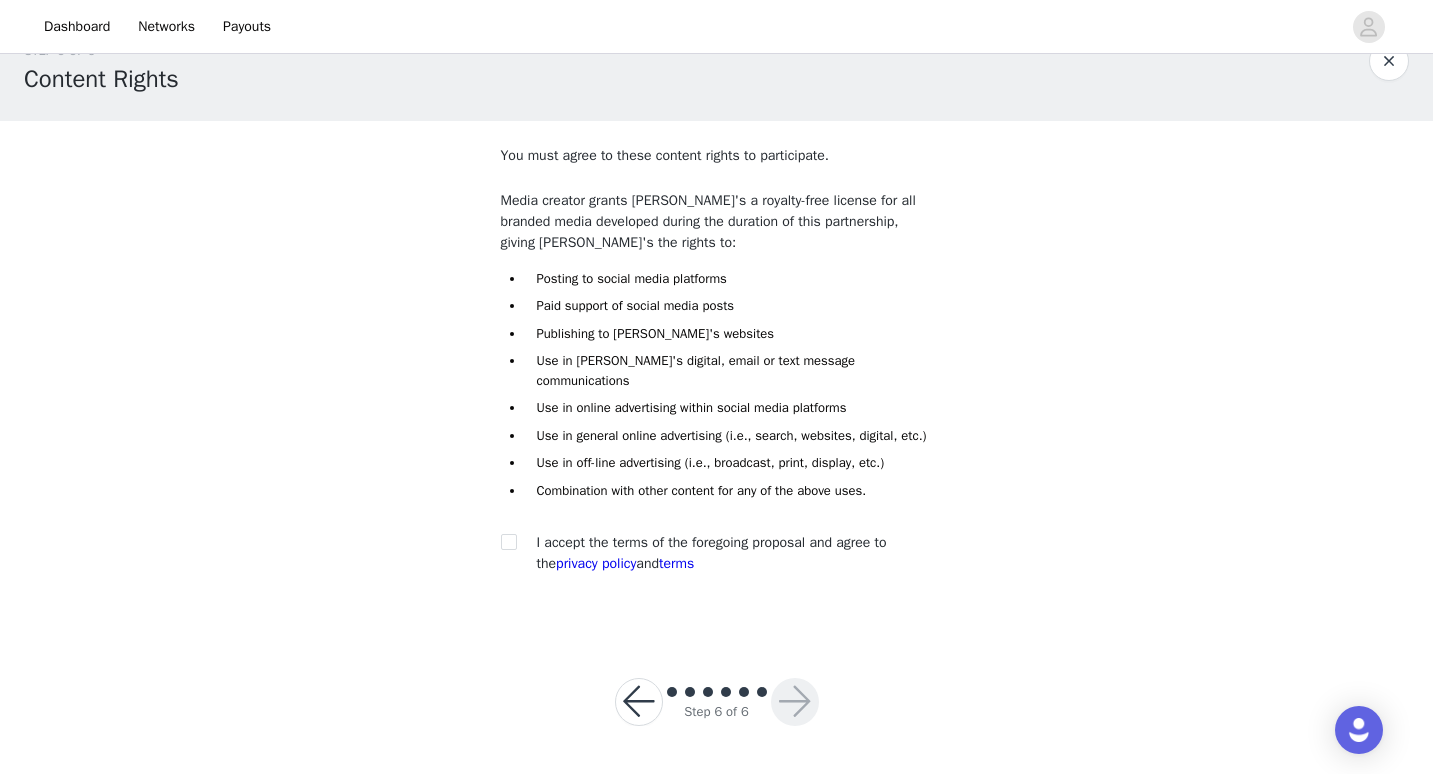 scroll, scrollTop: 153, scrollLeft: 0, axis: vertical 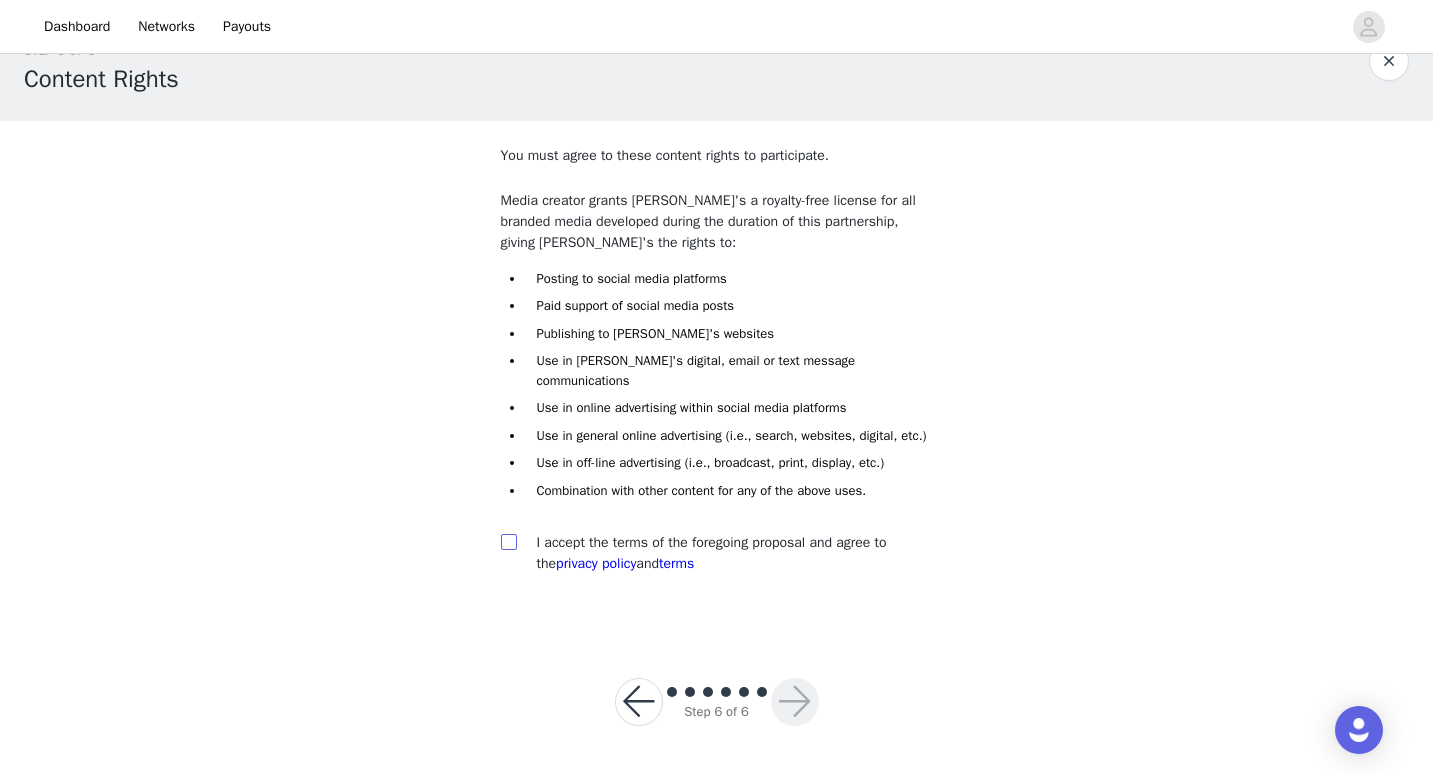 click at bounding box center (508, 541) 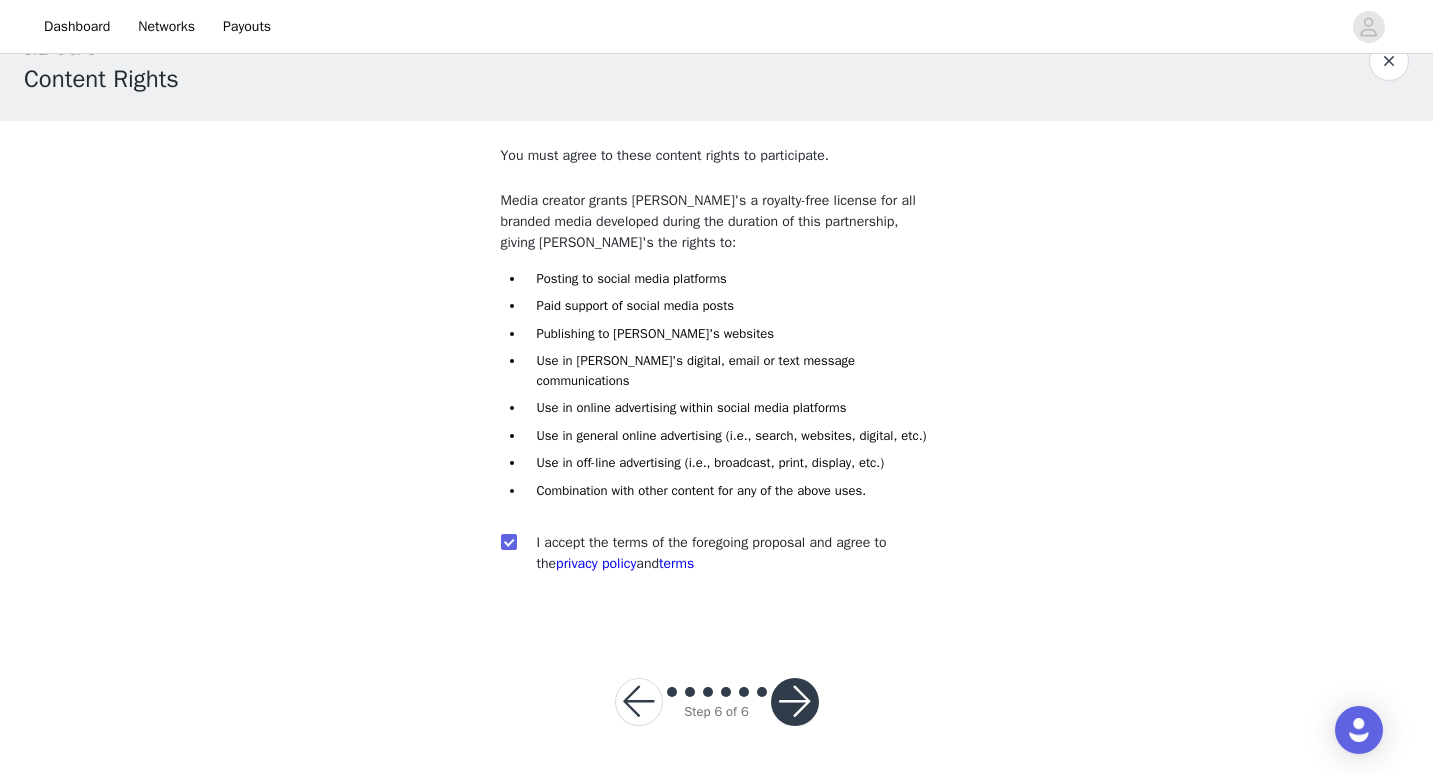 click at bounding box center [795, 702] 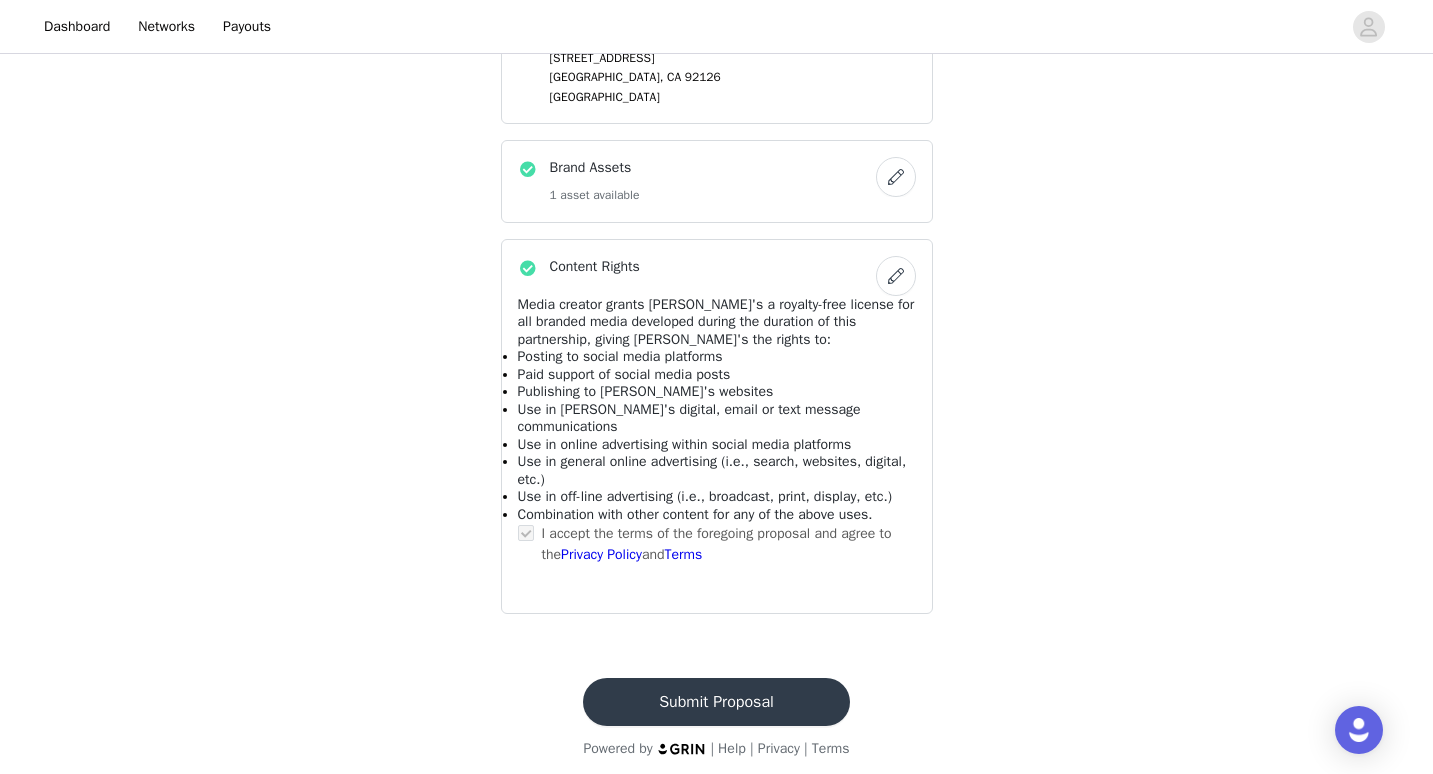 scroll, scrollTop: 1303, scrollLeft: 0, axis: vertical 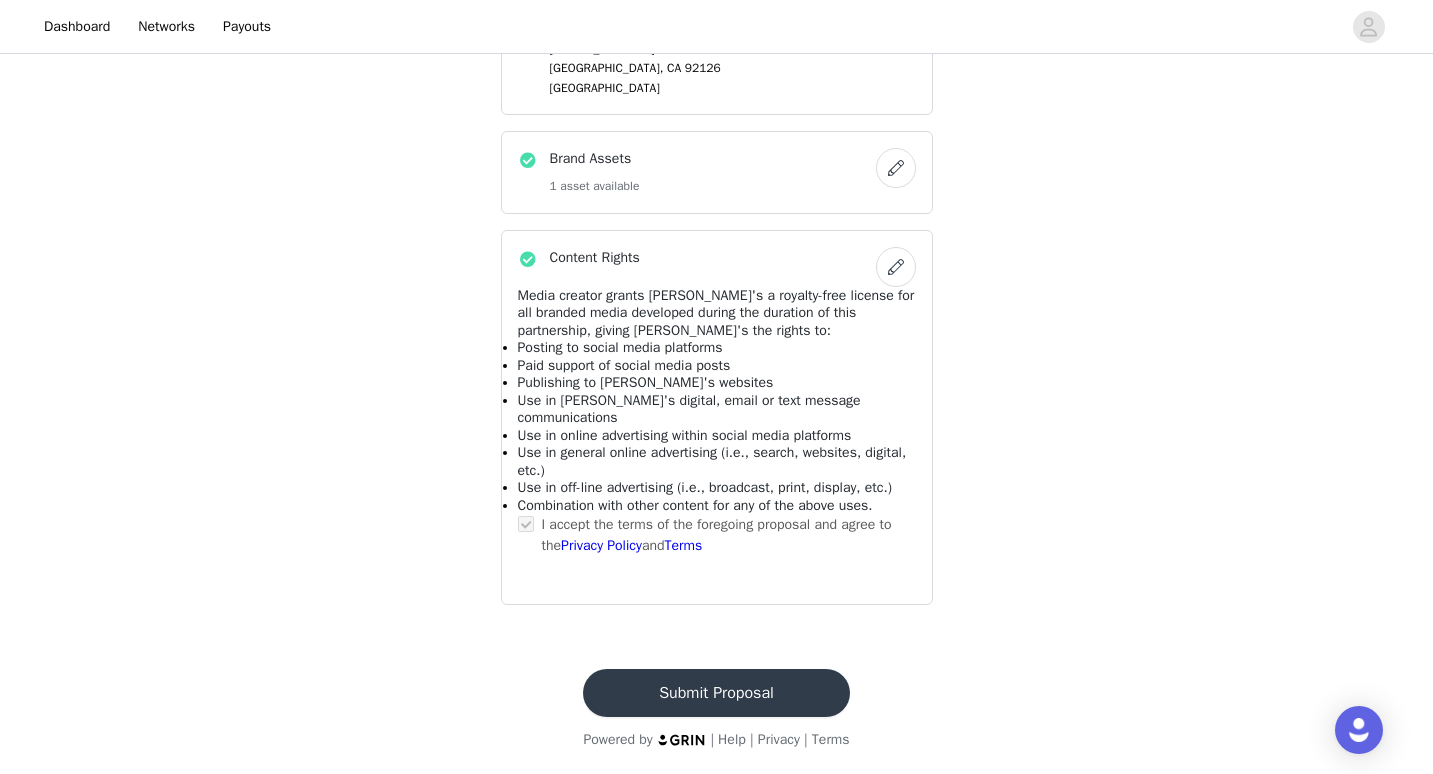 click on "Submit Proposal" at bounding box center (716, 693) 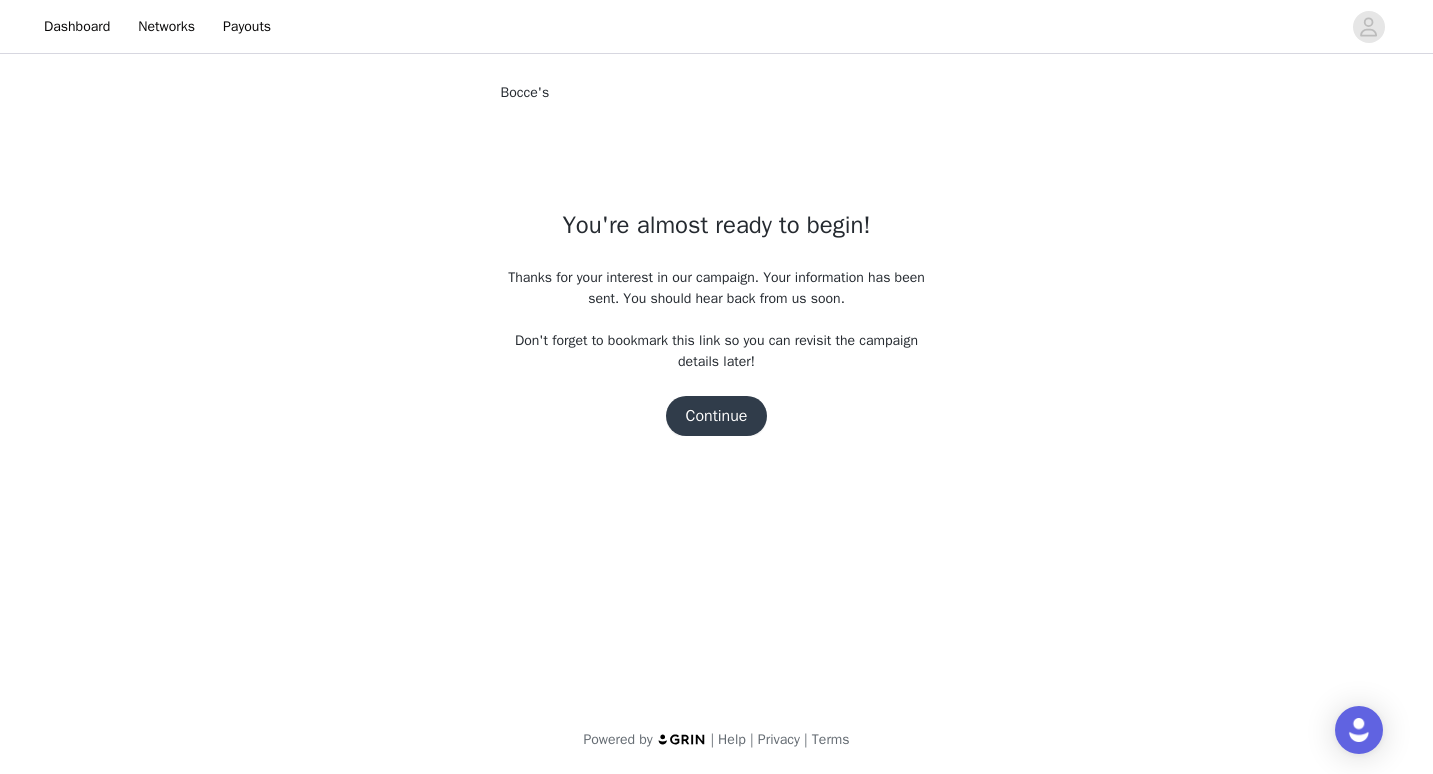 scroll, scrollTop: 0, scrollLeft: 0, axis: both 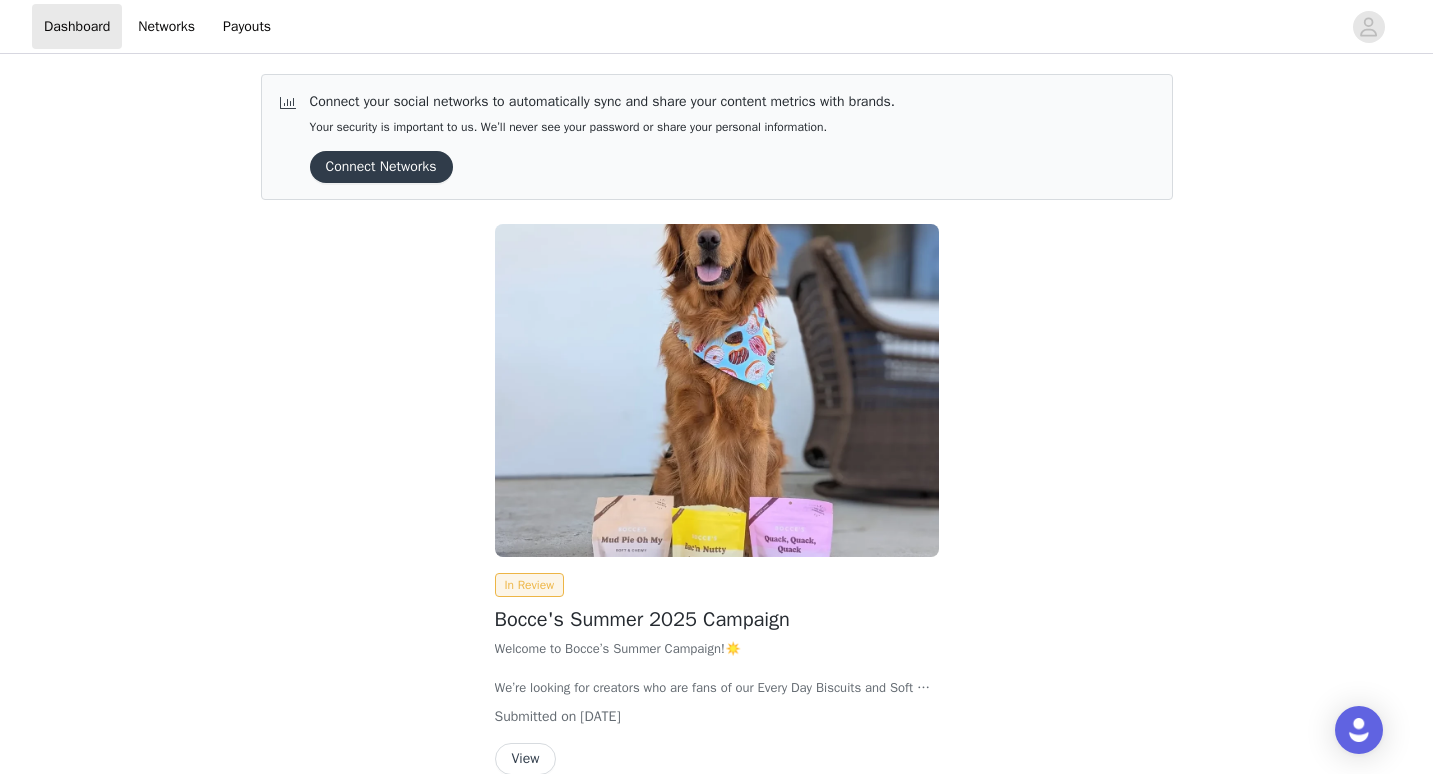 click on "Connect Networks" at bounding box center [381, 167] 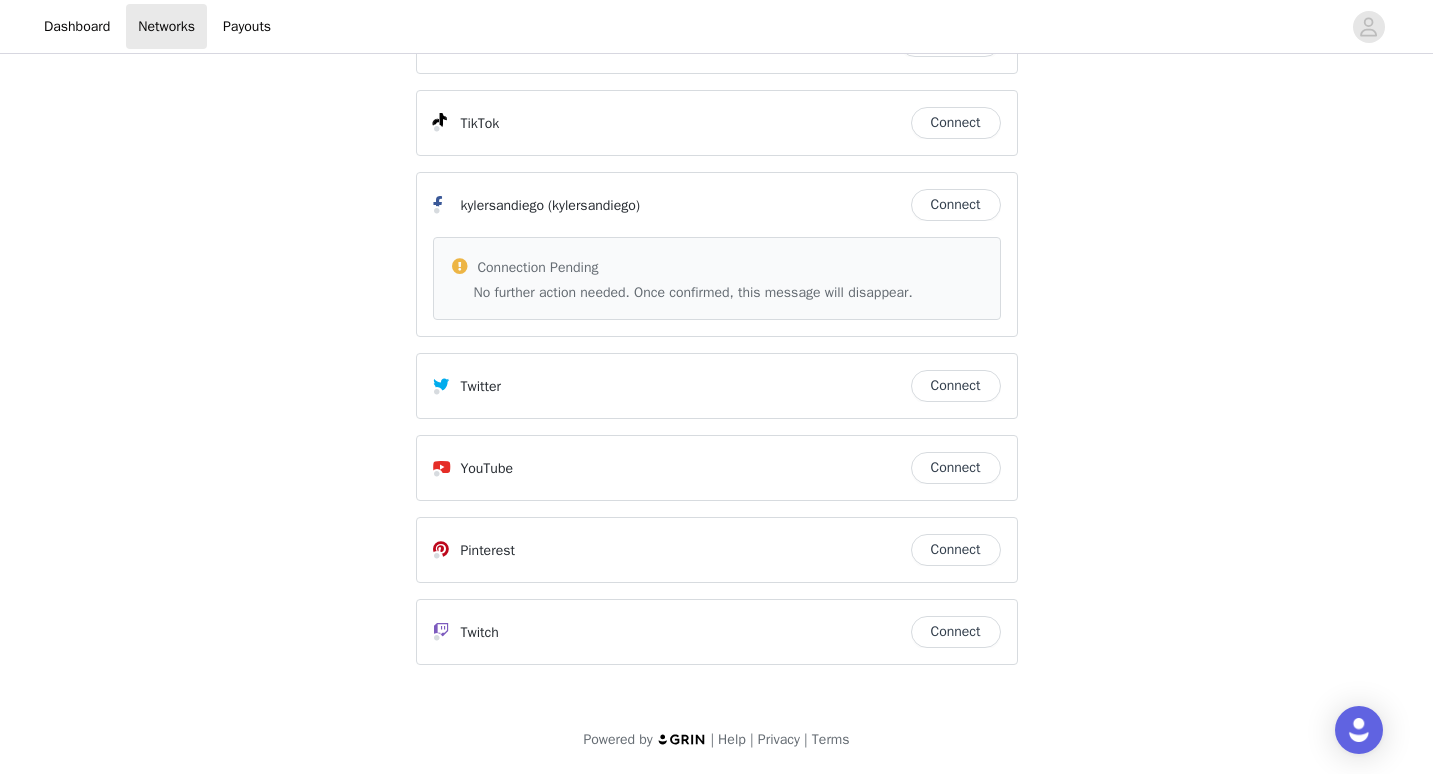 scroll, scrollTop: 0, scrollLeft: 0, axis: both 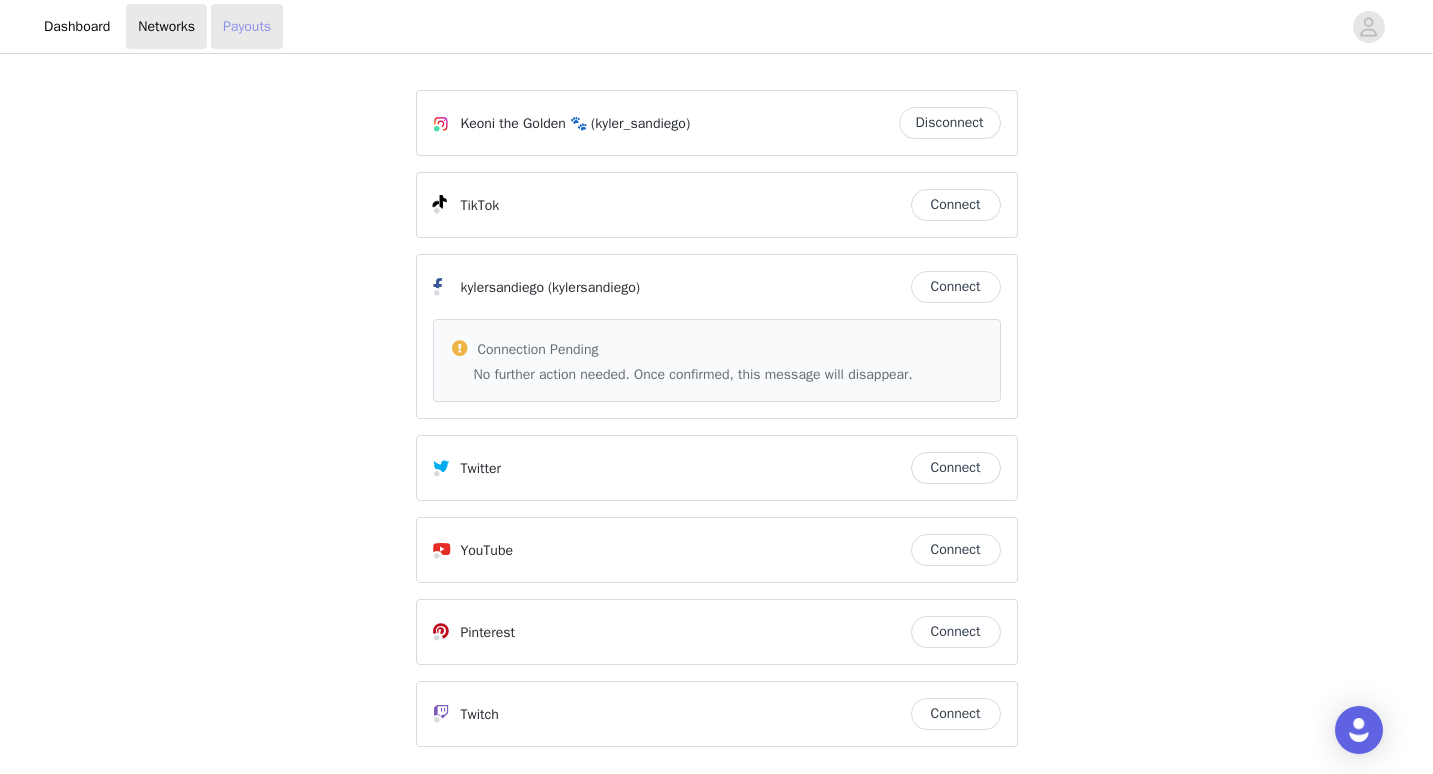 click on "Payouts" at bounding box center (247, 26) 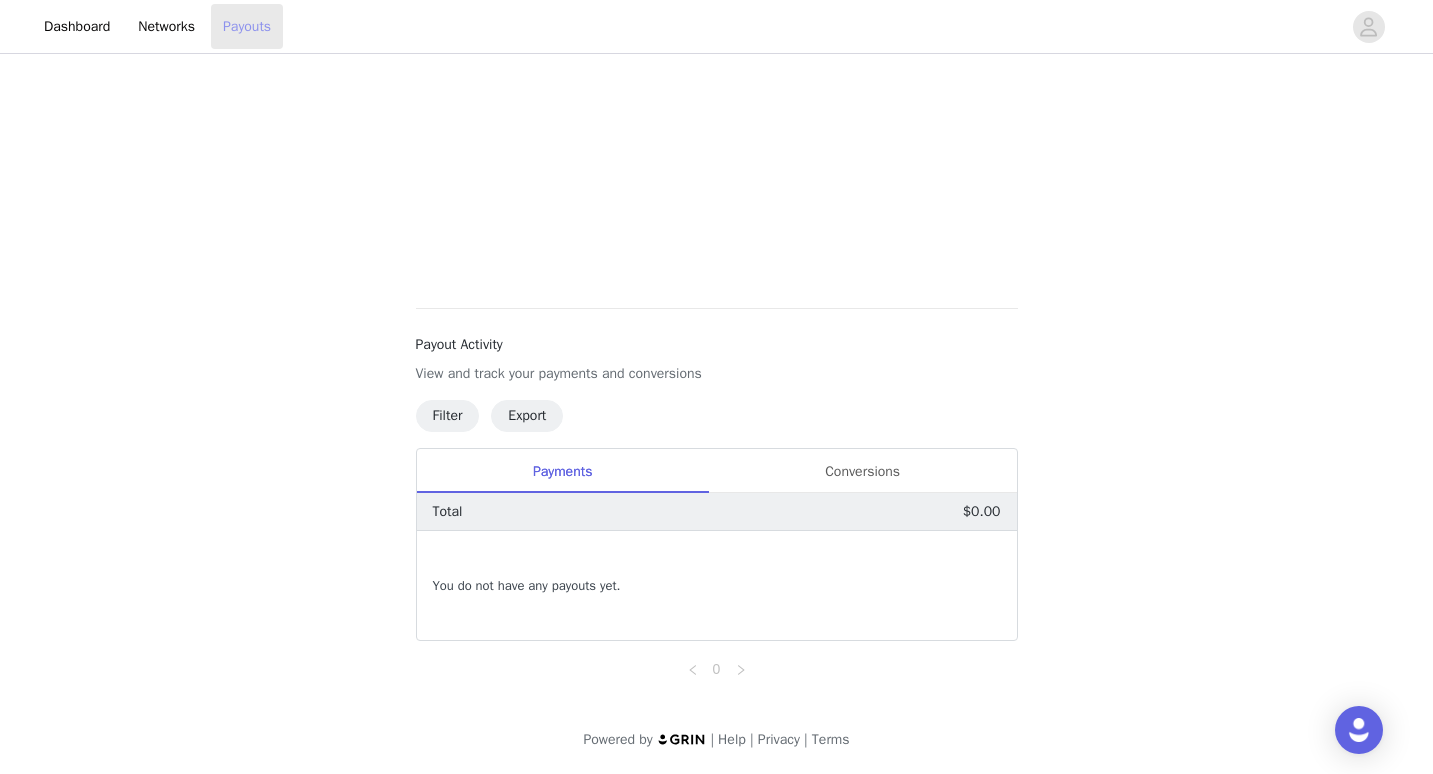 scroll, scrollTop: 0, scrollLeft: 0, axis: both 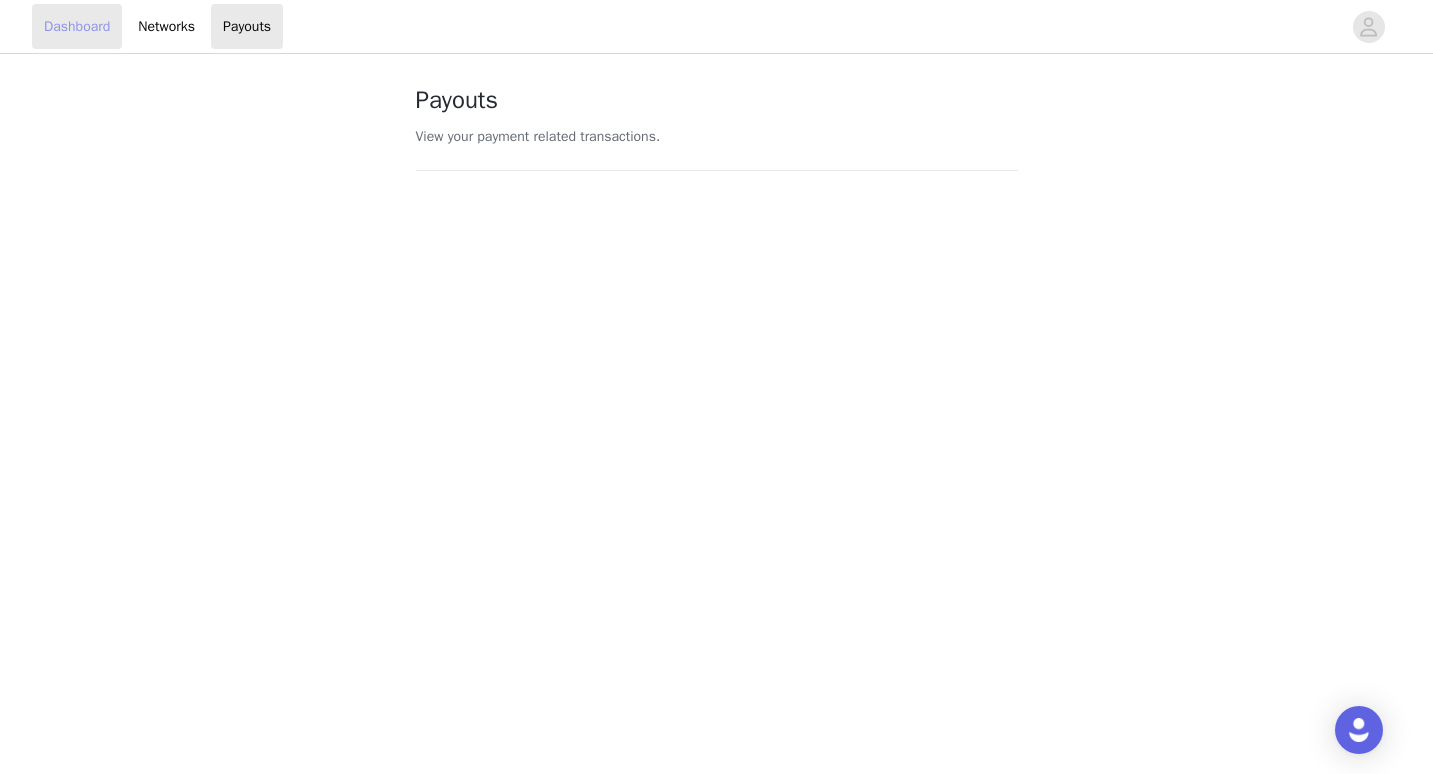 click on "Dashboard" at bounding box center (77, 26) 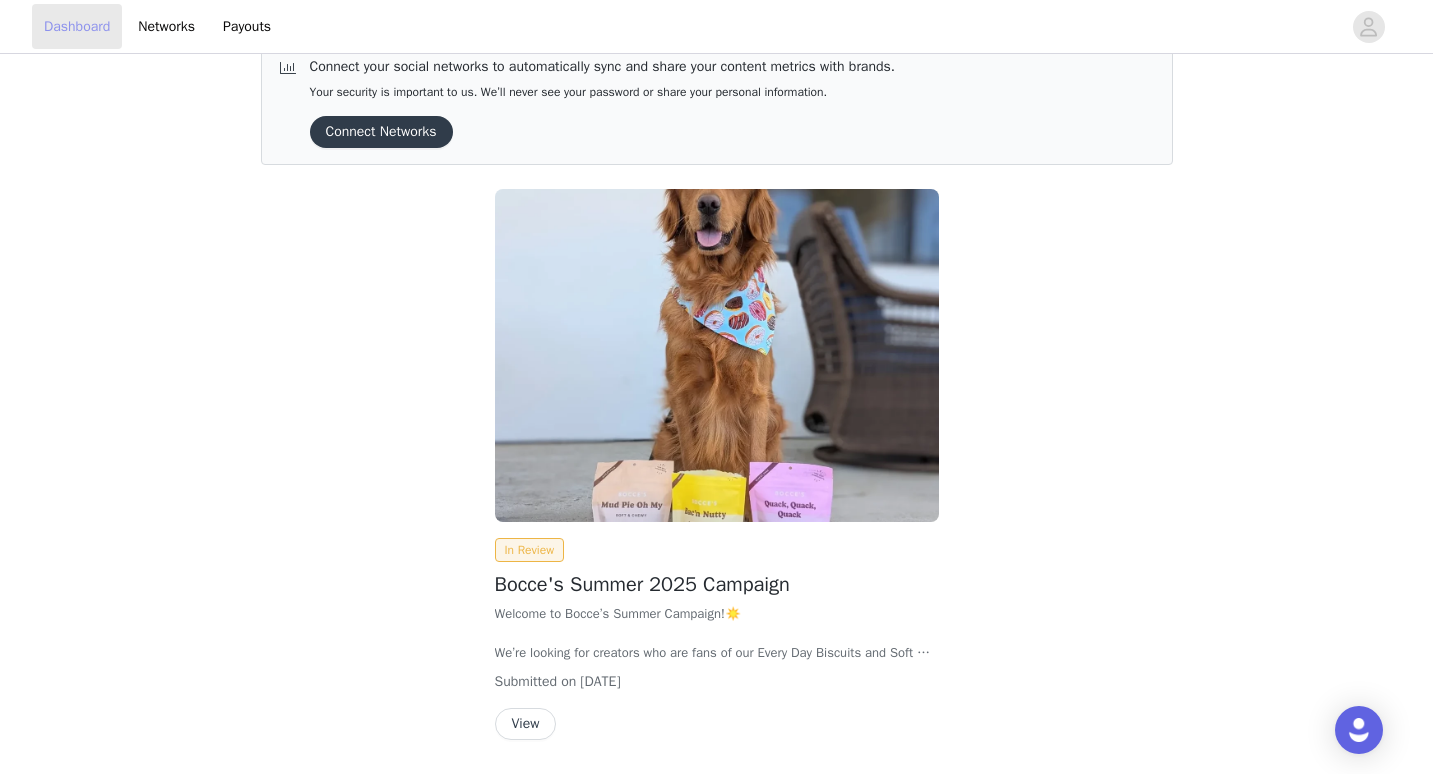 scroll, scrollTop: 0, scrollLeft: 0, axis: both 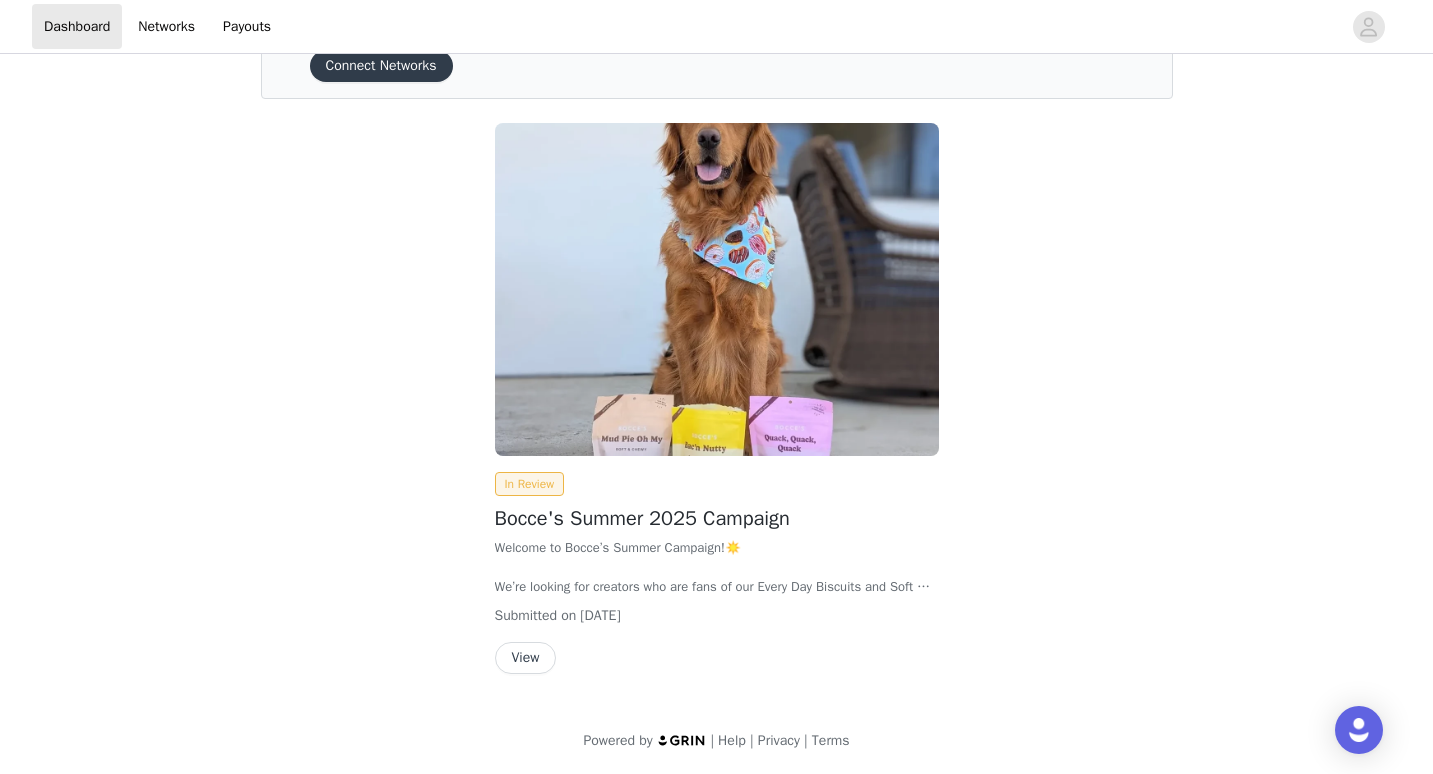 click on "Connect Networks" at bounding box center [381, 66] 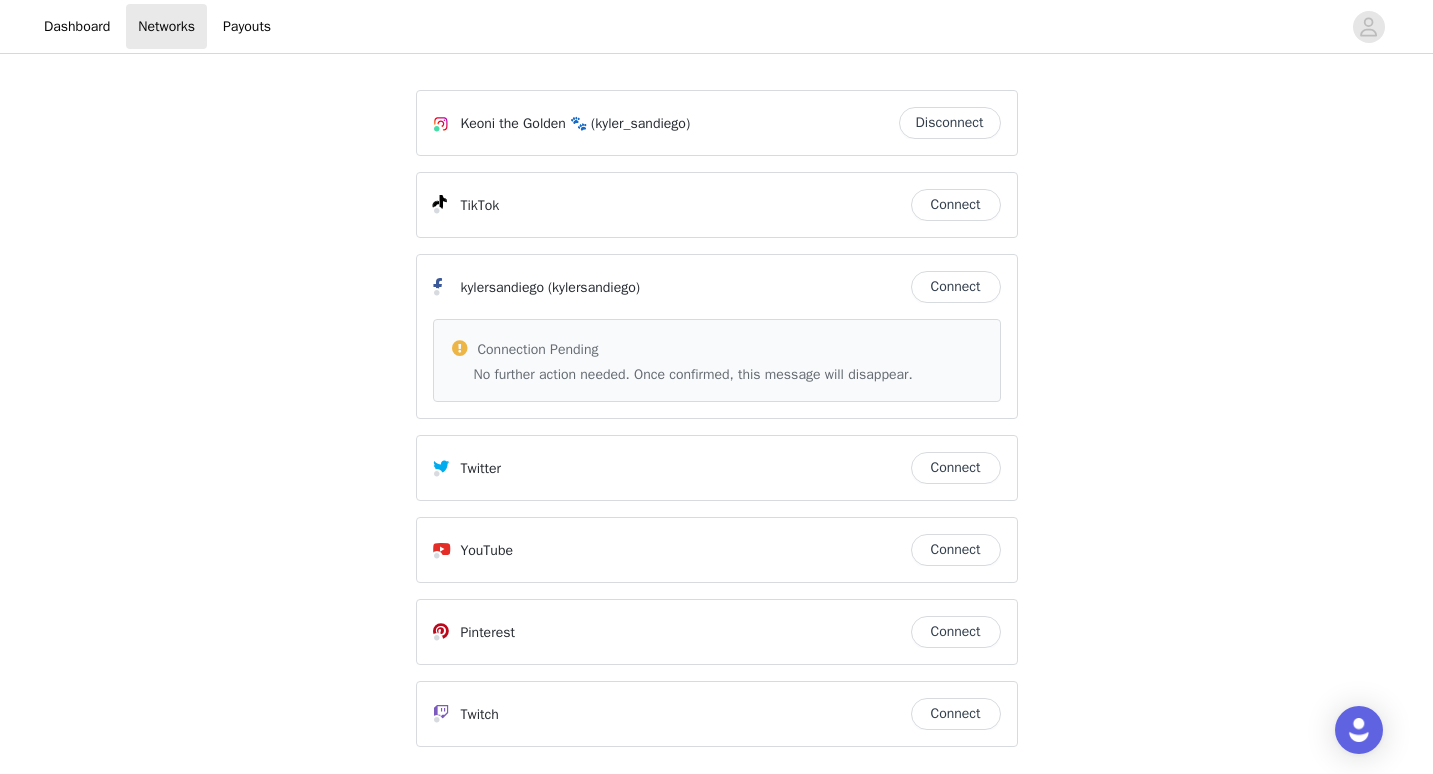 click on "Connect" at bounding box center [956, 287] 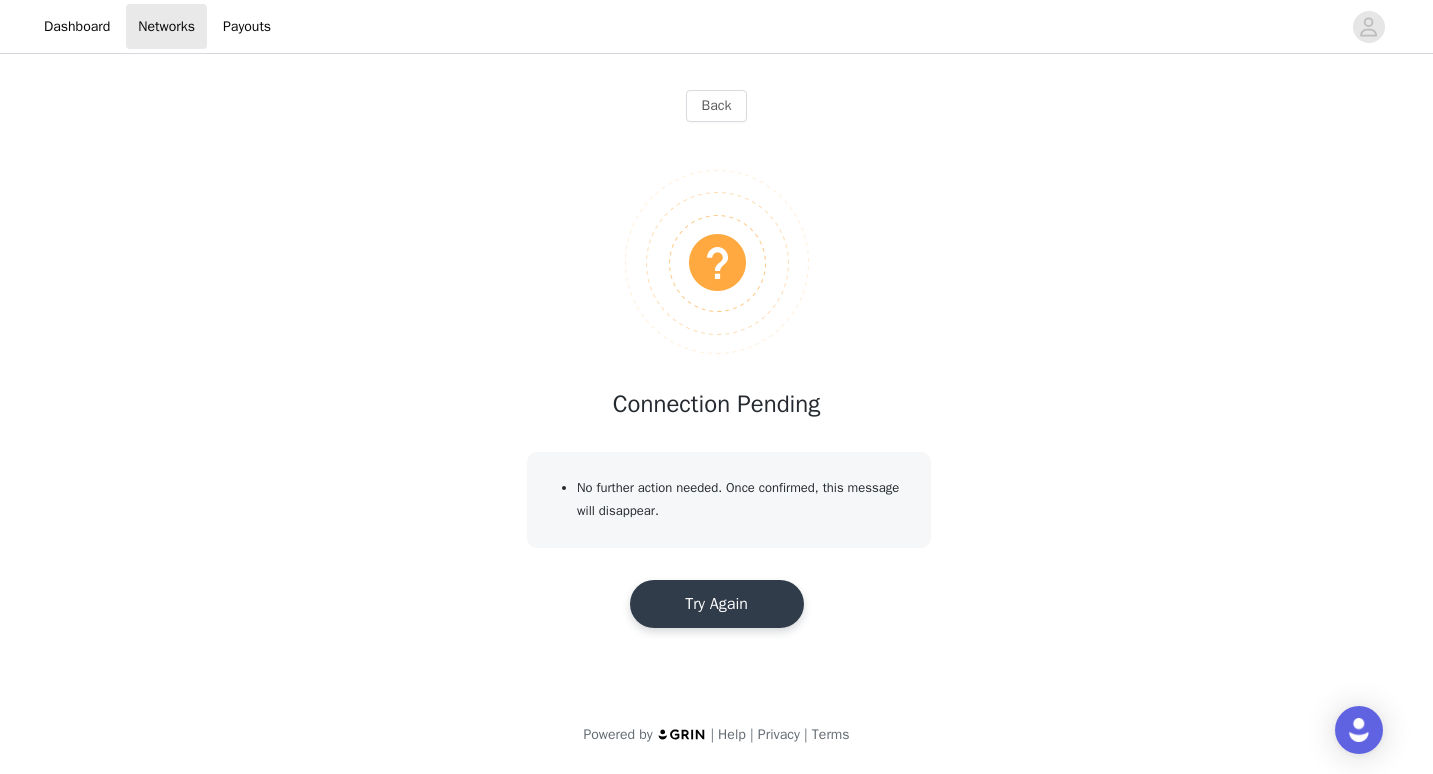 click on "Try Again" at bounding box center (717, 604) 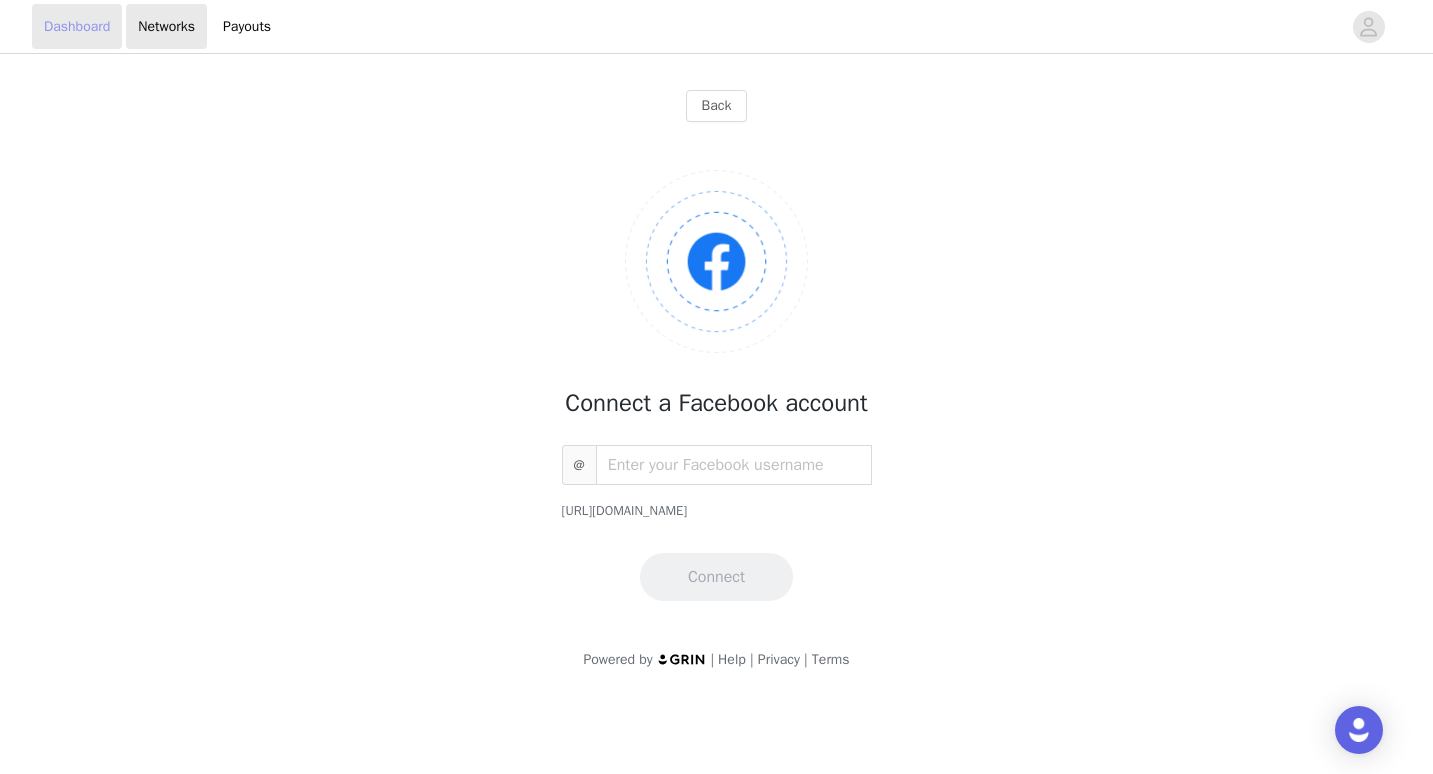 click on "Dashboard" at bounding box center (77, 26) 